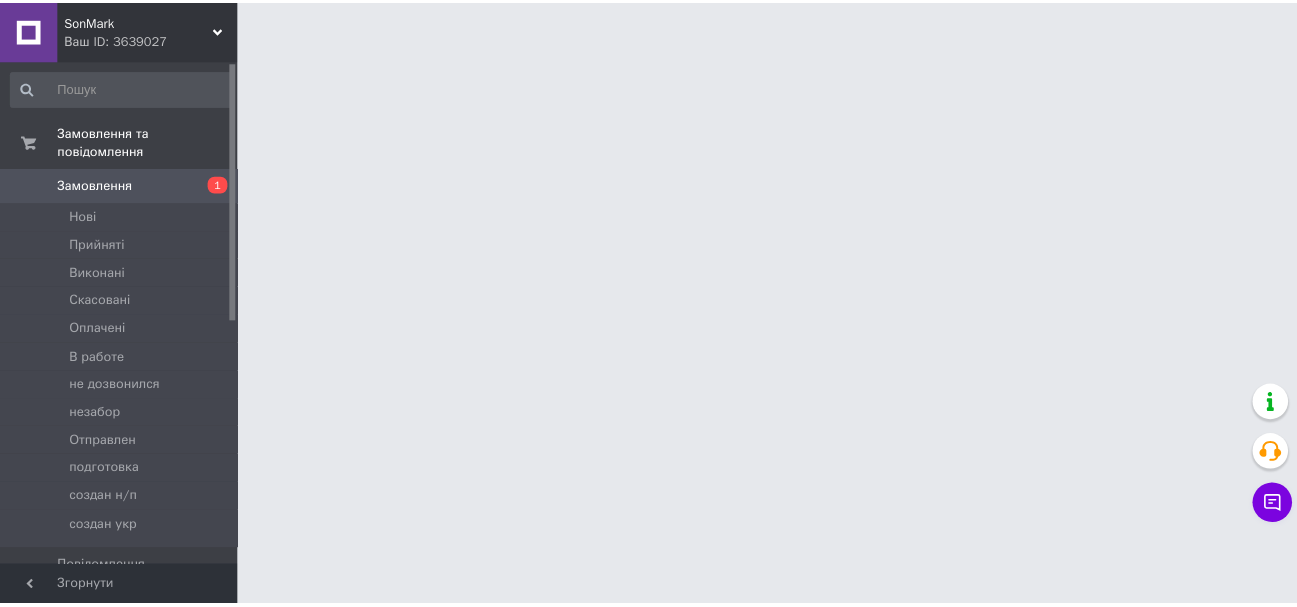 scroll, scrollTop: 0, scrollLeft: 0, axis: both 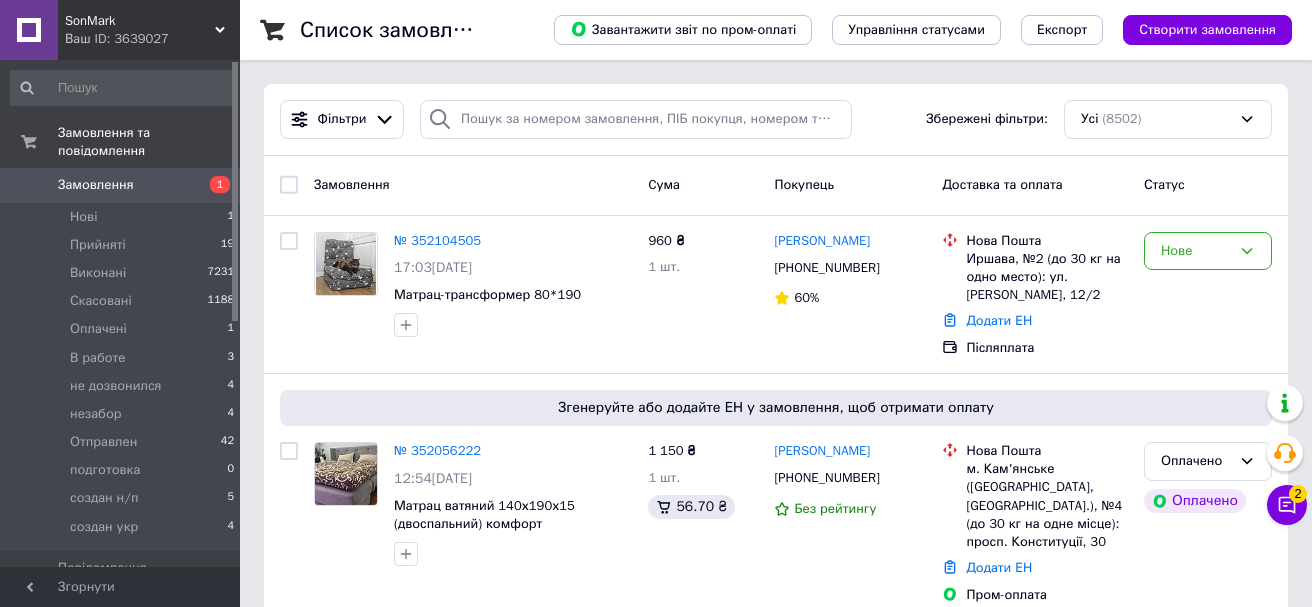 click on "Чат з покупцем 2" at bounding box center (1287, 505) 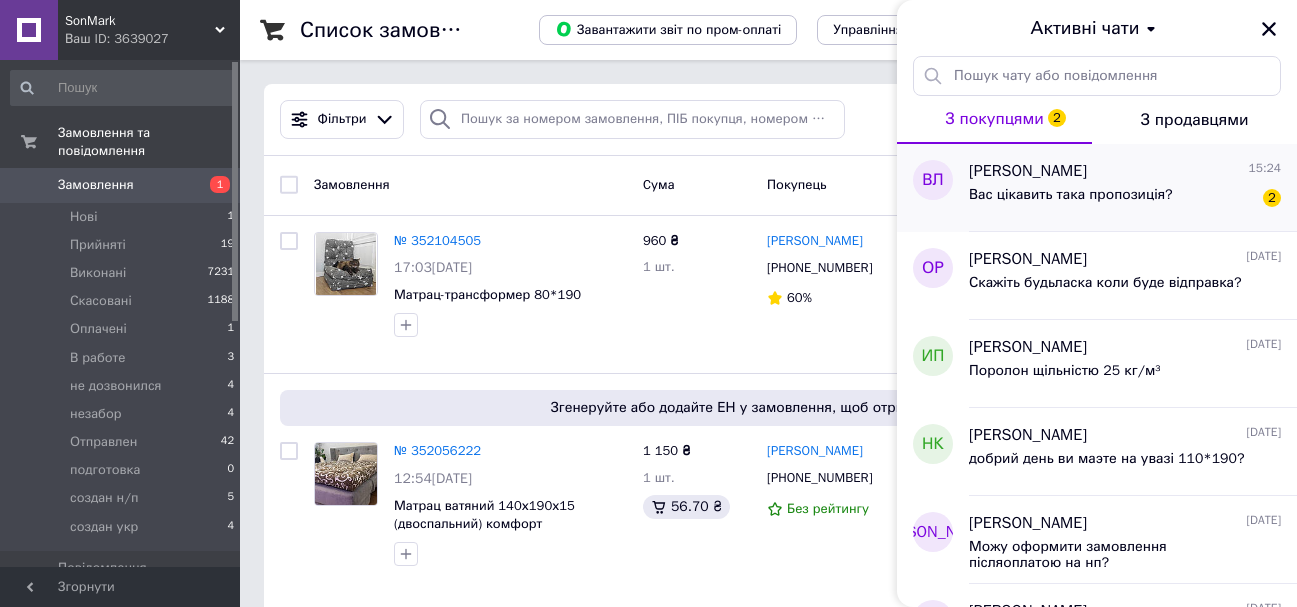 click on "Вас цікавить така пропозиція?" at bounding box center [1071, 195] 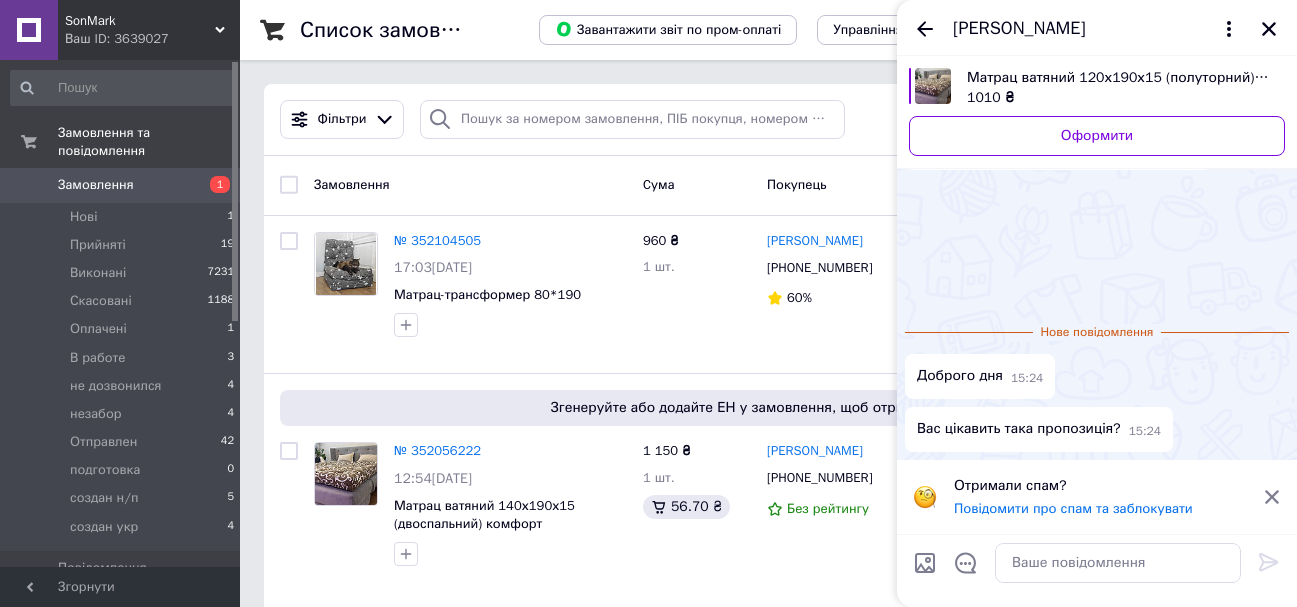 scroll, scrollTop: 1158, scrollLeft: 0, axis: vertical 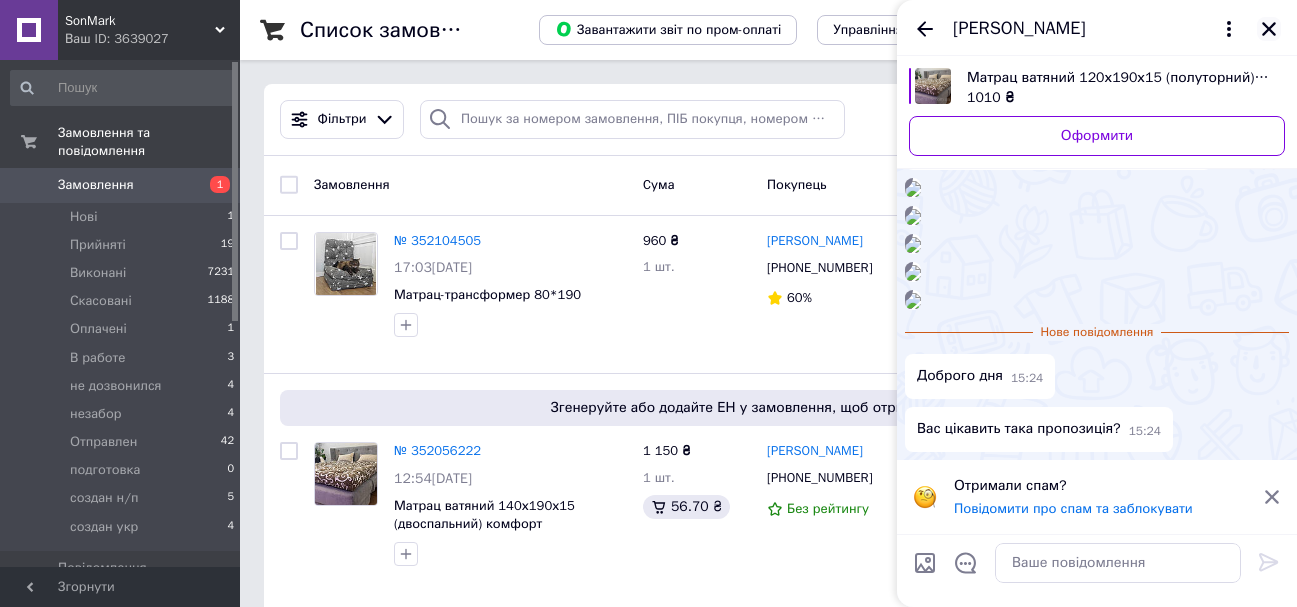 click 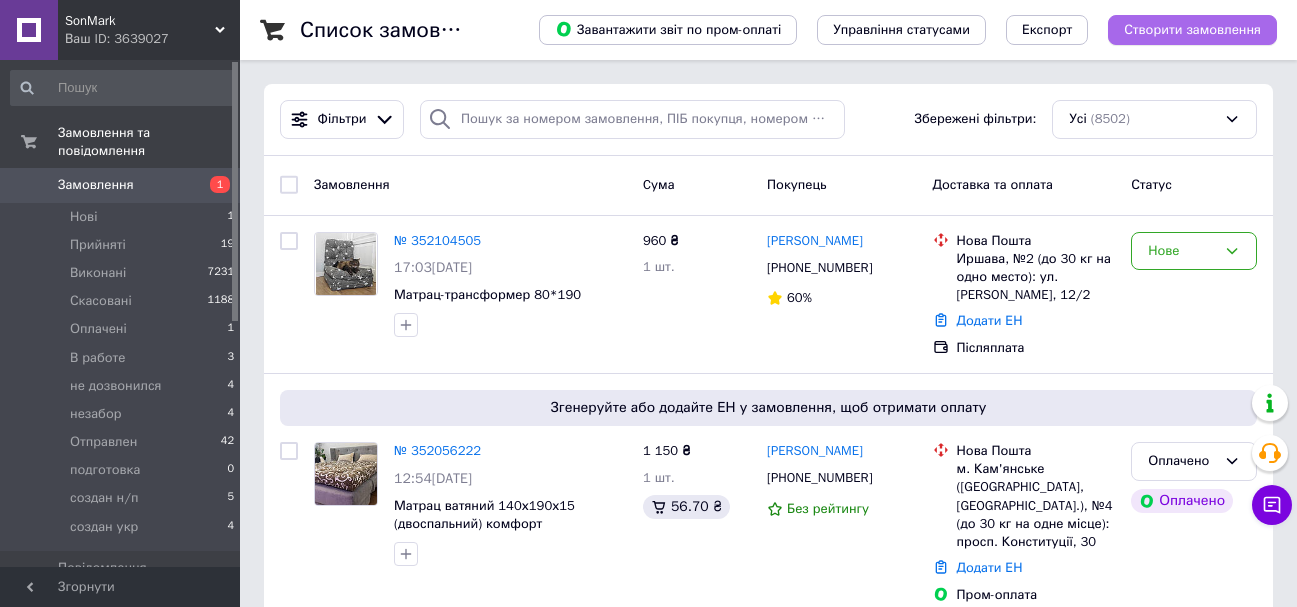 click on "Створити замовлення" at bounding box center (1192, 30) 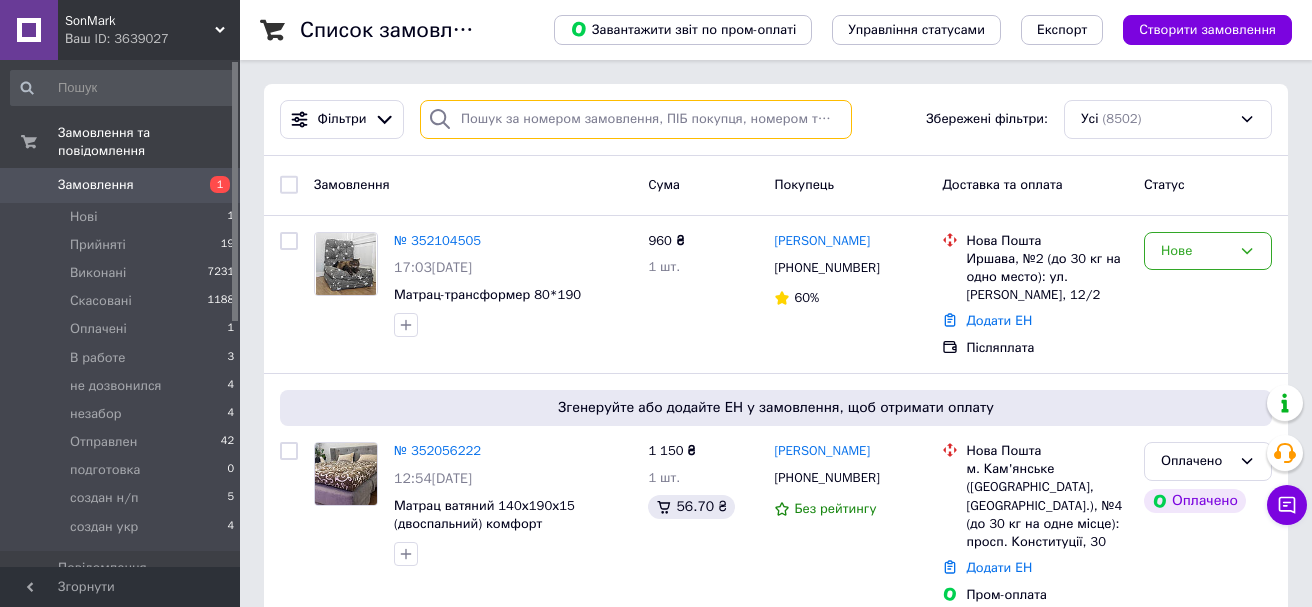 click at bounding box center (636, 119) 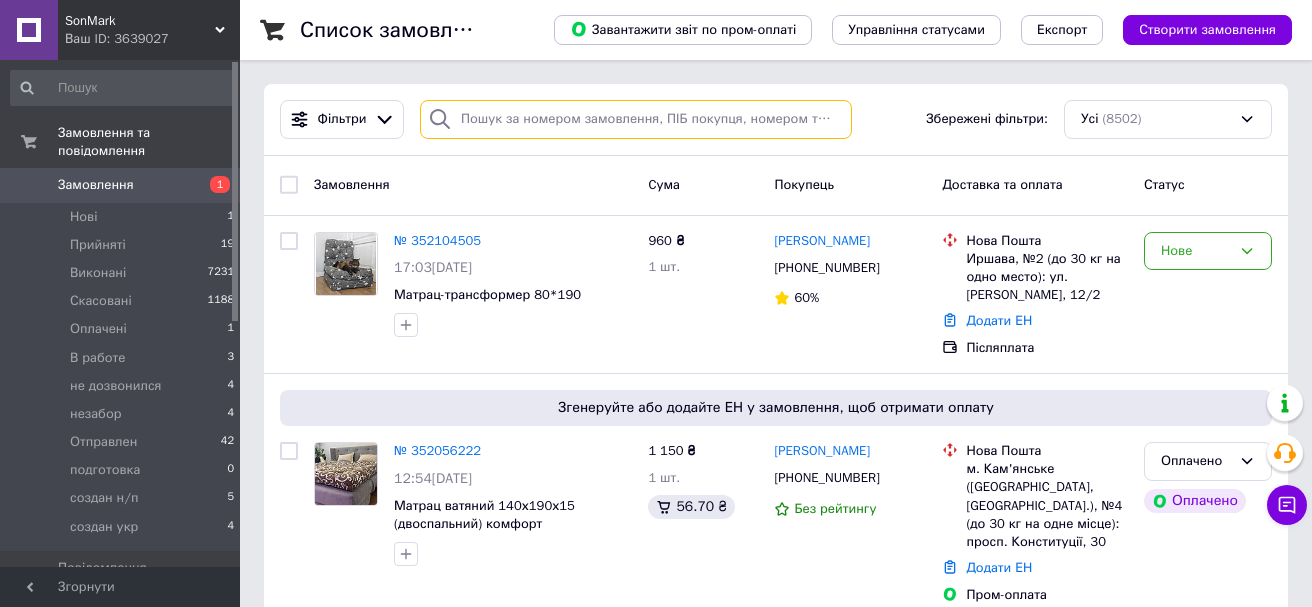 click at bounding box center (636, 119) 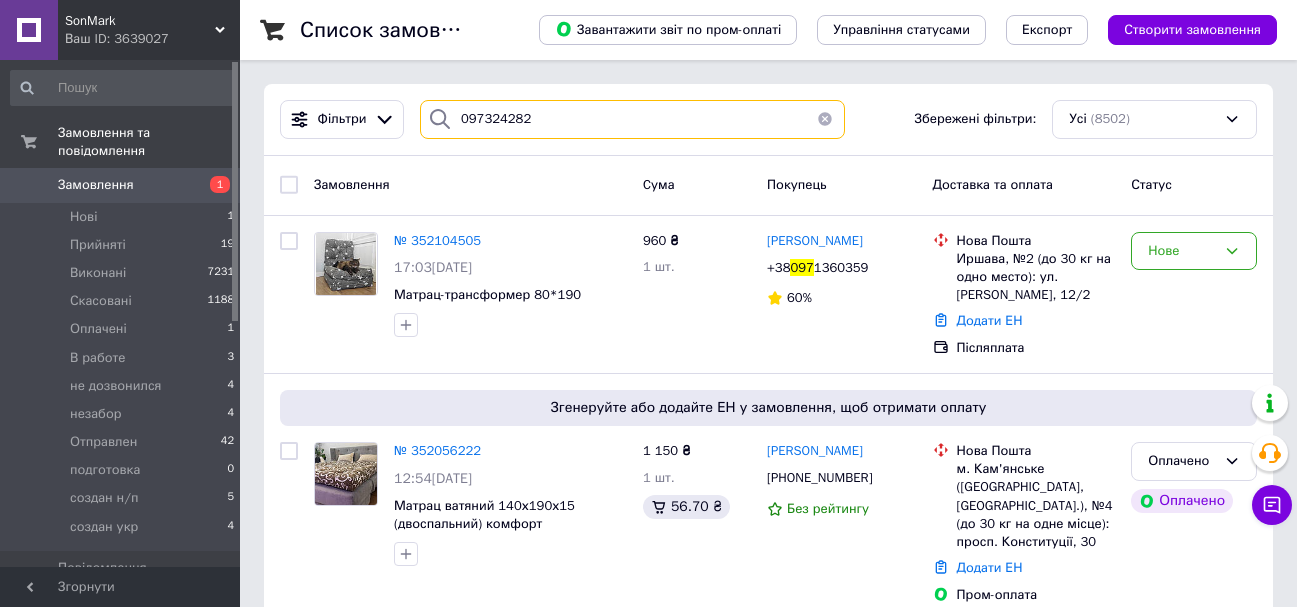 type on "0973242826" 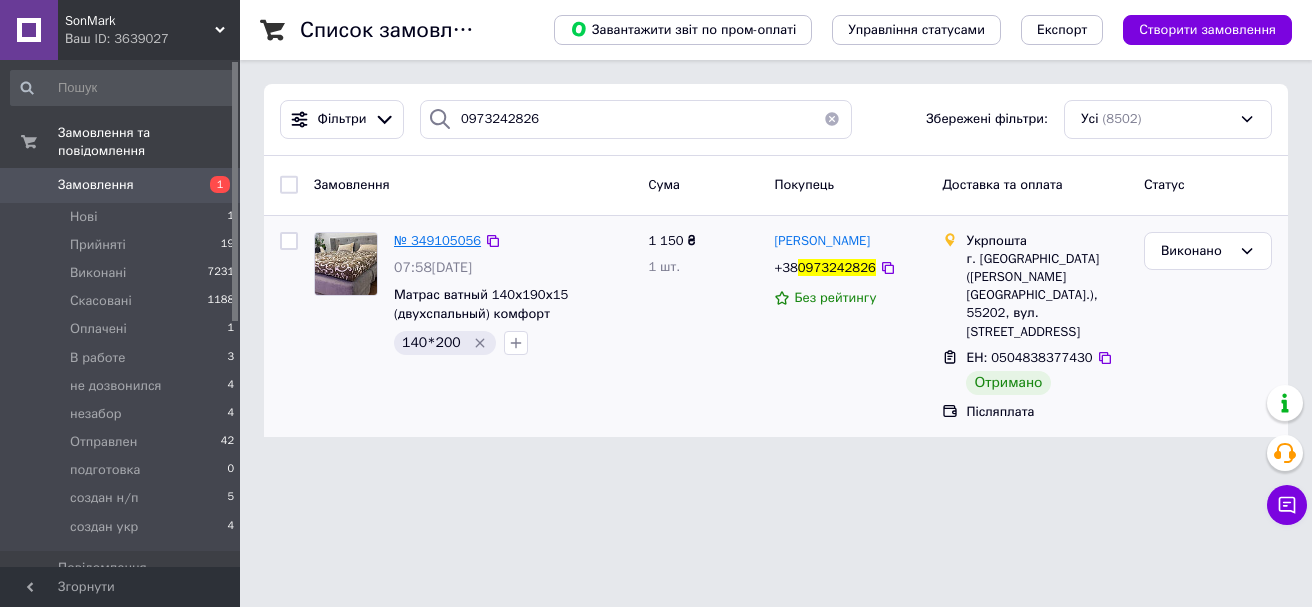 click on "№ 349105056" at bounding box center (437, 240) 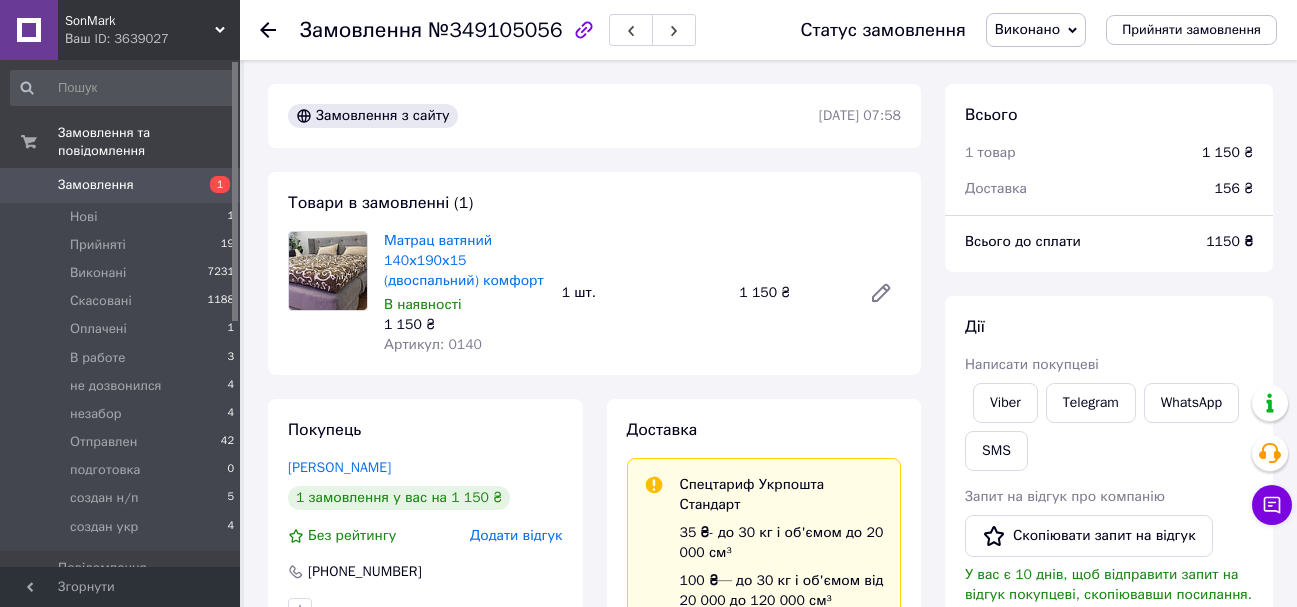 scroll, scrollTop: 556, scrollLeft: 0, axis: vertical 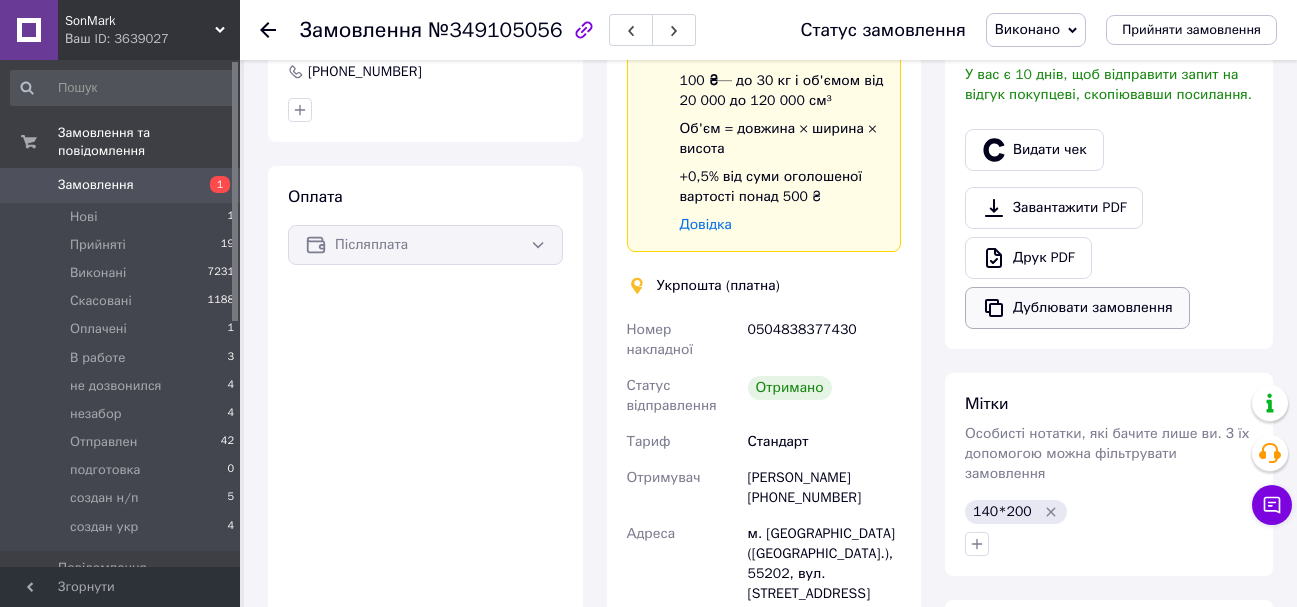 click on "Дублювати замовлення" at bounding box center (1077, 308) 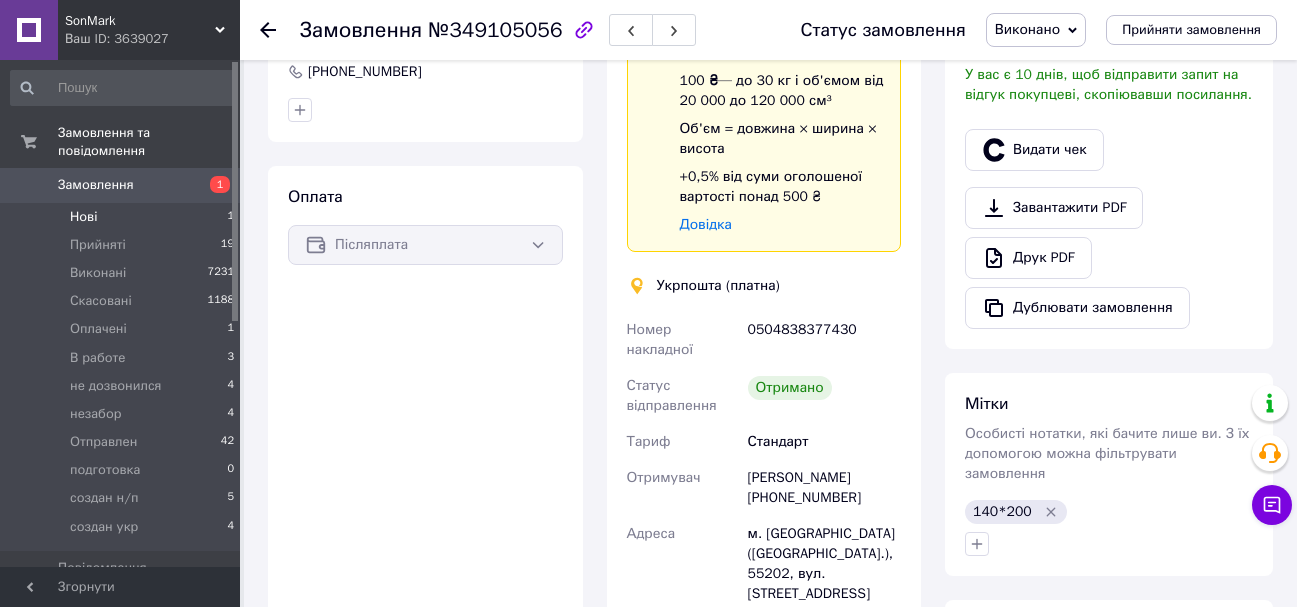 click on "Нові 1" at bounding box center [123, 217] 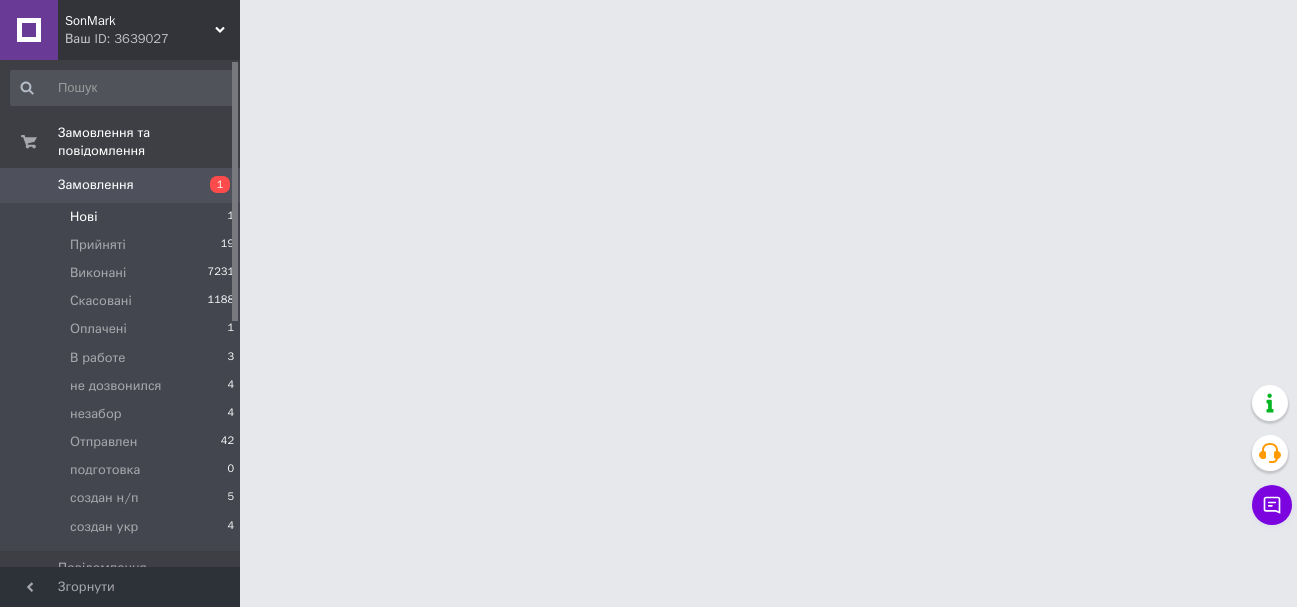 scroll, scrollTop: 0, scrollLeft: 0, axis: both 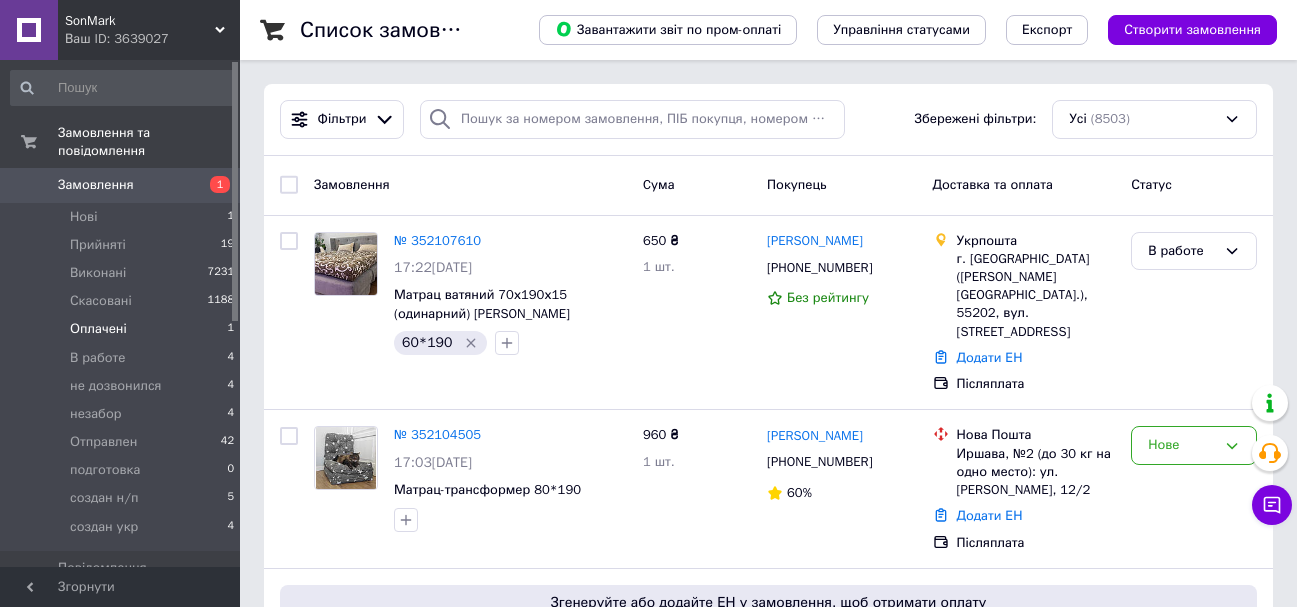 click on "Оплачені 1" at bounding box center (123, 329) 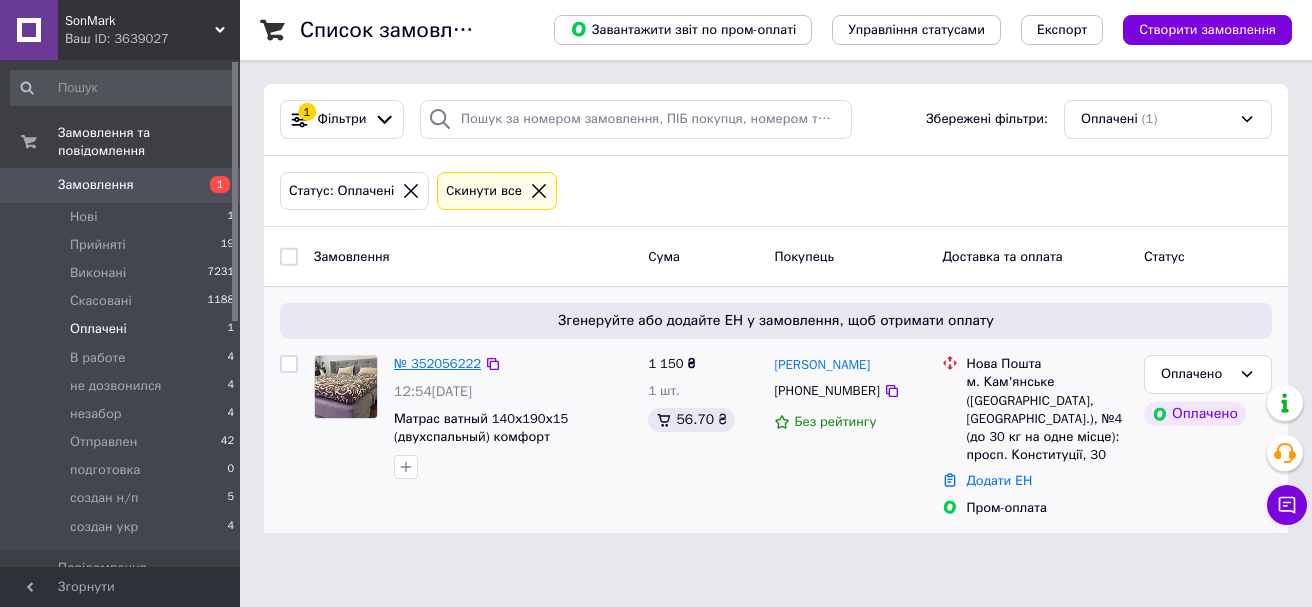 click on "№ 352056222" at bounding box center [437, 363] 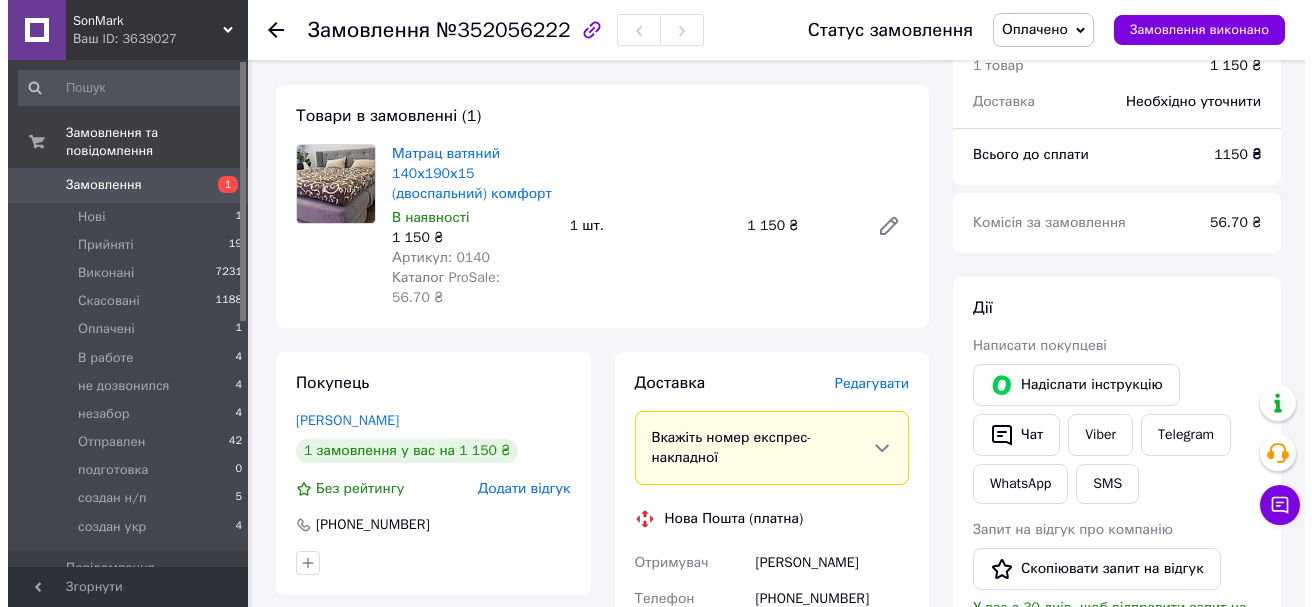 scroll, scrollTop: 700, scrollLeft: 0, axis: vertical 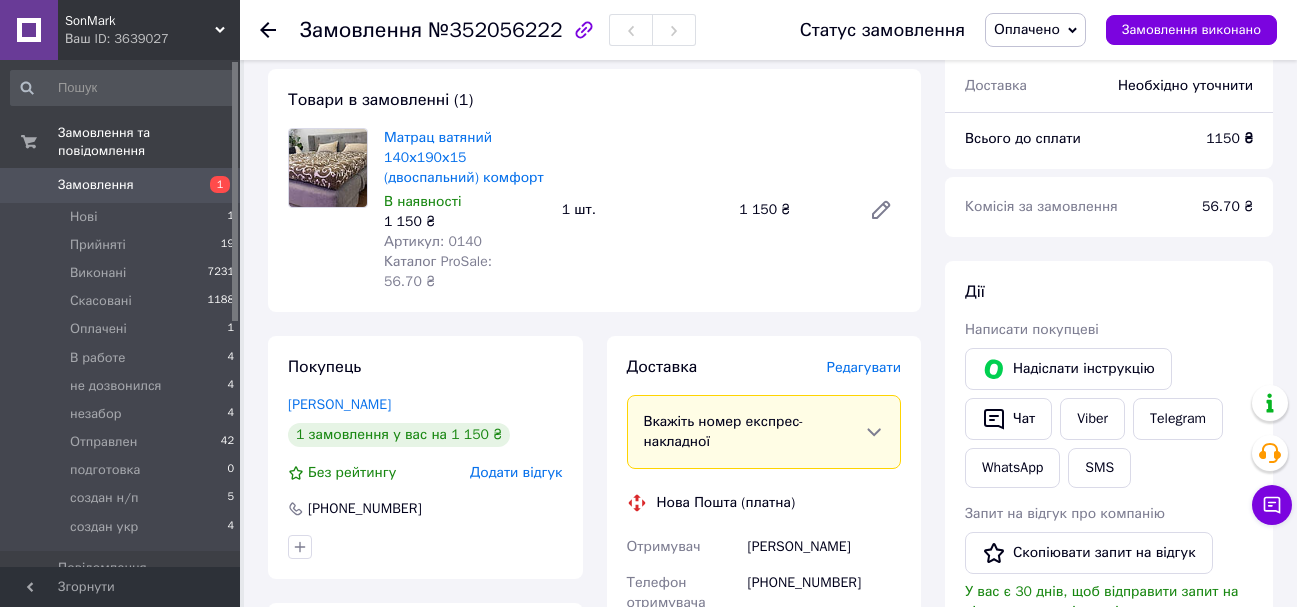 click on "Редагувати" at bounding box center (864, 367) 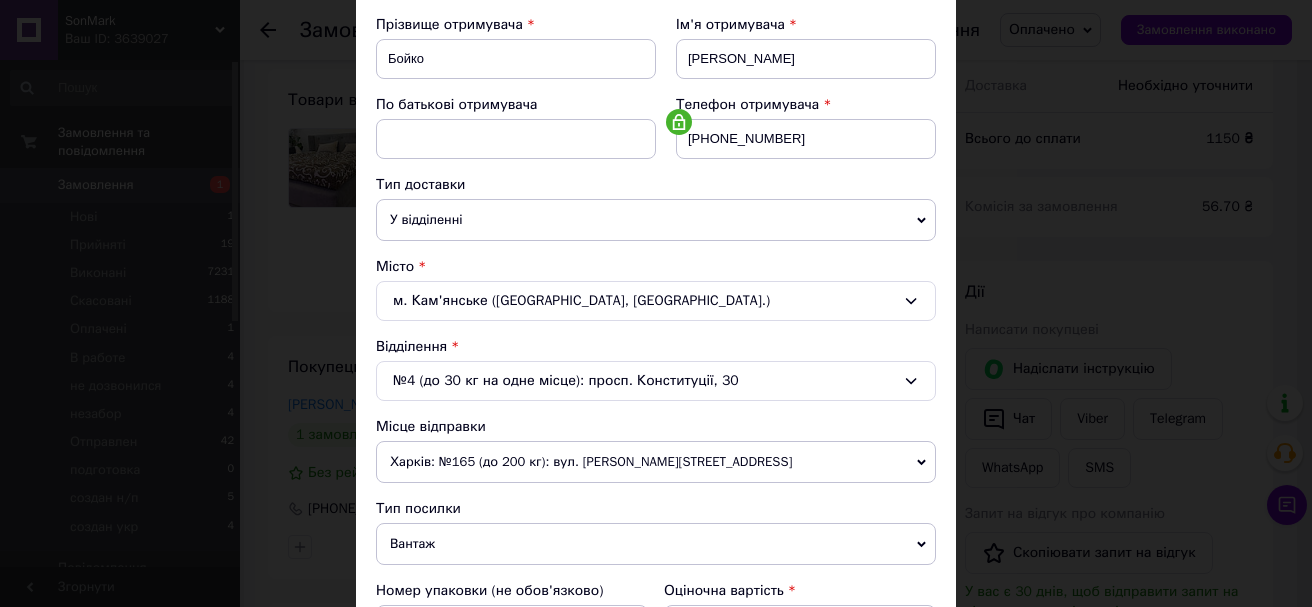 scroll, scrollTop: 300, scrollLeft: 0, axis: vertical 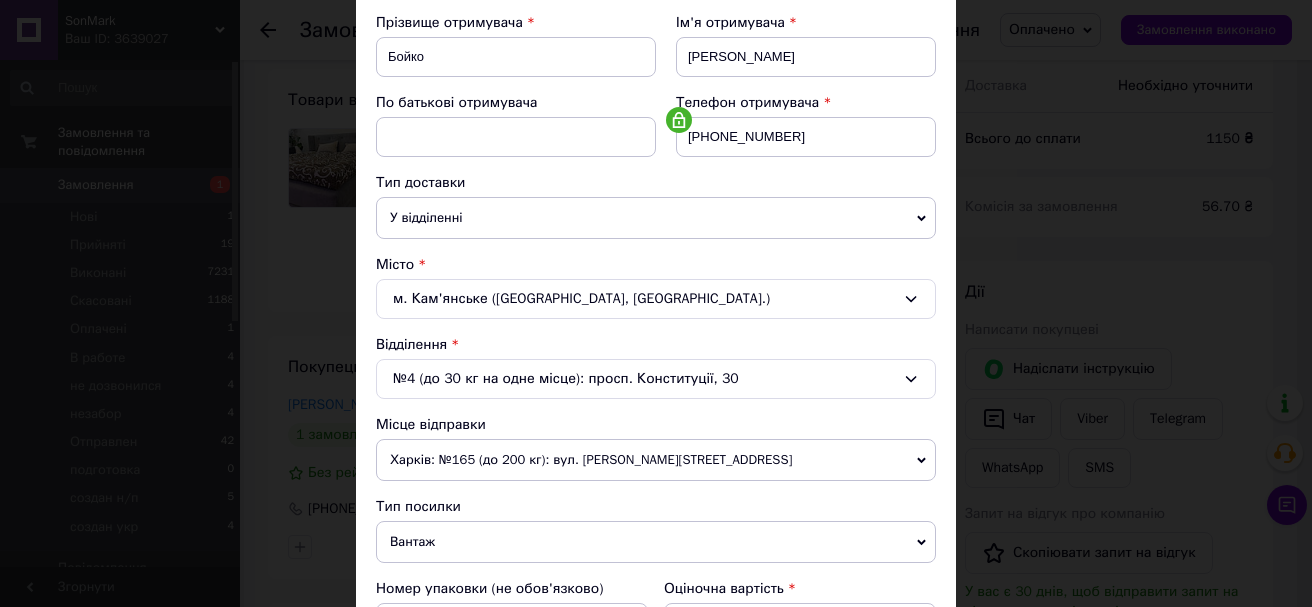 click on "№4 (до 30 кг на одне місце): просп. Конституції, 30" at bounding box center [656, 379] 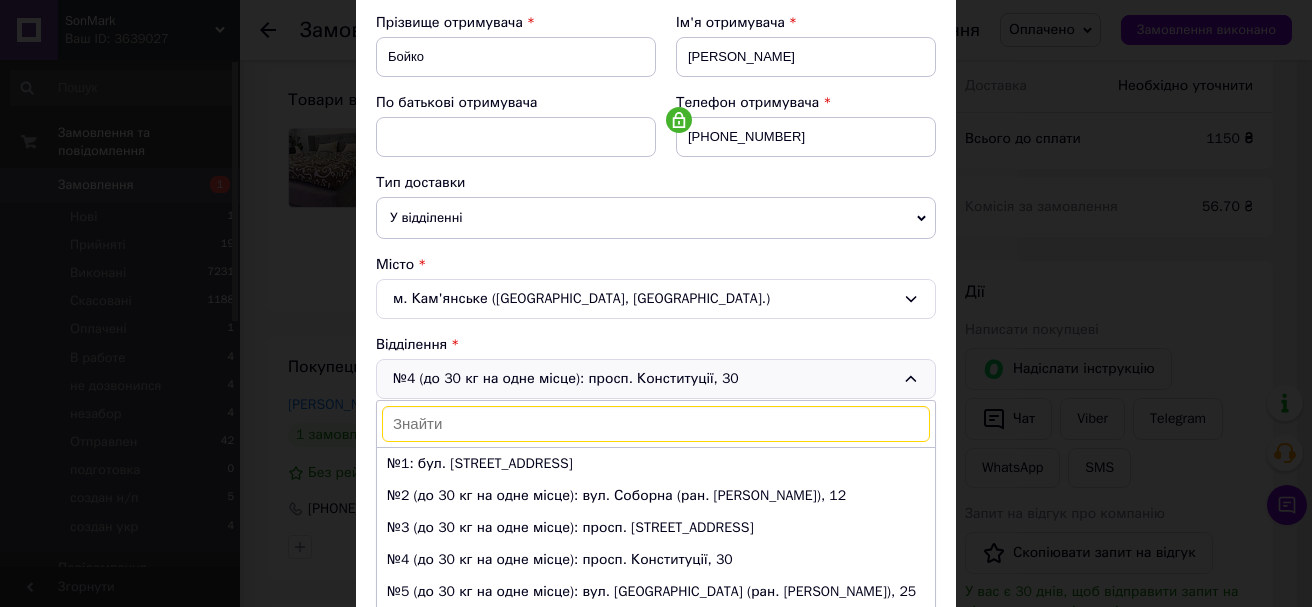 scroll, scrollTop: 96, scrollLeft: 0, axis: vertical 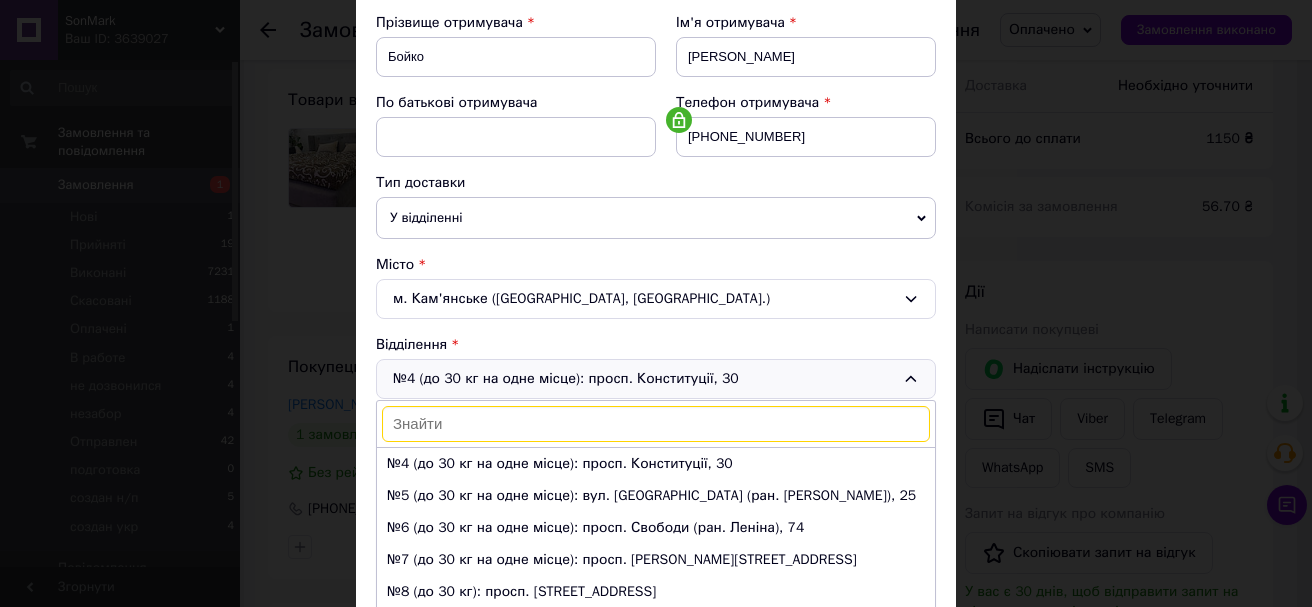 click on "Тип доставки У відділенні Кур'єром В поштоматі" at bounding box center (656, 206) 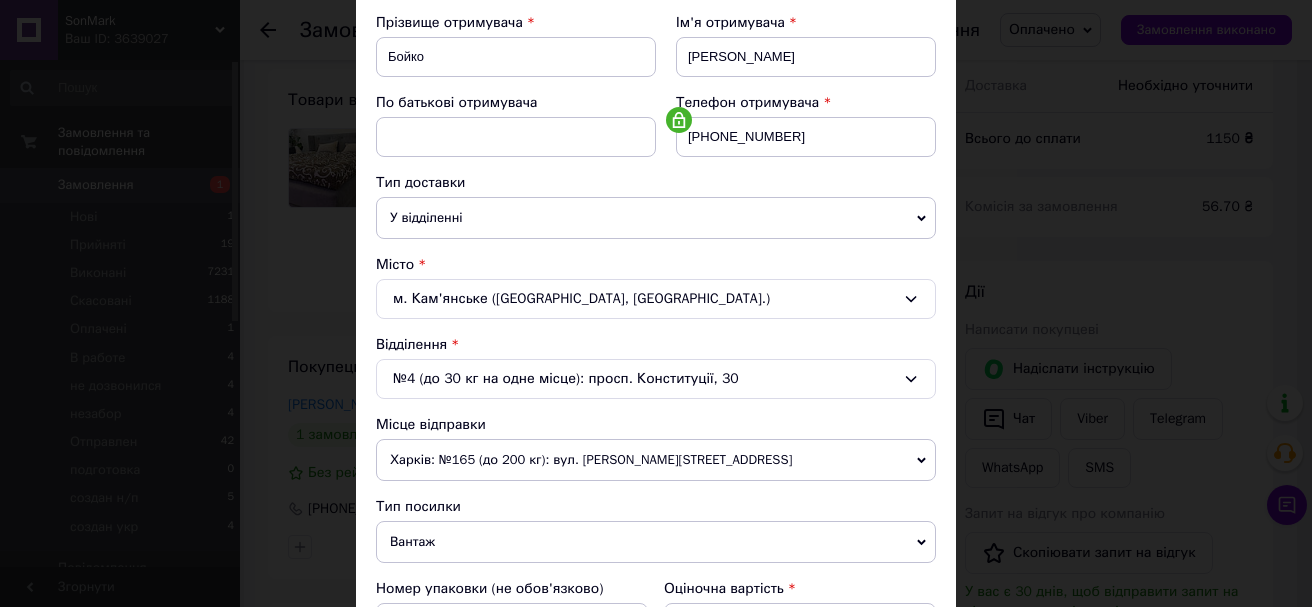click on "У відділенні" at bounding box center (656, 218) 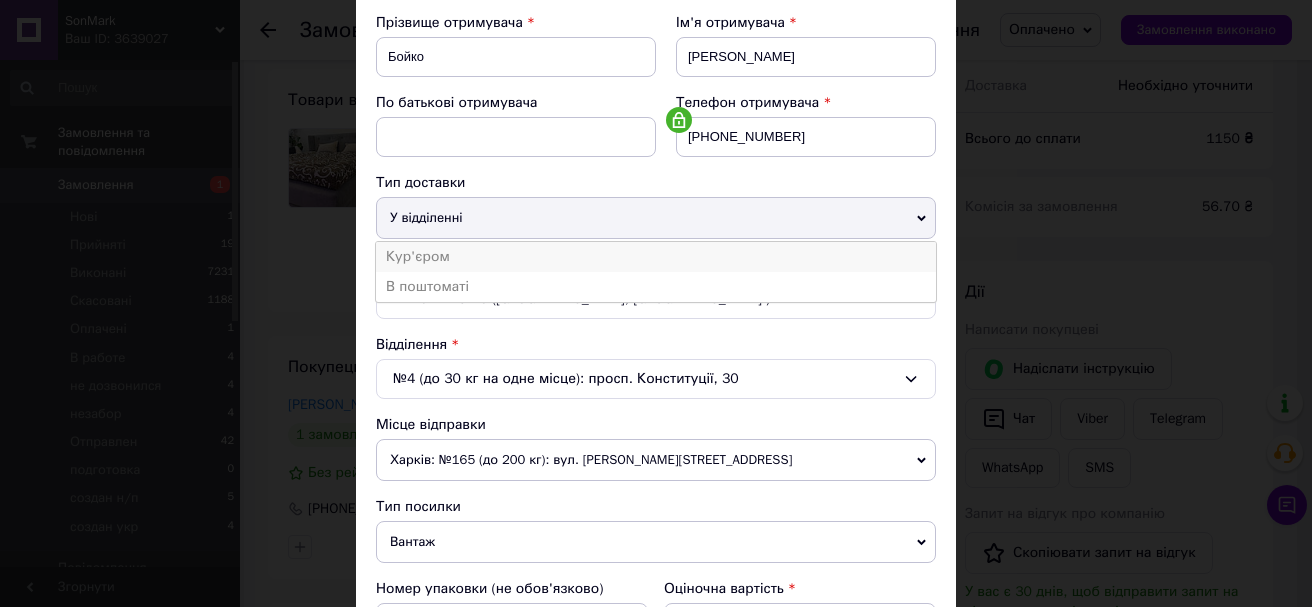 click on "Кур'єром" at bounding box center [656, 257] 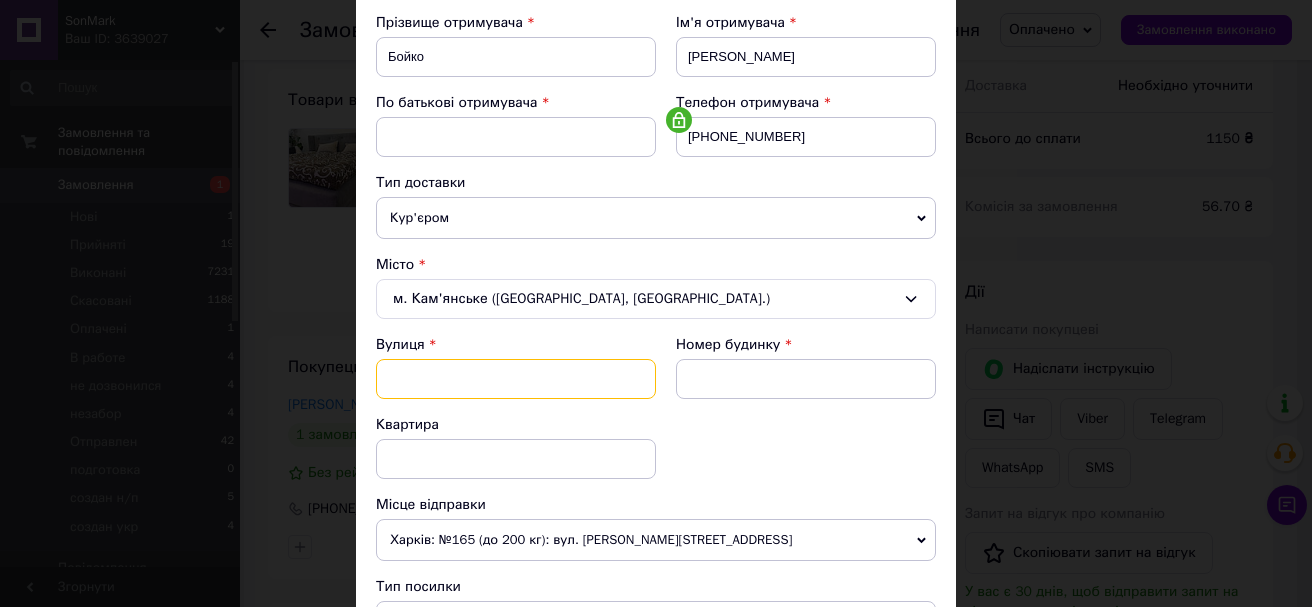 click at bounding box center (516, 379) 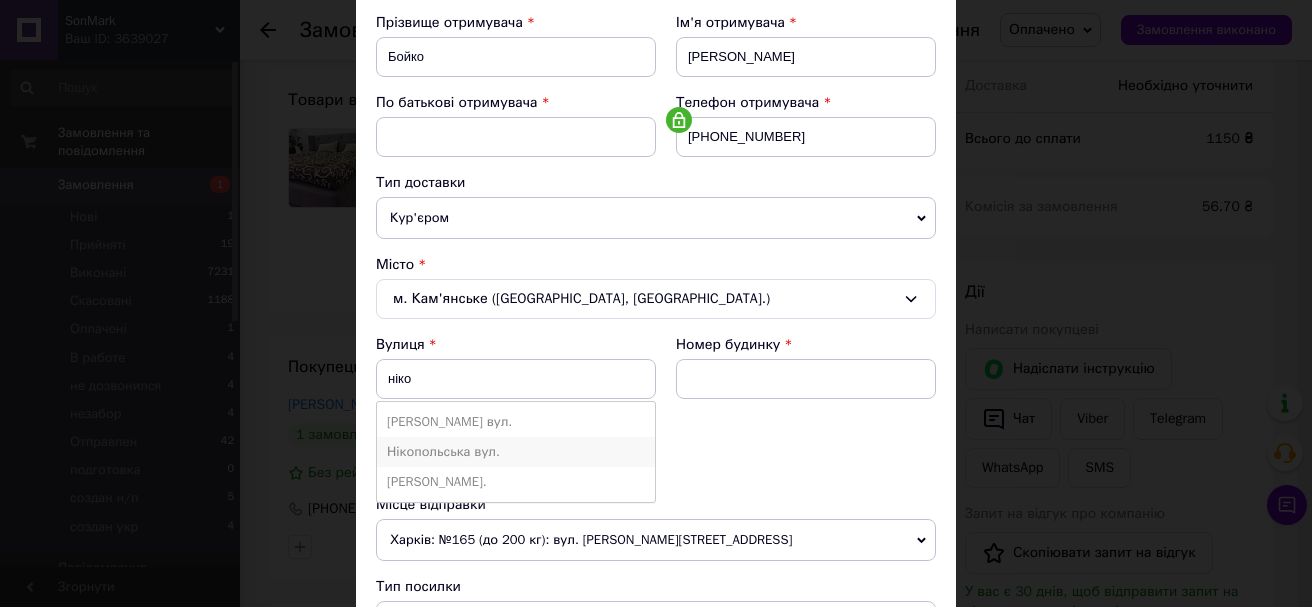 click on "Нікопольська вул." at bounding box center [516, 452] 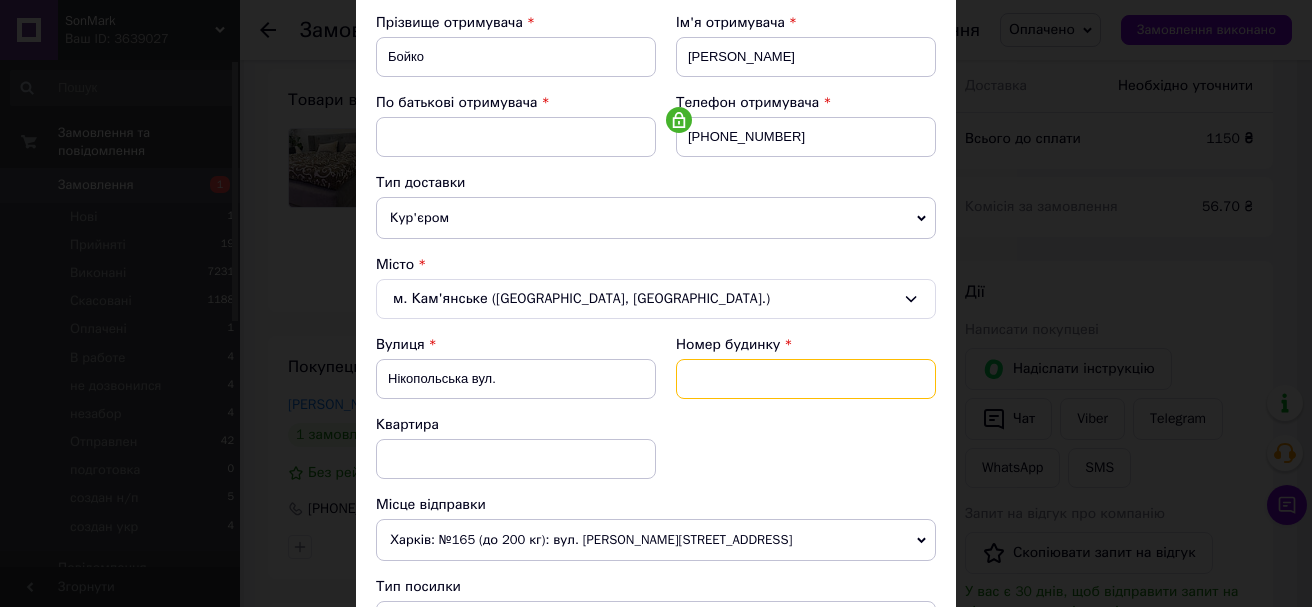 click at bounding box center [806, 379] 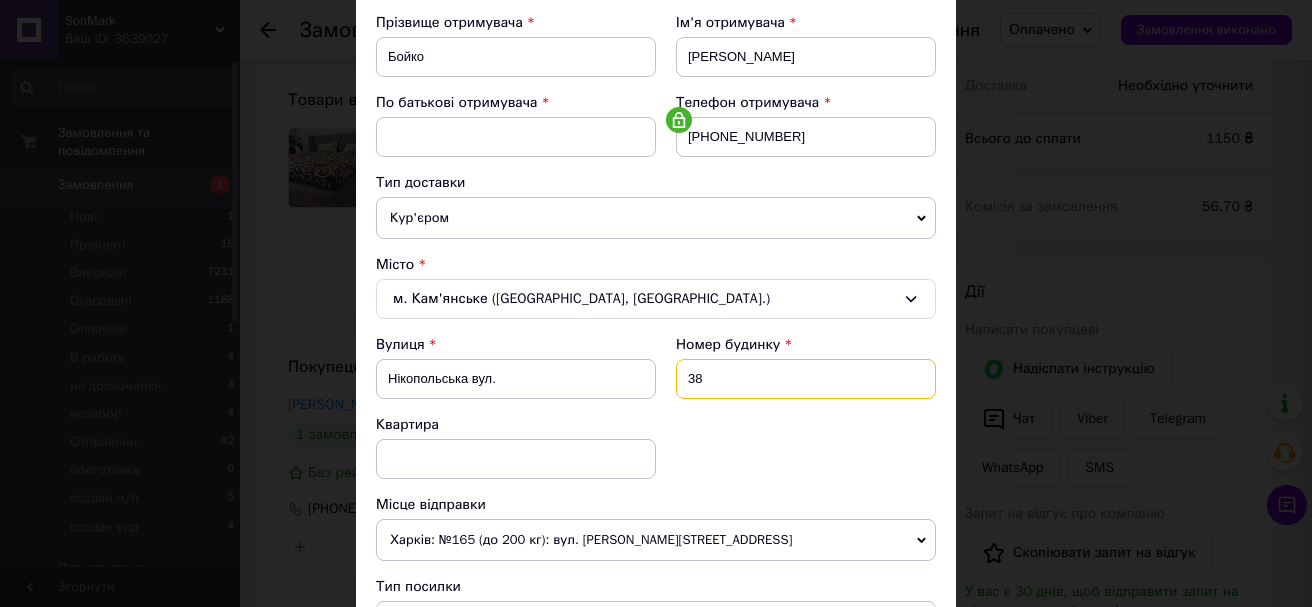 type on "38" 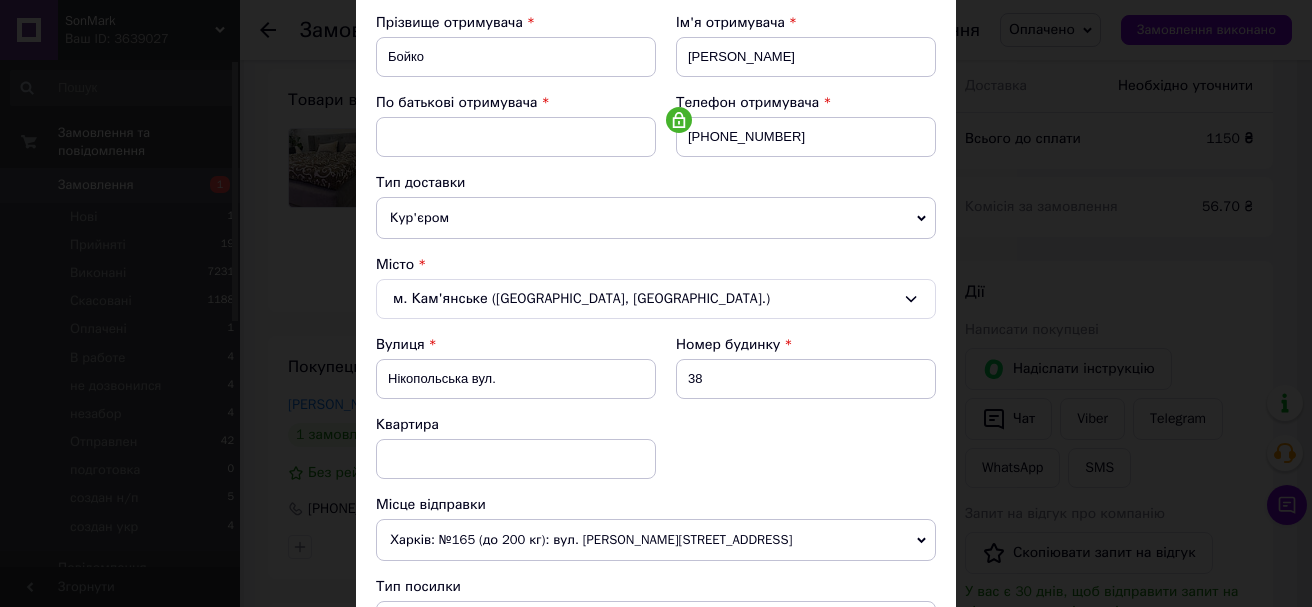 click on "Вулиця Нікопольська вул. Номер будинку 38 Квартира" at bounding box center (656, 415) 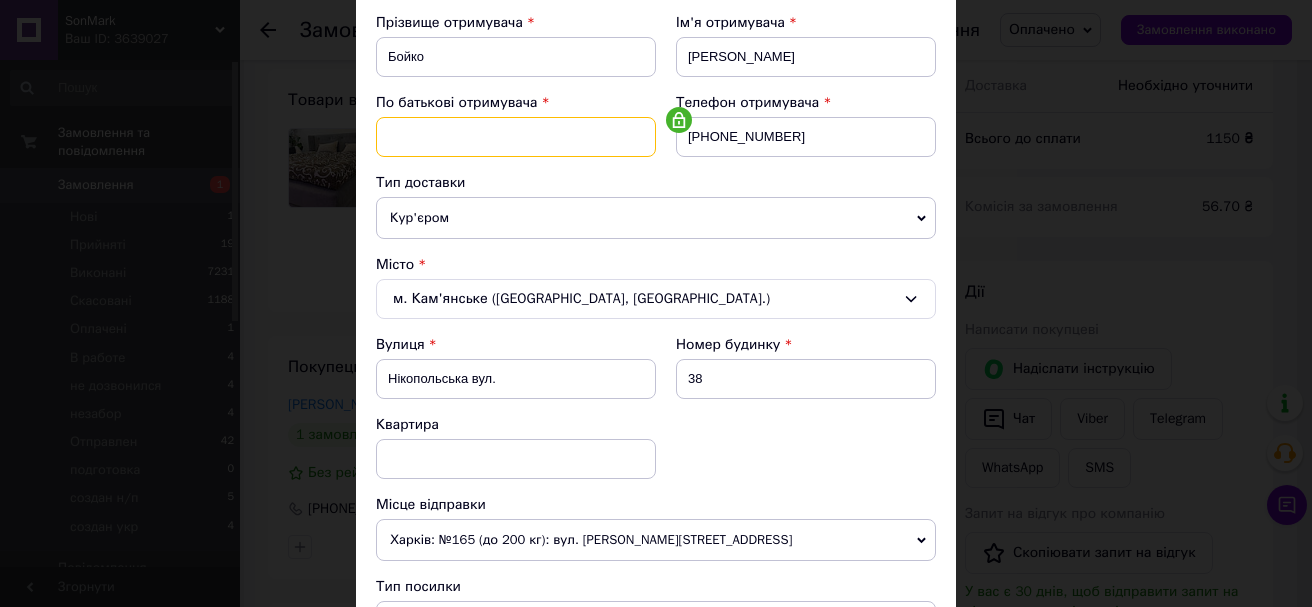 click at bounding box center [516, 137] 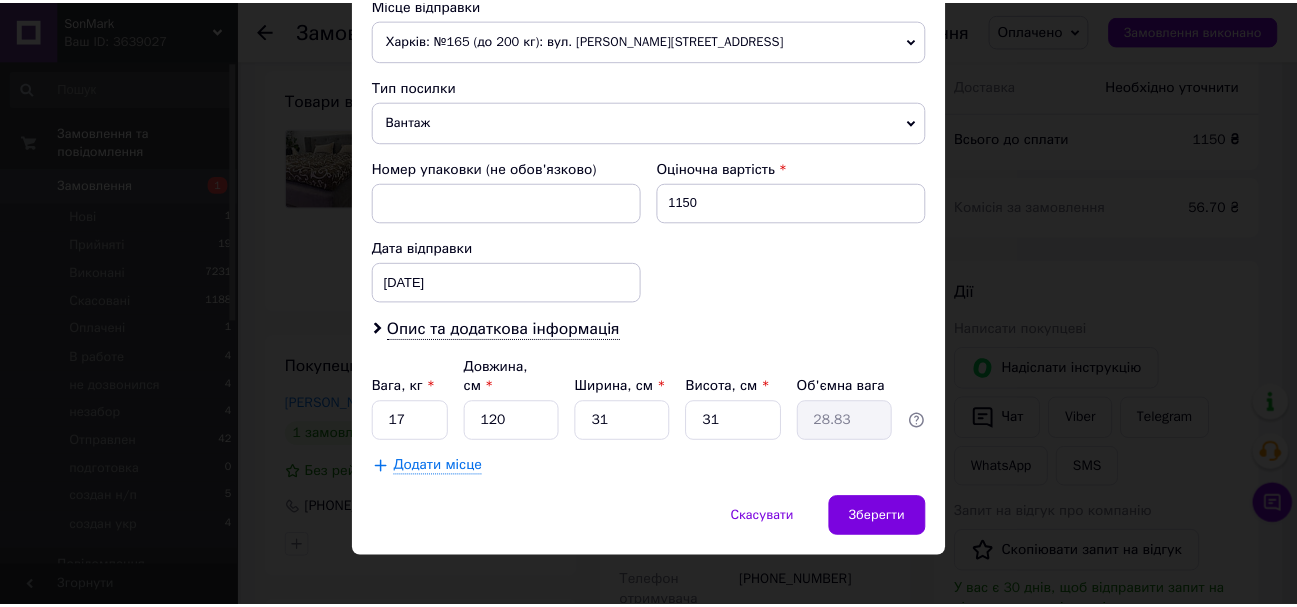 scroll, scrollTop: 801, scrollLeft: 0, axis: vertical 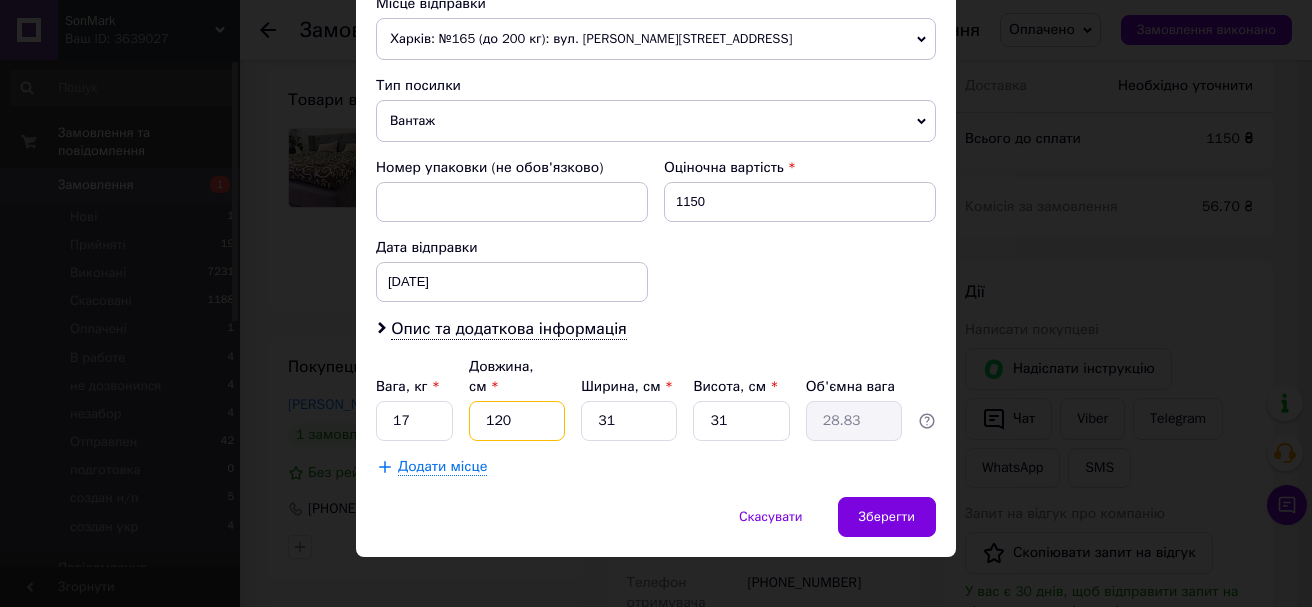 click on "120" at bounding box center [517, 421] 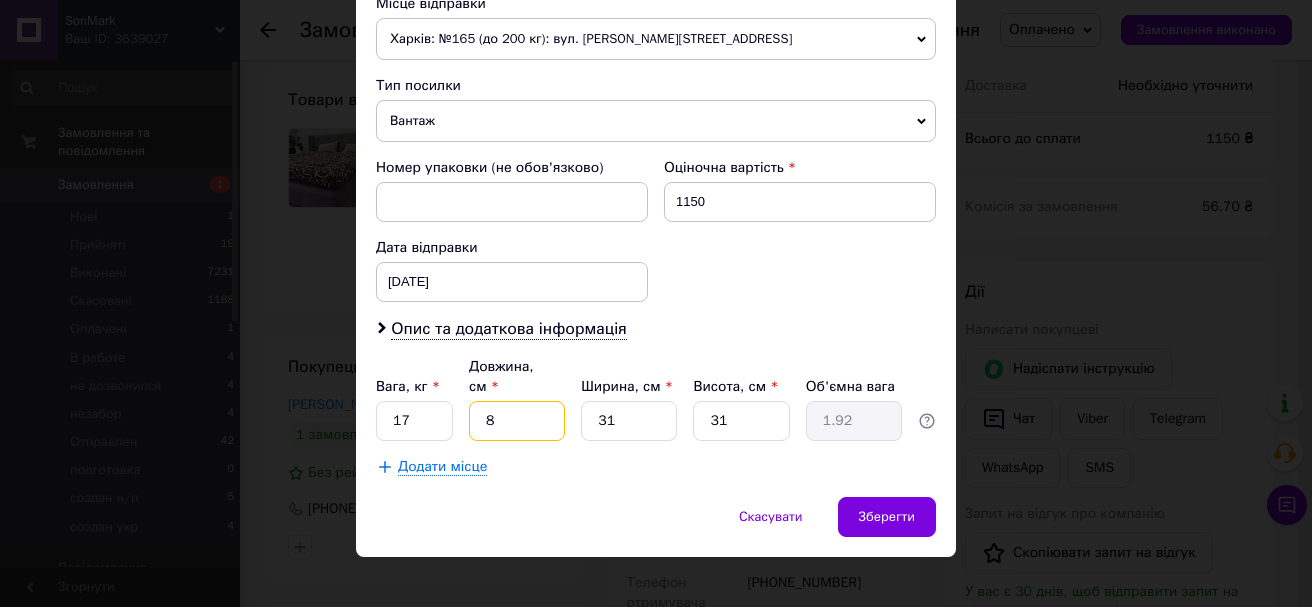 type on "80" 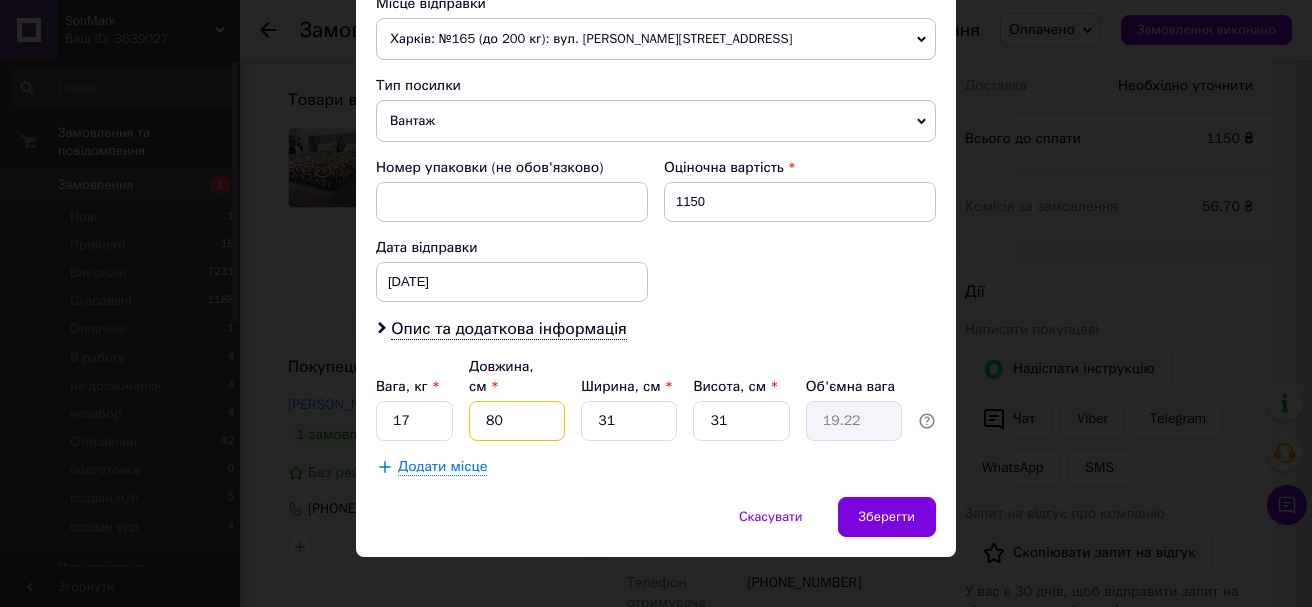 type on "80" 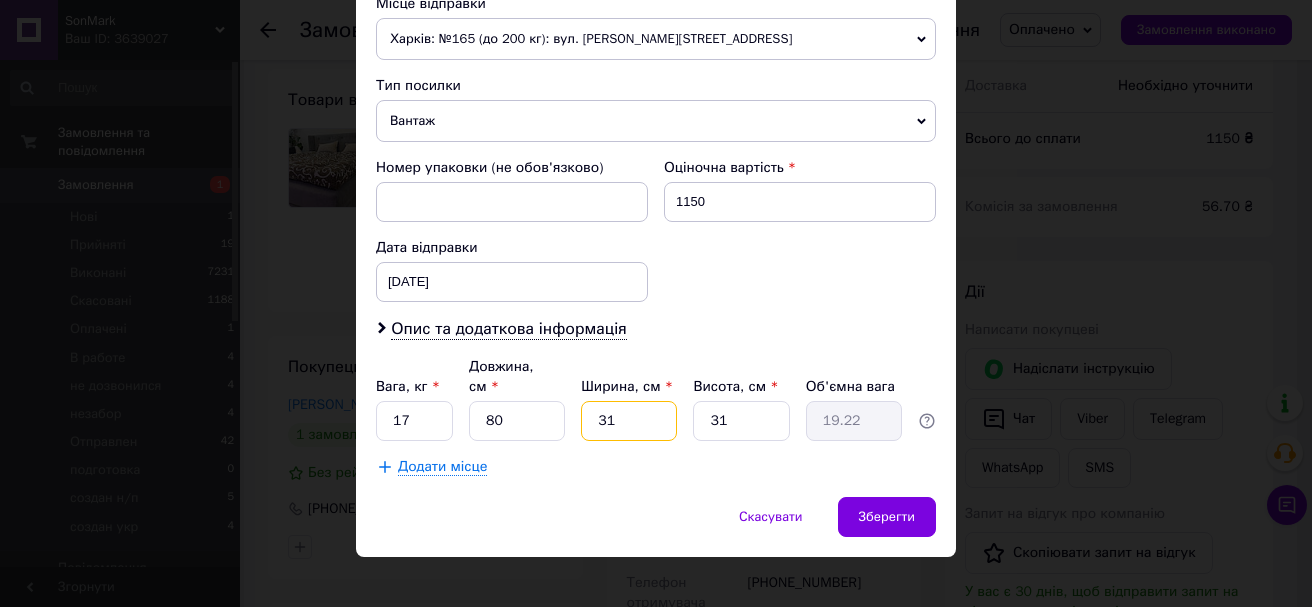 click on "31" at bounding box center (629, 421) 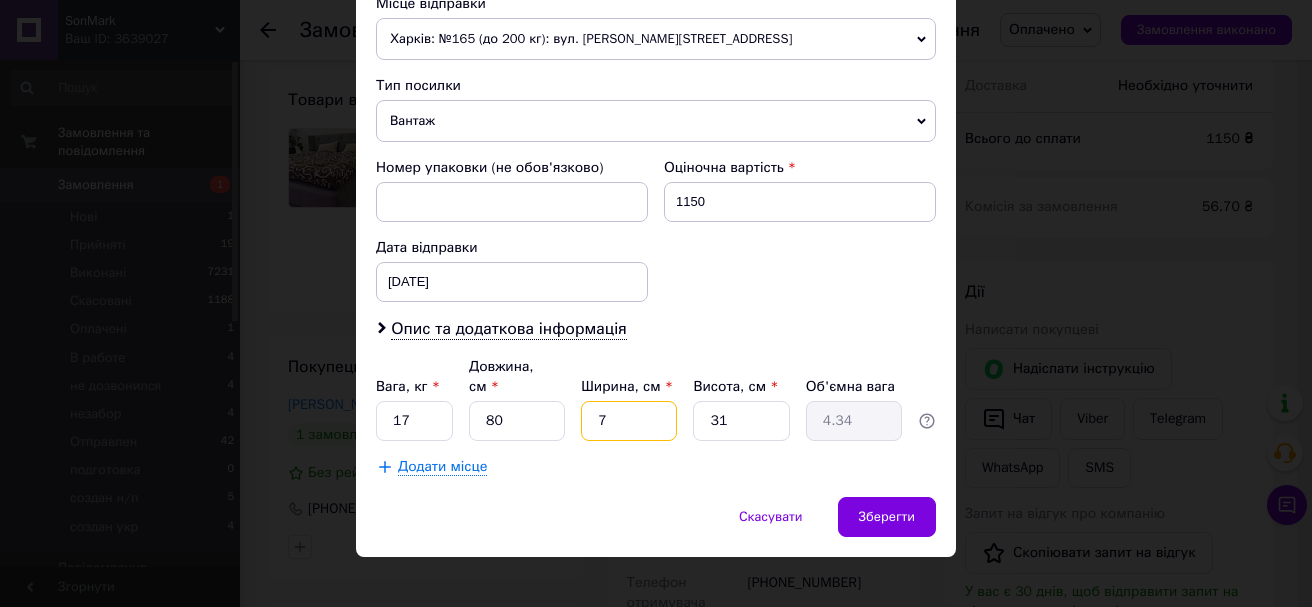 type on "75" 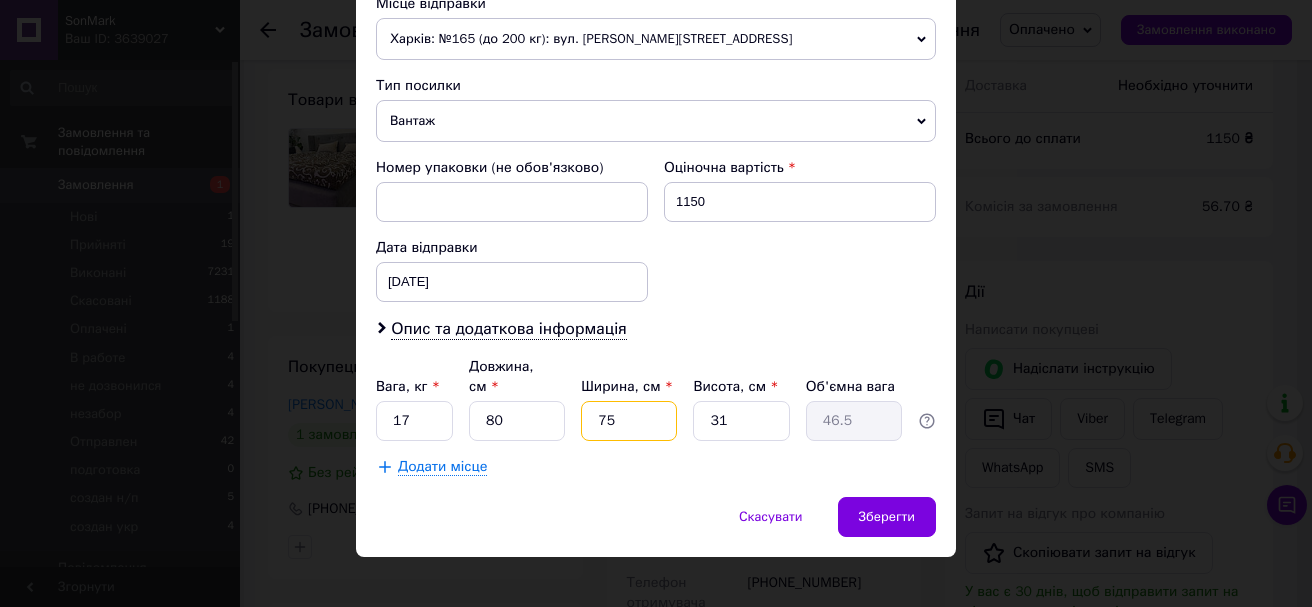 type on "75" 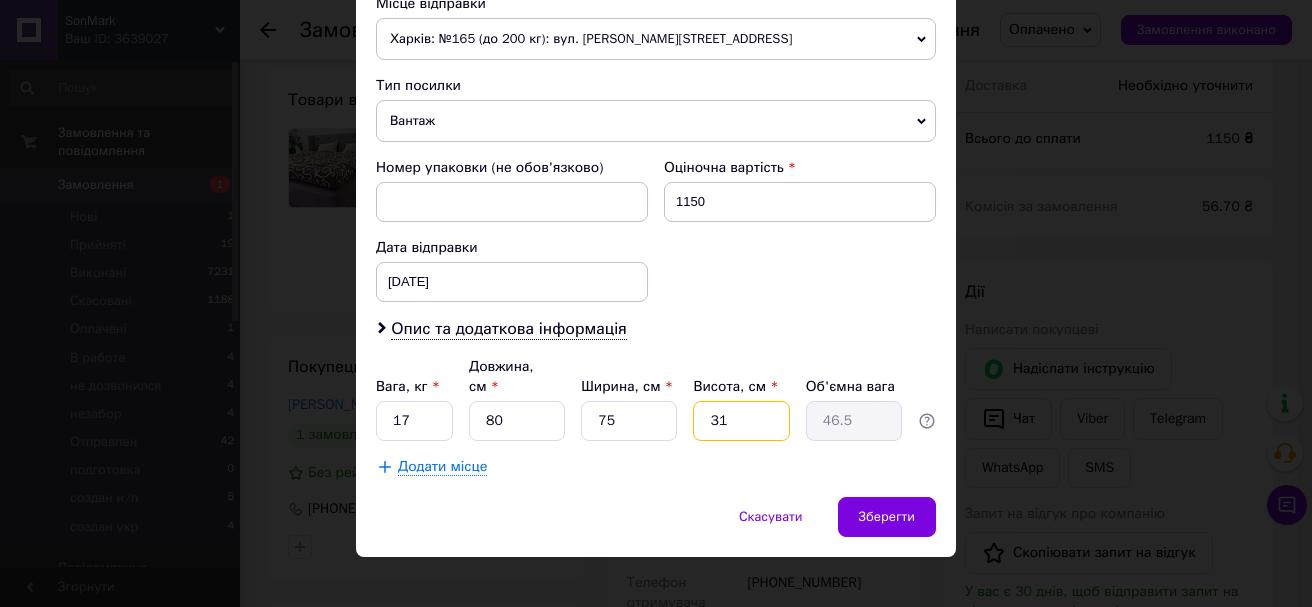 click on "31" at bounding box center (741, 421) 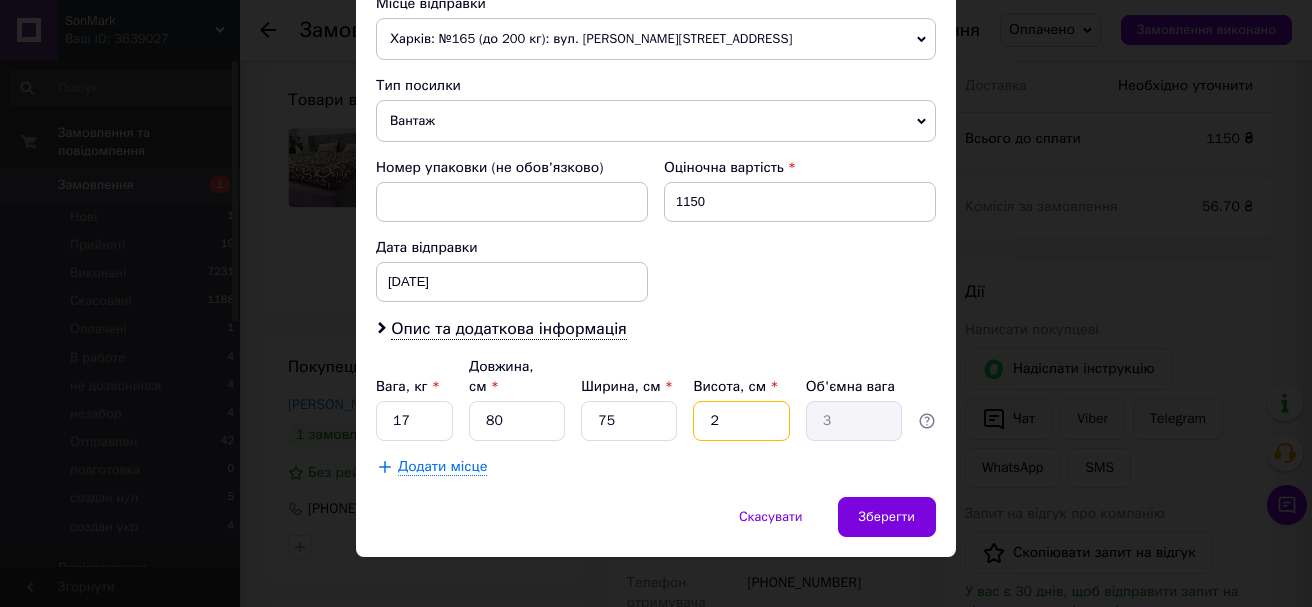 type on "20" 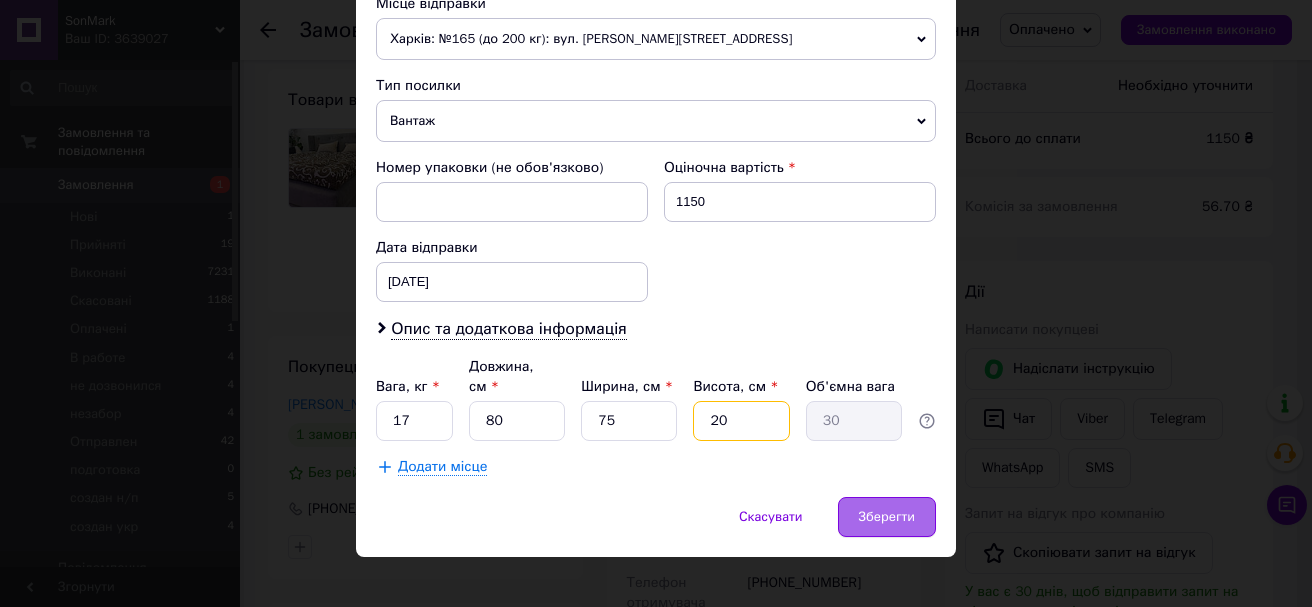 type on "20" 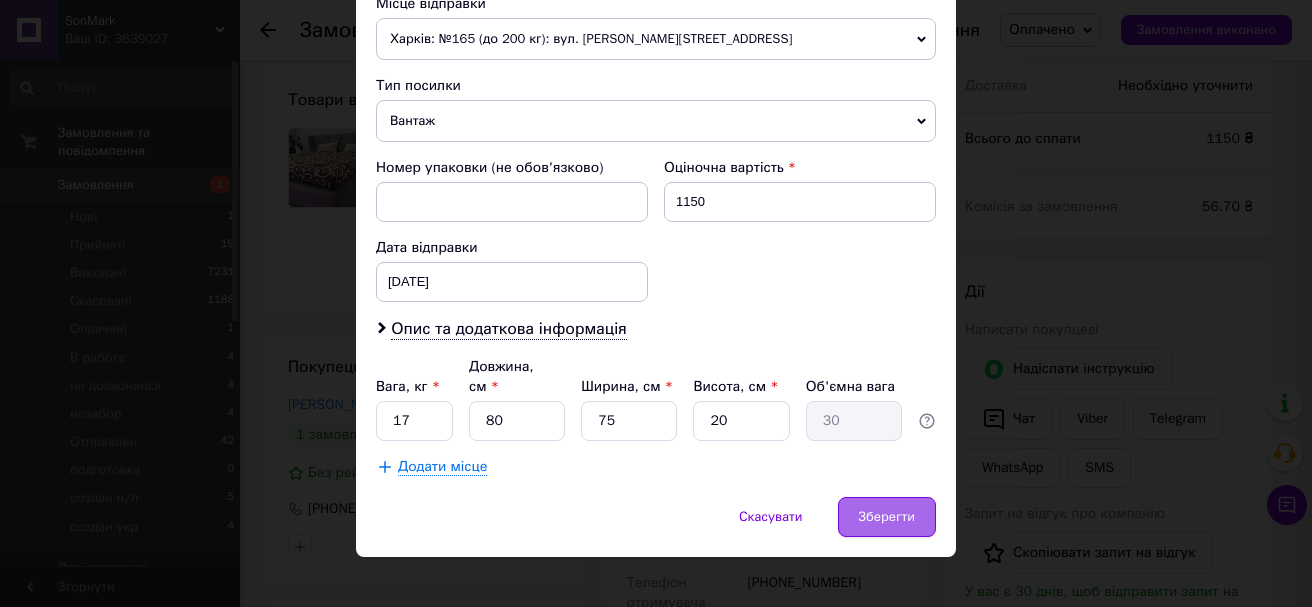 click on "Зберегти" at bounding box center (887, 517) 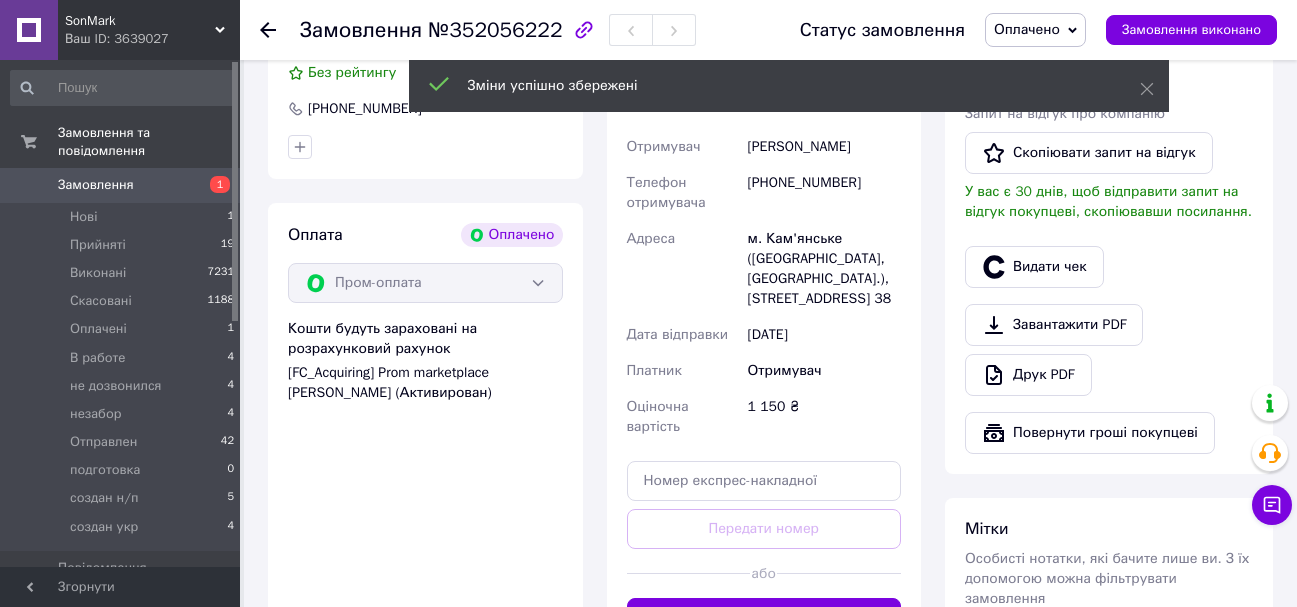 scroll, scrollTop: 1400, scrollLeft: 0, axis: vertical 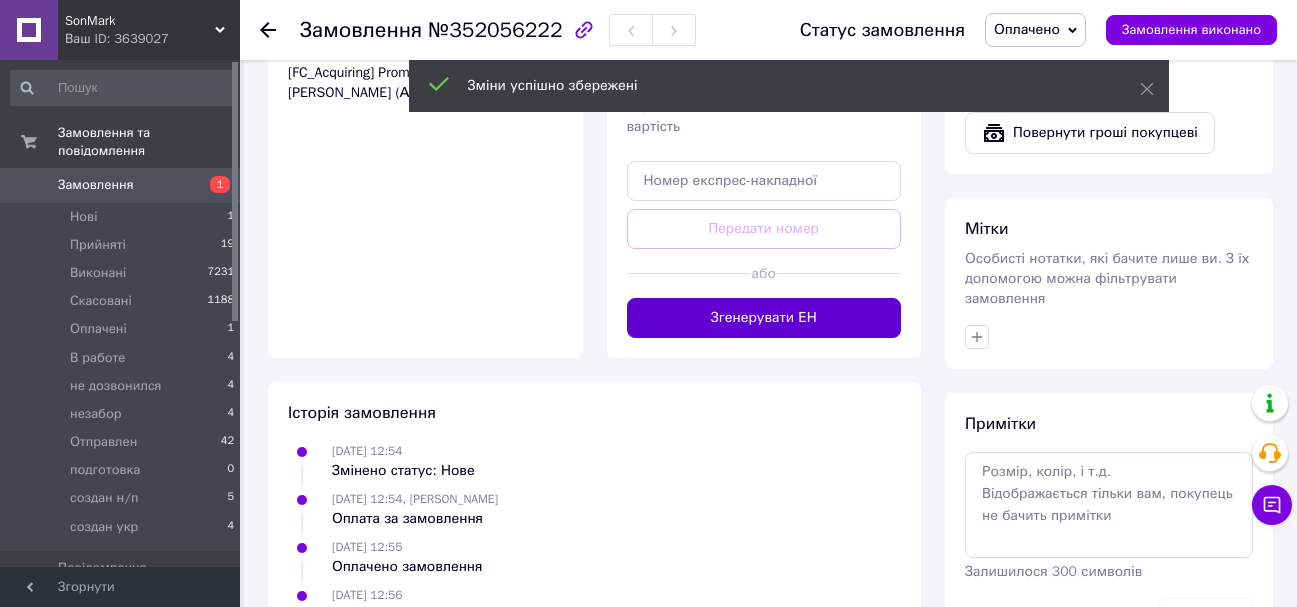 click on "Згенерувати ЕН" at bounding box center [764, 318] 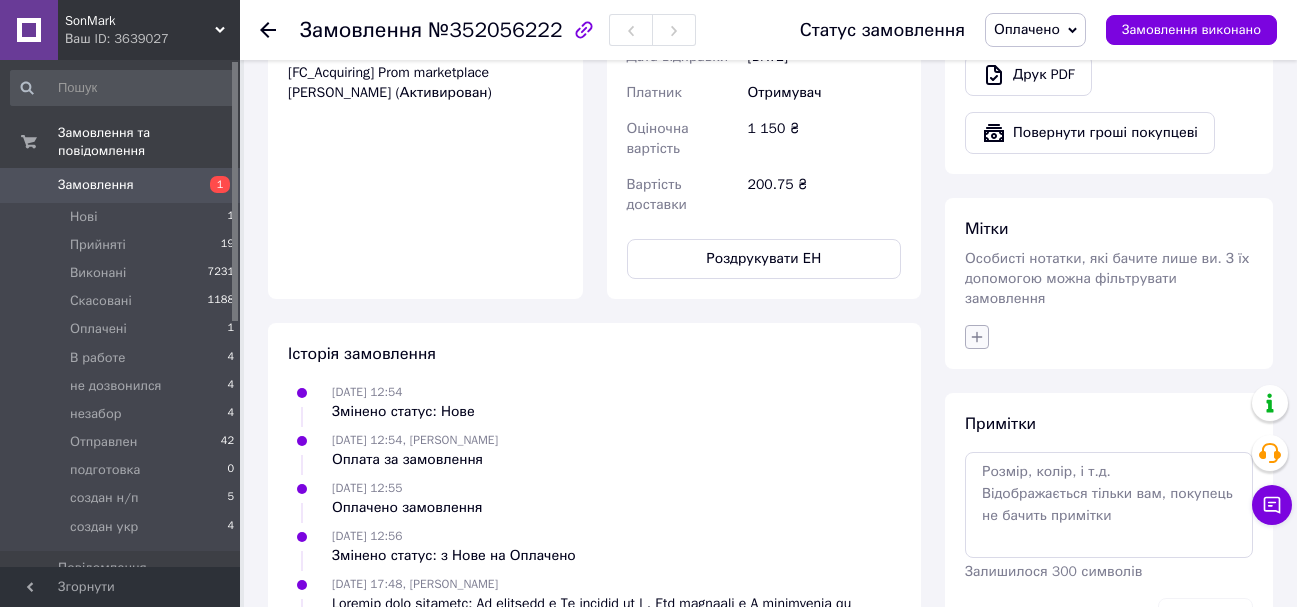 click 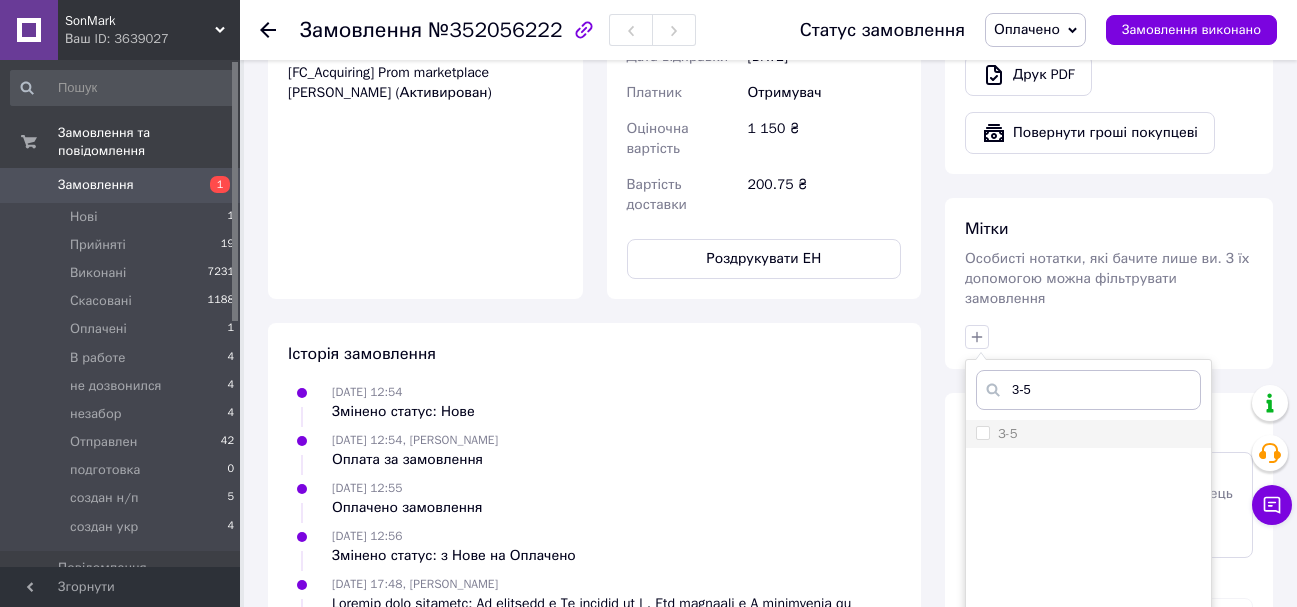 type on "3-5" 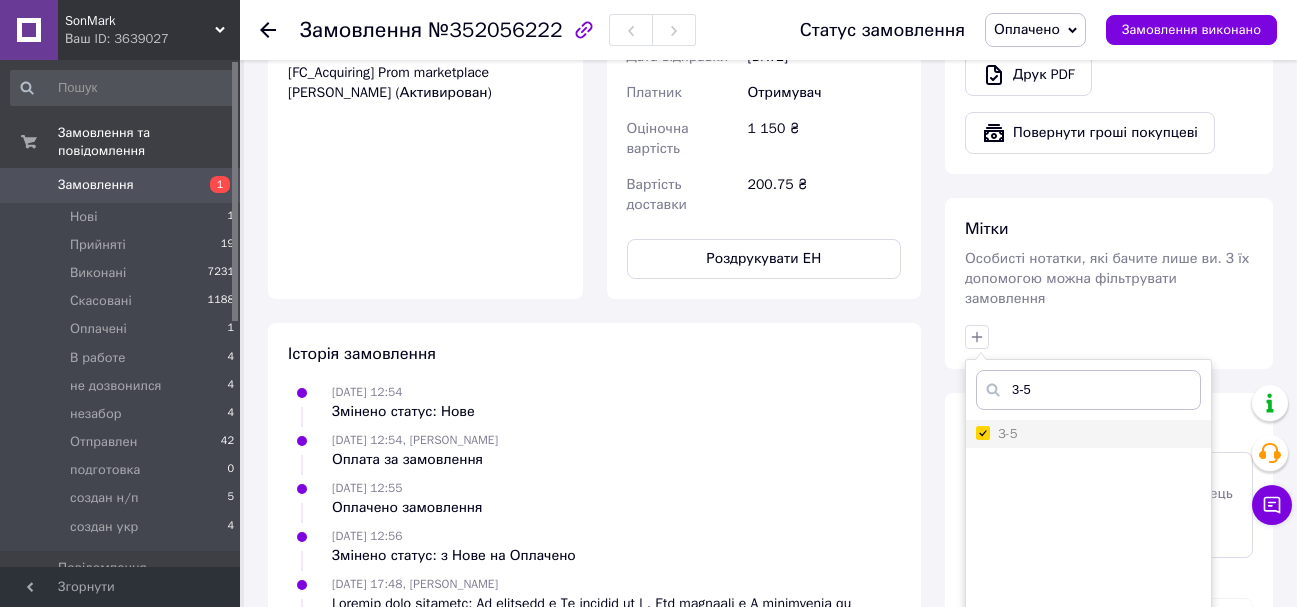 checkbox on "true" 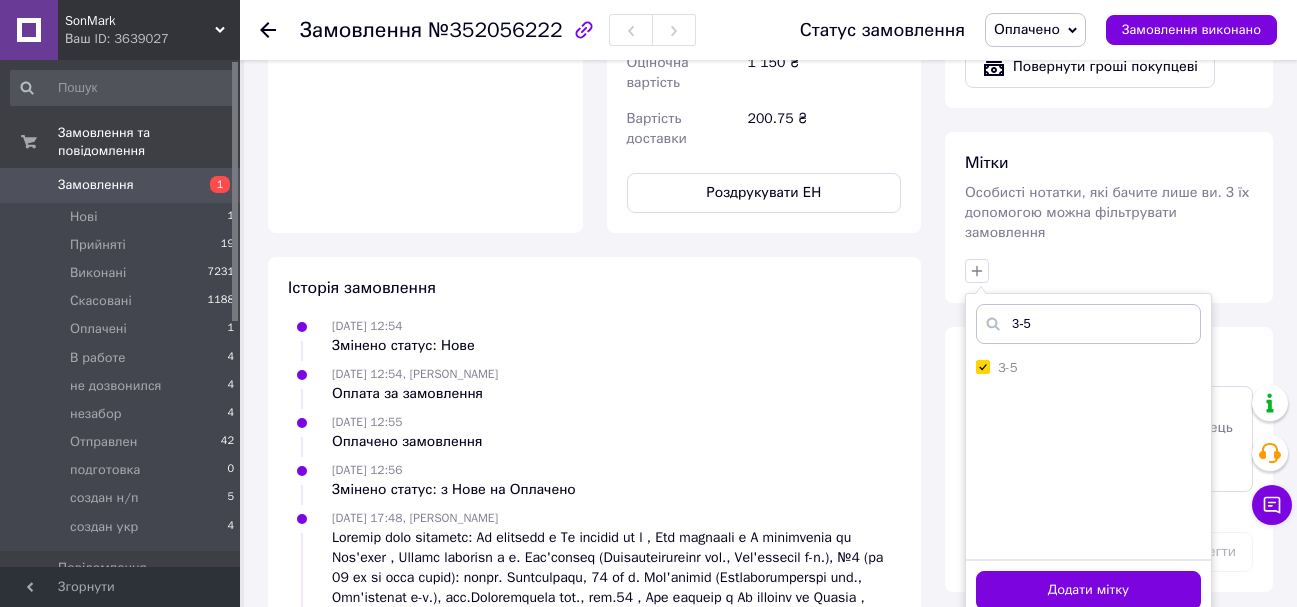 scroll, scrollTop: 1600, scrollLeft: 0, axis: vertical 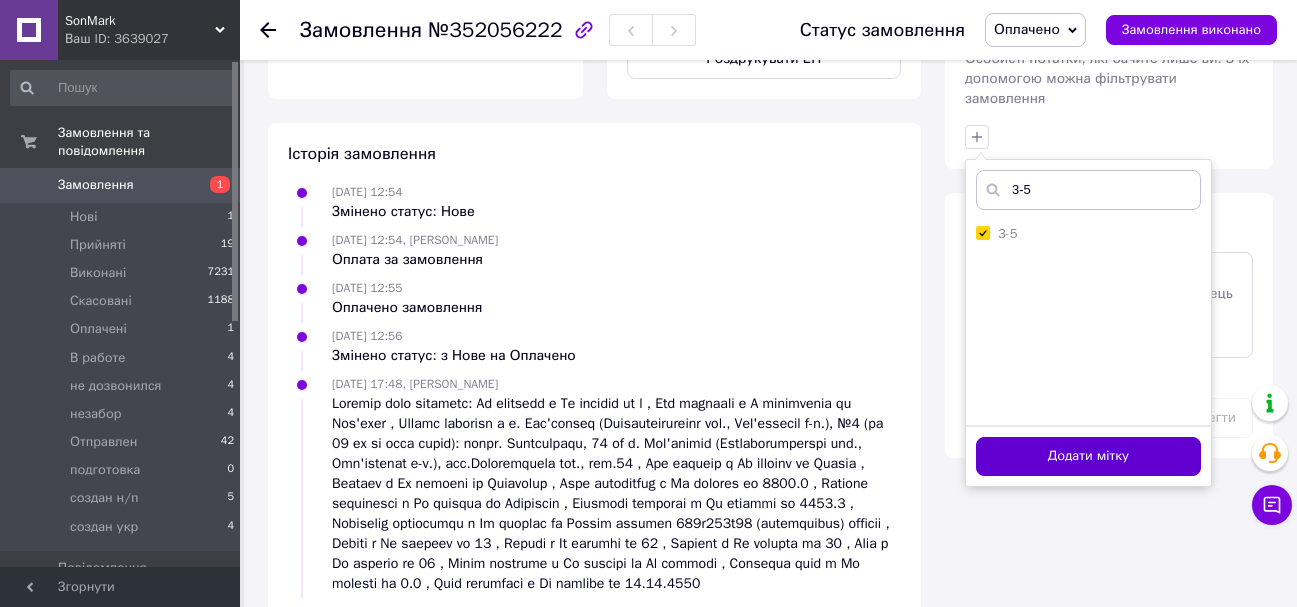 click on "Додати мітку" at bounding box center (1088, 456) 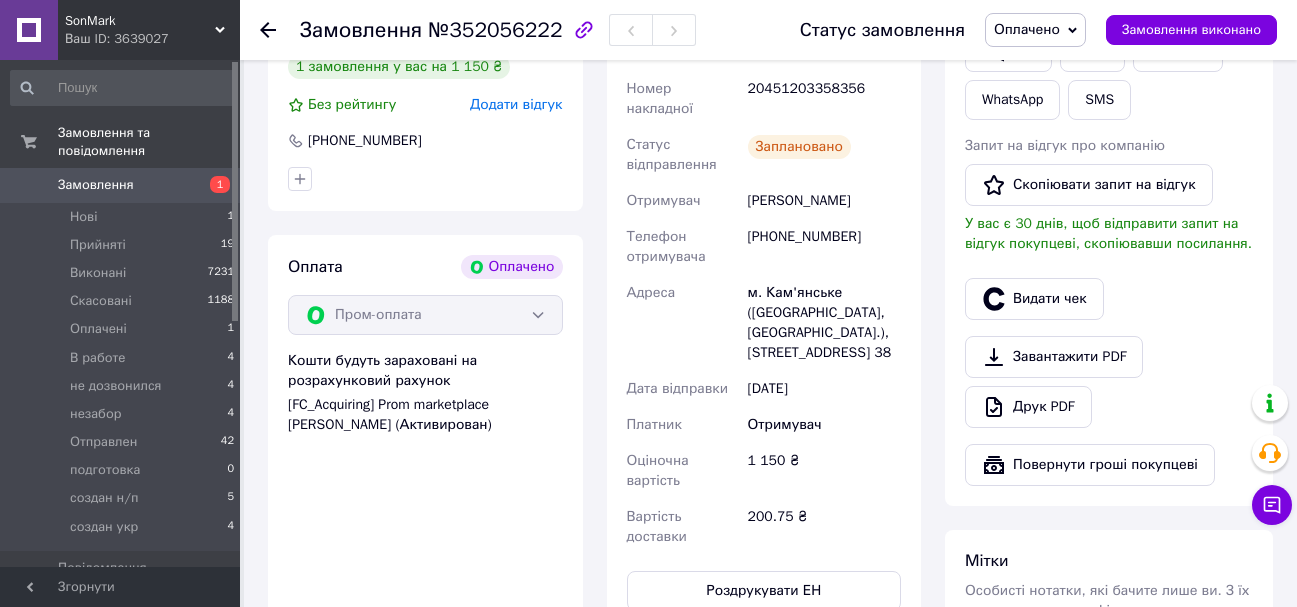 scroll, scrollTop: 1300, scrollLeft: 0, axis: vertical 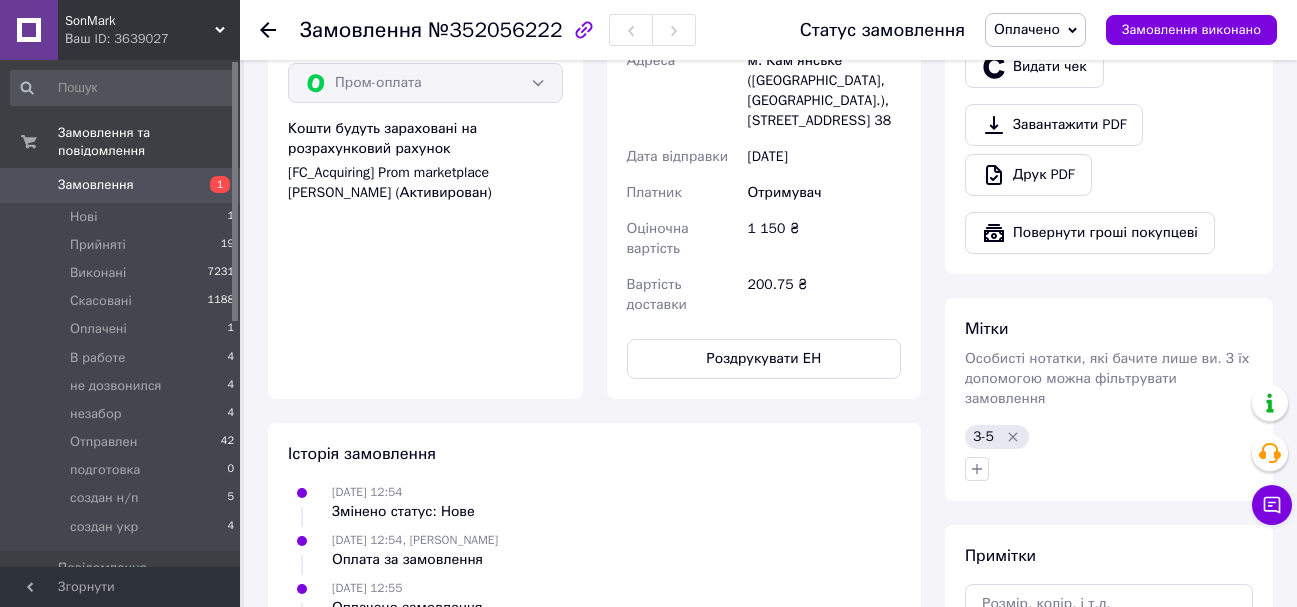 click on "Оплачено" at bounding box center [1035, 30] 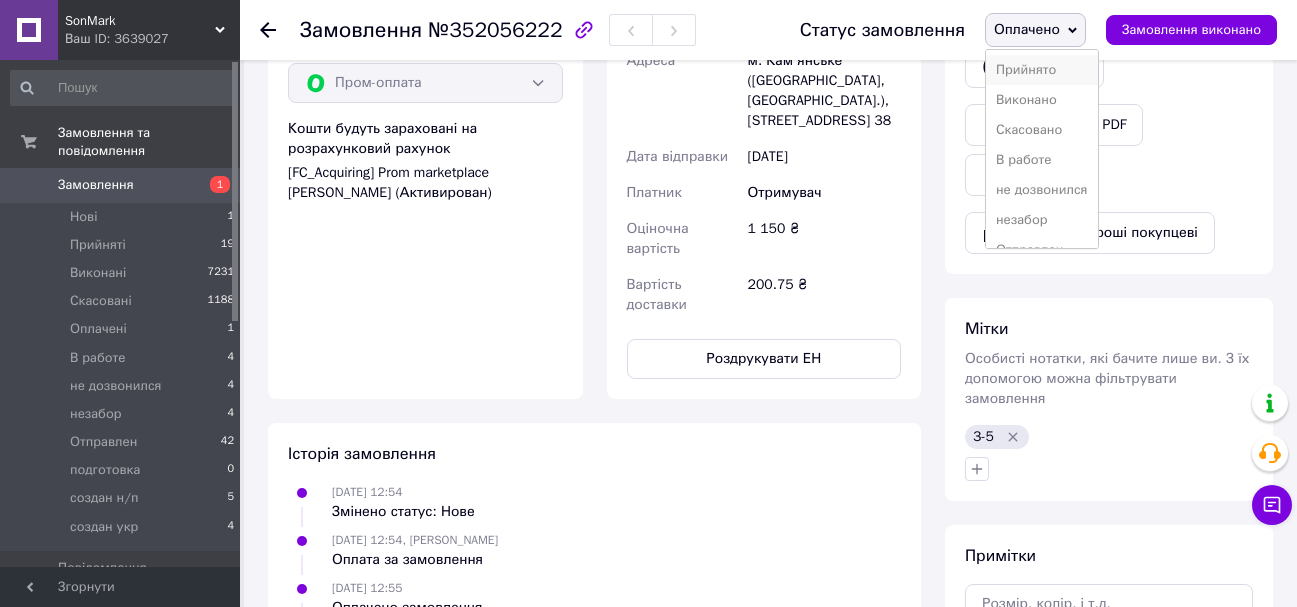 click on "Прийнято" at bounding box center (1042, 70) 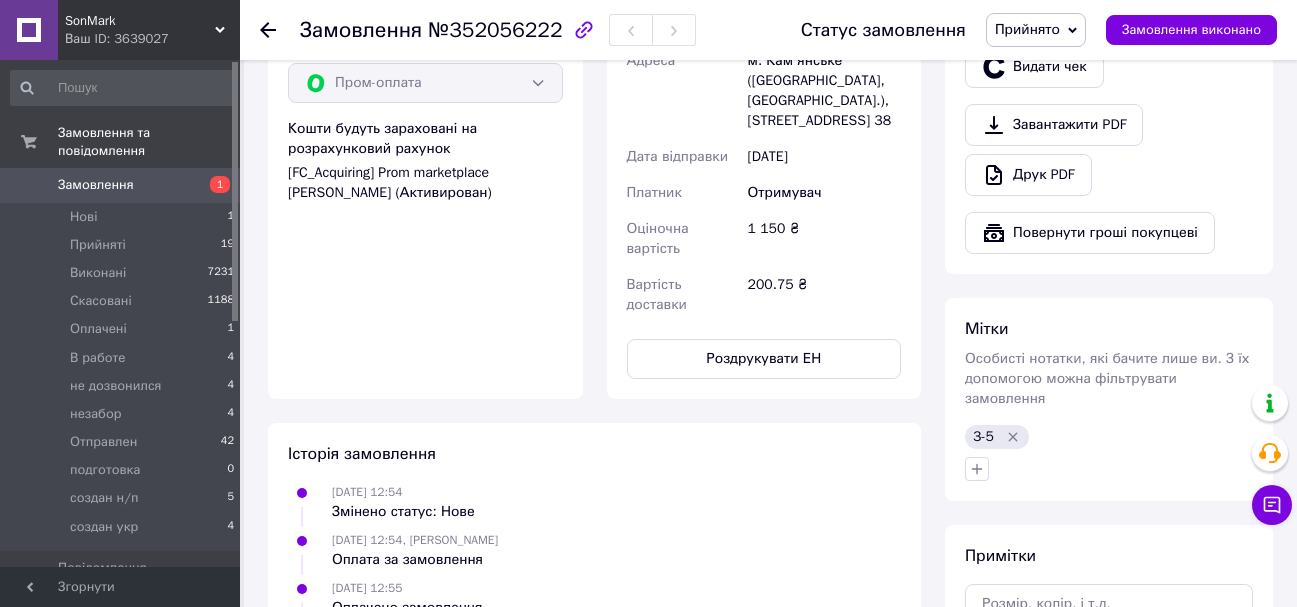 click on "[DATE] 12:54 Змінено статус: Нове" at bounding box center [594, 502] 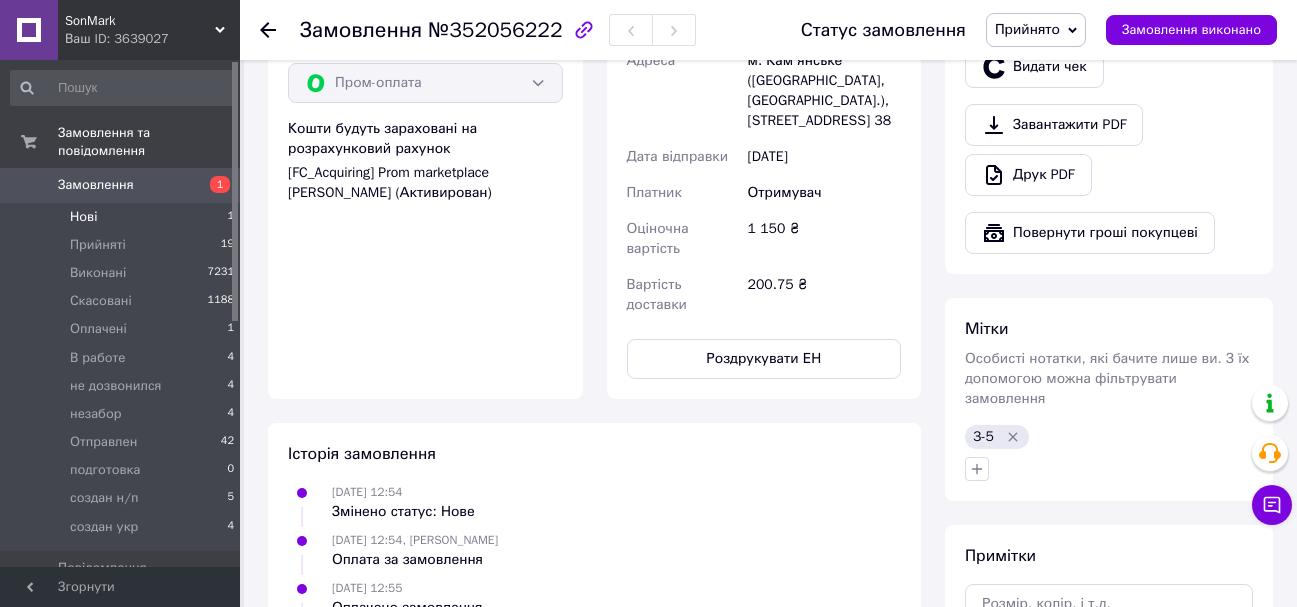 click on "Нові 1" at bounding box center [123, 217] 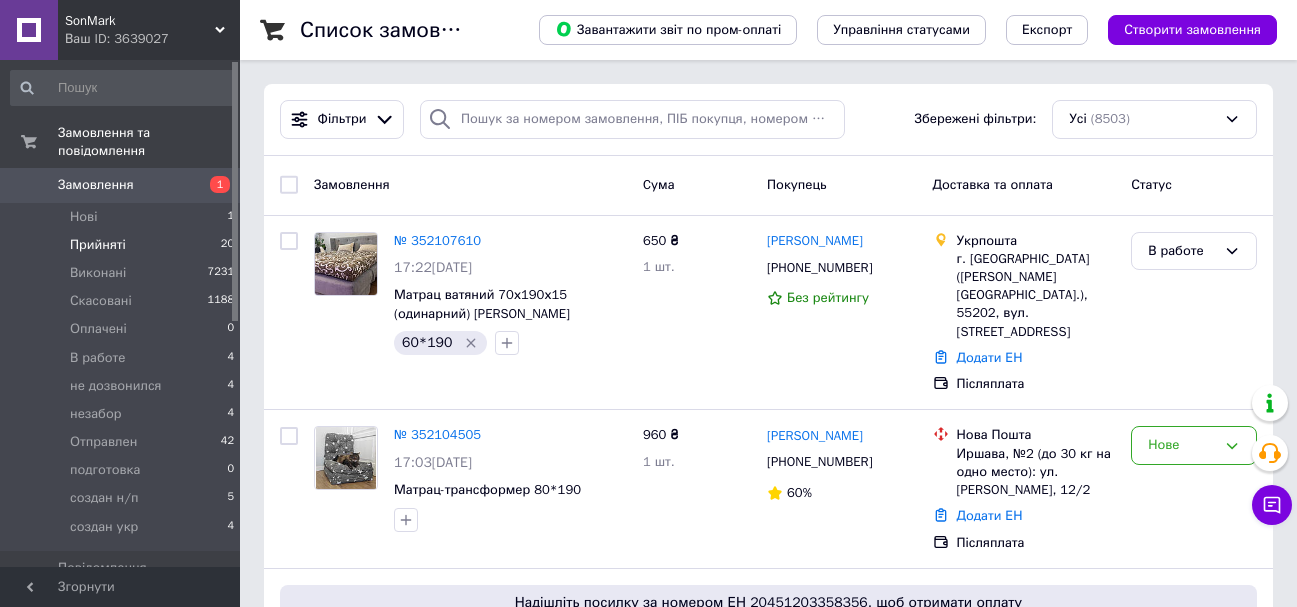 click on "Прийняті" at bounding box center [98, 245] 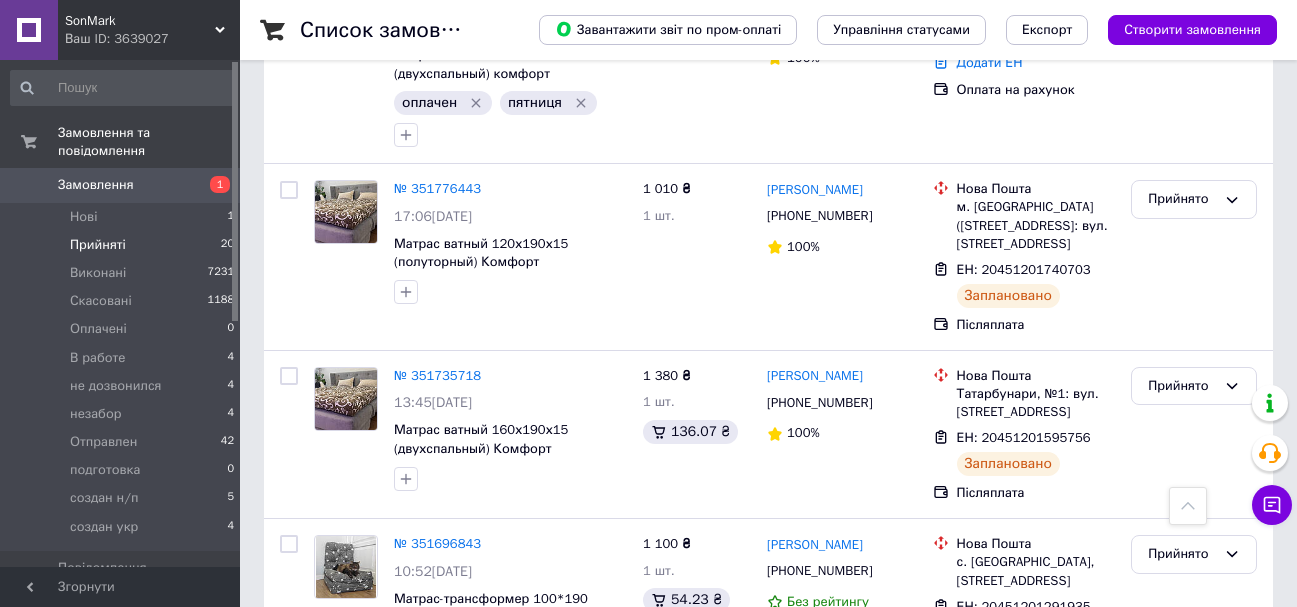 scroll, scrollTop: 2576, scrollLeft: 0, axis: vertical 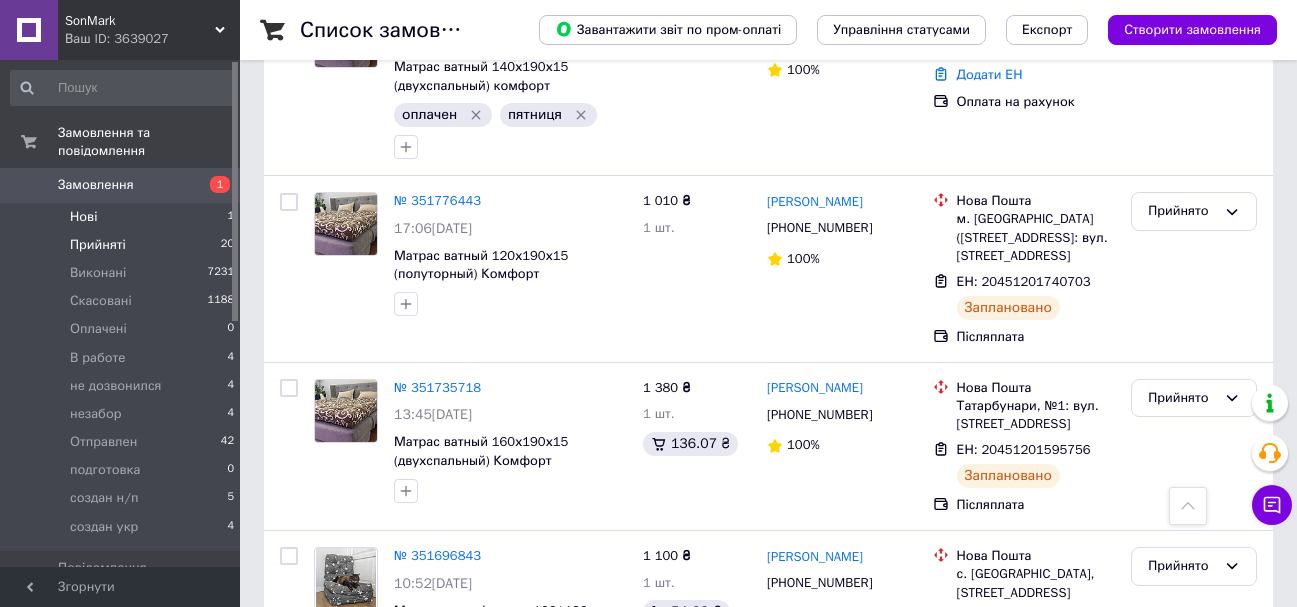 click on "Нові 1" at bounding box center [123, 217] 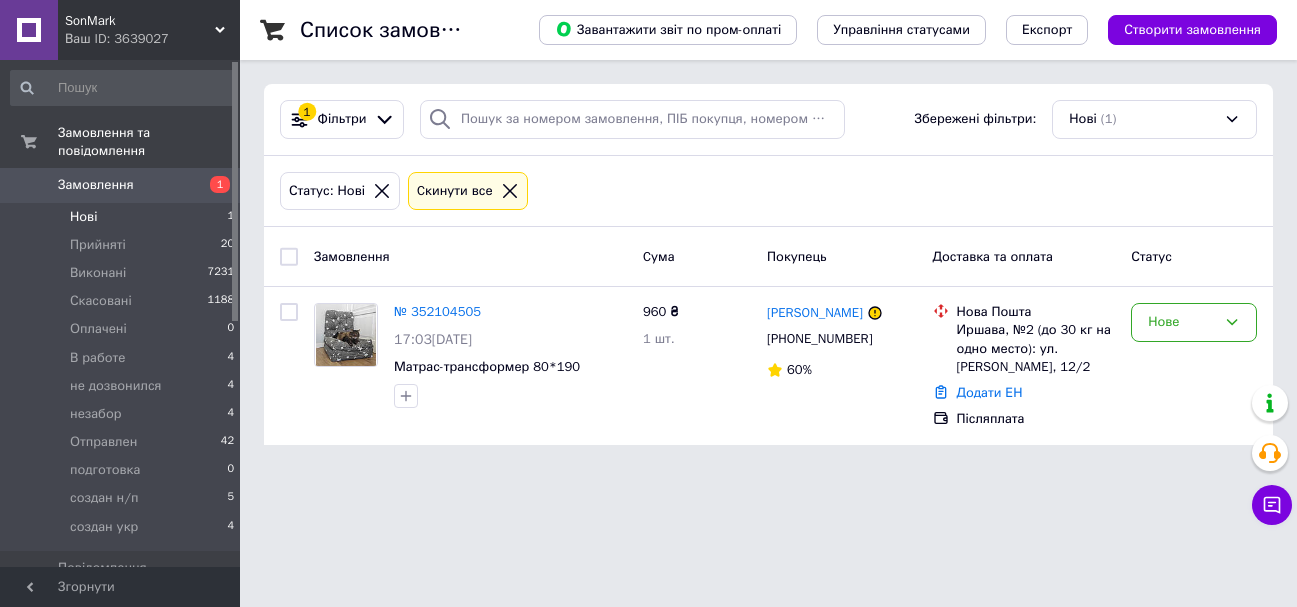 scroll, scrollTop: 0, scrollLeft: 0, axis: both 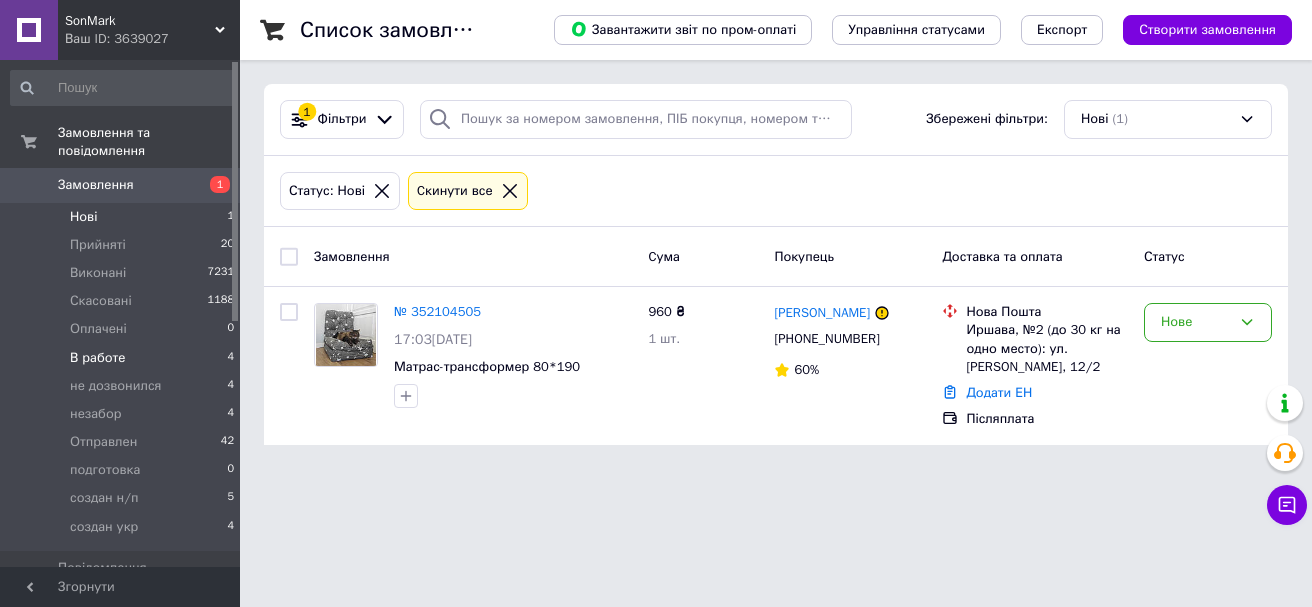 click on "В работе 4" at bounding box center [123, 358] 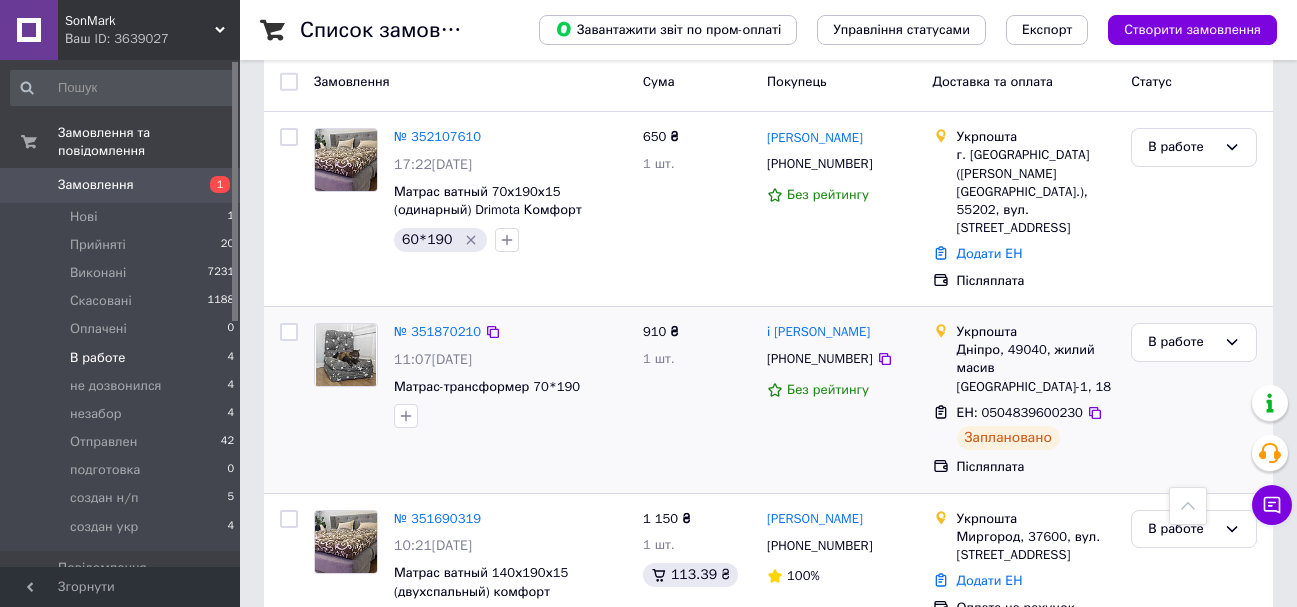scroll, scrollTop: 173, scrollLeft: 0, axis: vertical 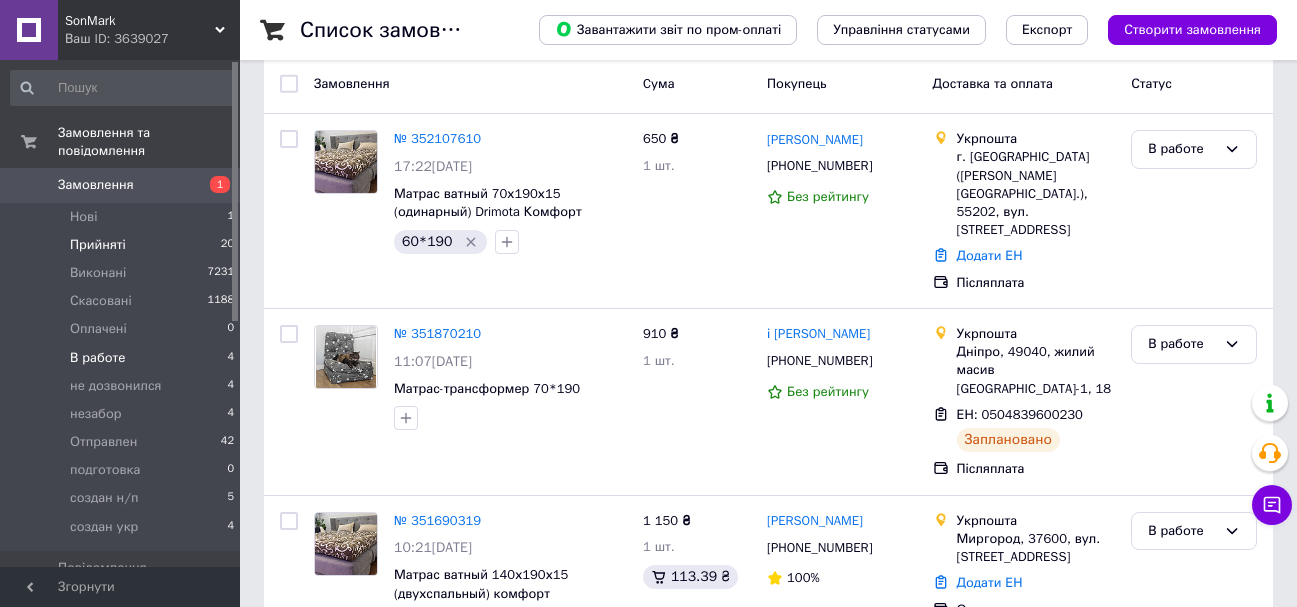 click on "Прийняті" at bounding box center (98, 245) 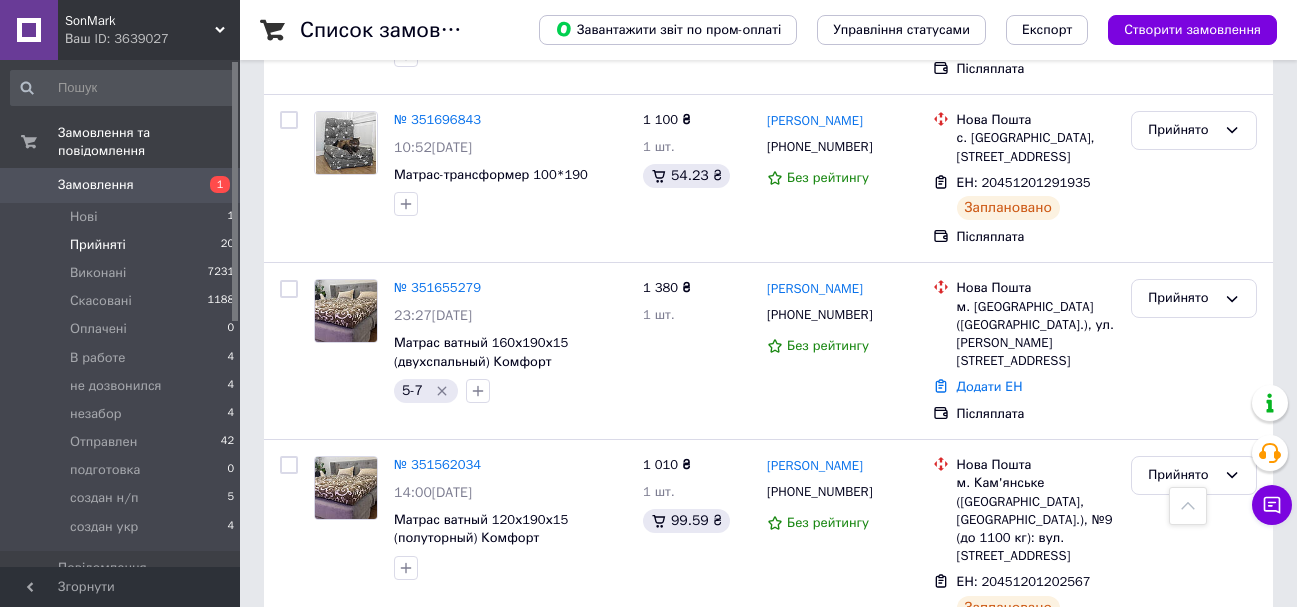 scroll, scrollTop: 2976, scrollLeft: 0, axis: vertical 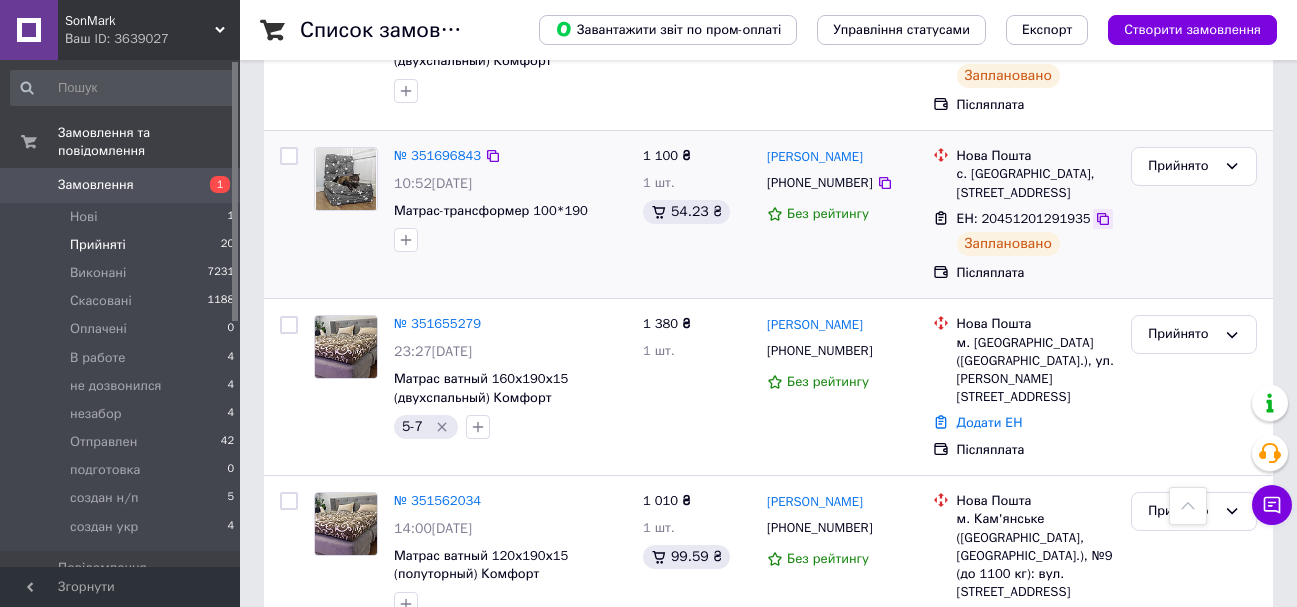 click 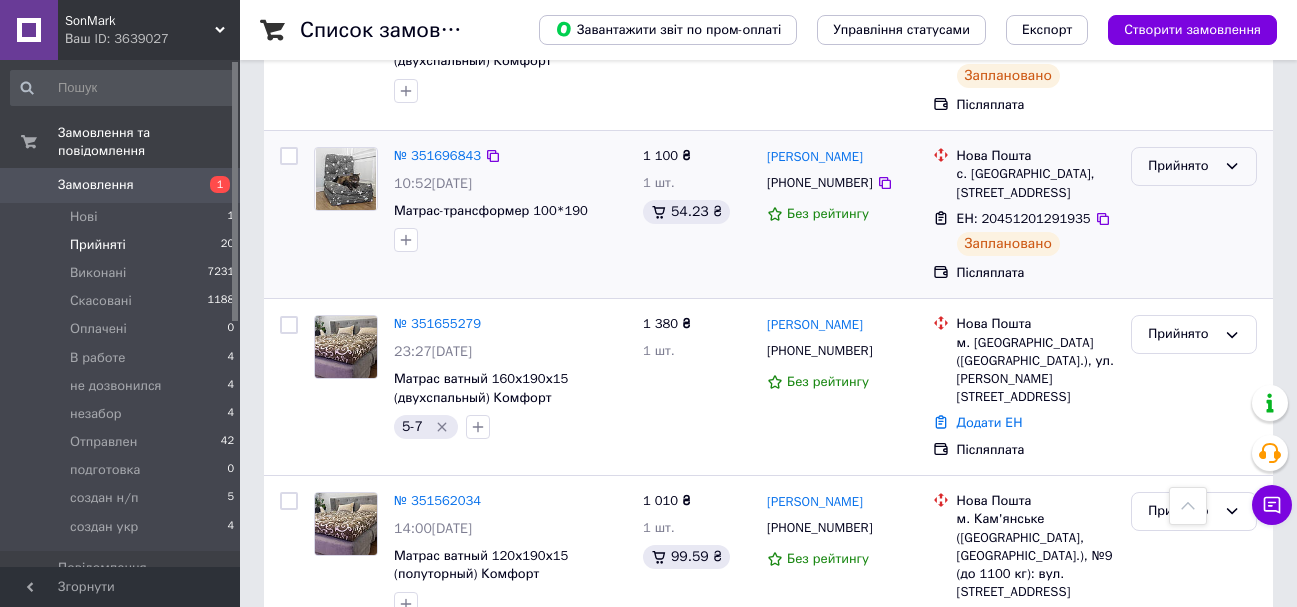click on "Прийнято" at bounding box center [1194, 166] 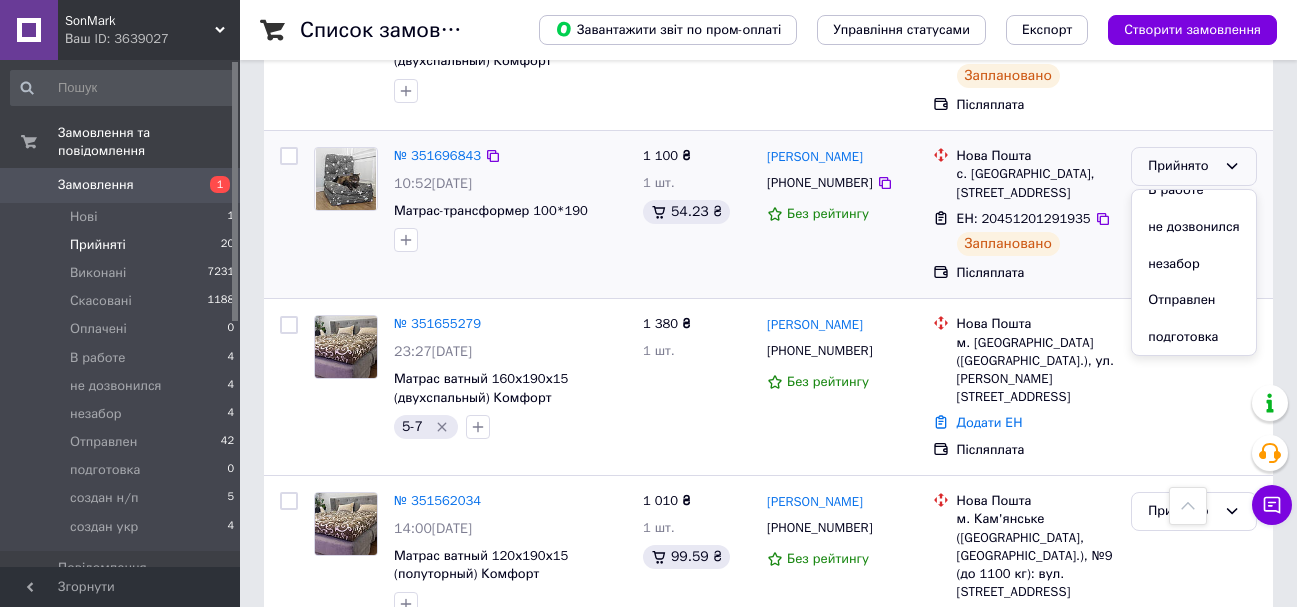 scroll, scrollTop: 220, scrollLeft: 0, axis: vertical 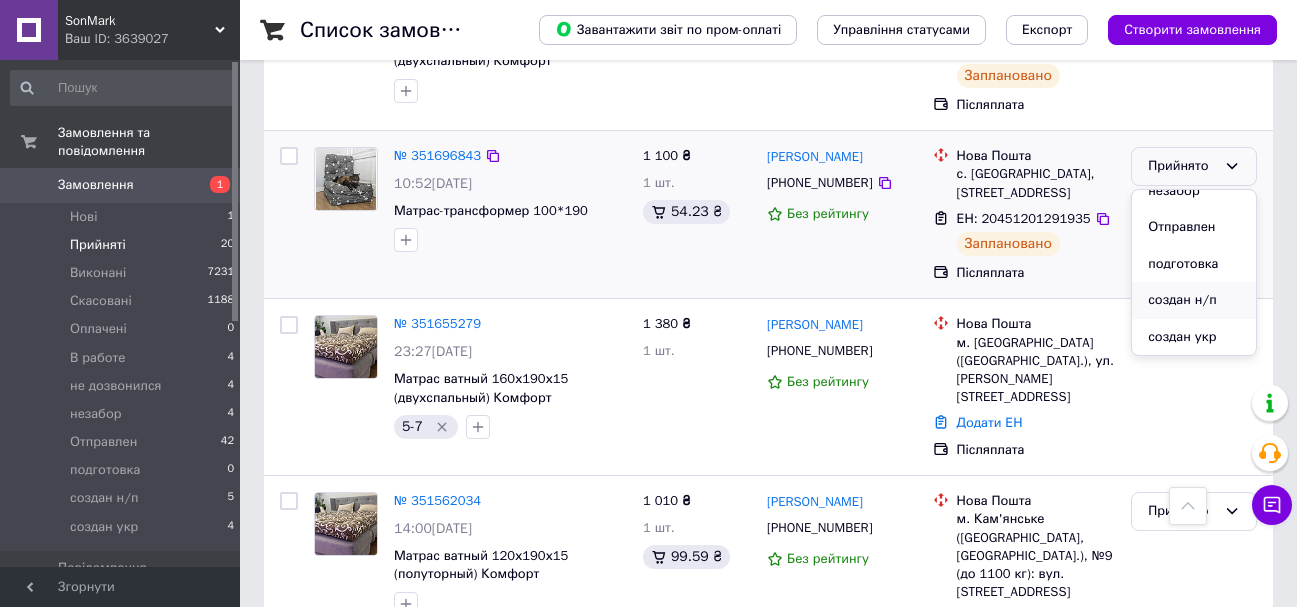 click on "создан н/п" at bounding box center (1194, 300) 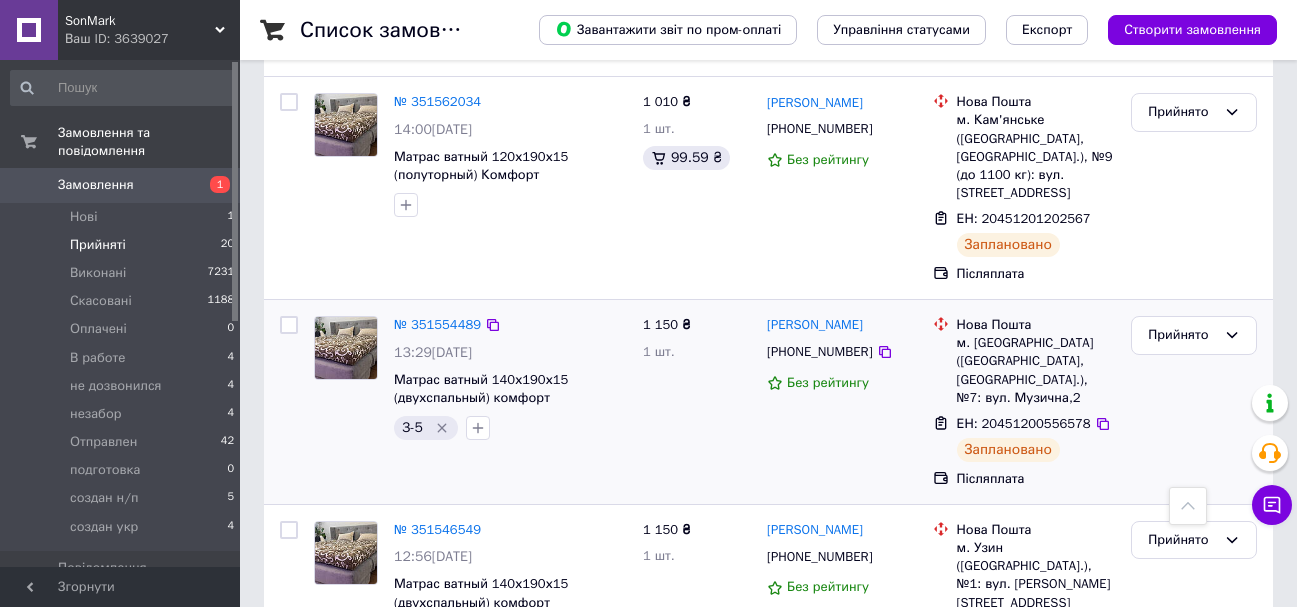 scroll, scrollTop: 3376, scrollLeft: 0, axis: vertical 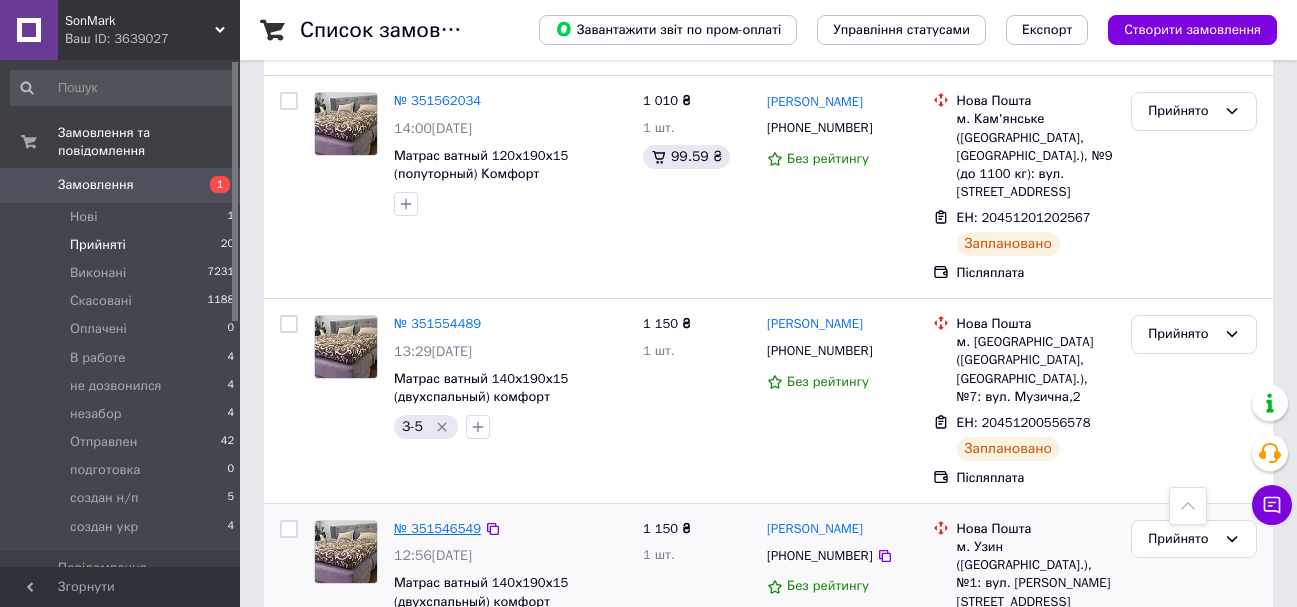 click on "№ 351546549" at bounding box center (437, 528) 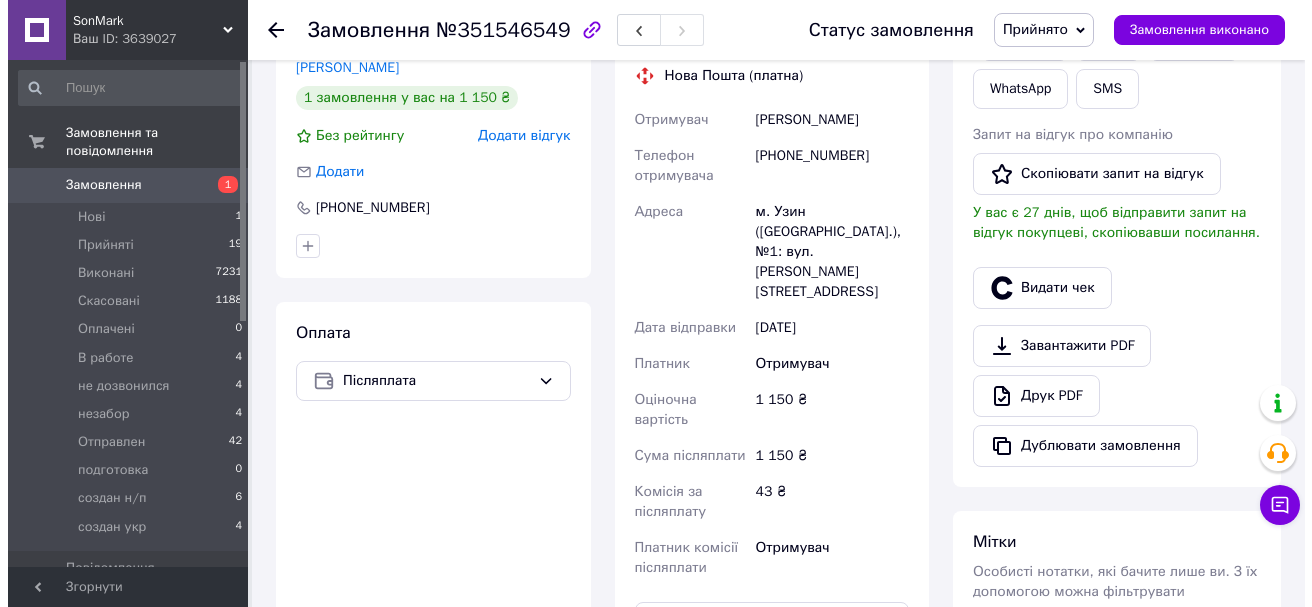 scroll, scrollTop: 300, scrollLeft: 0, axis: vertical 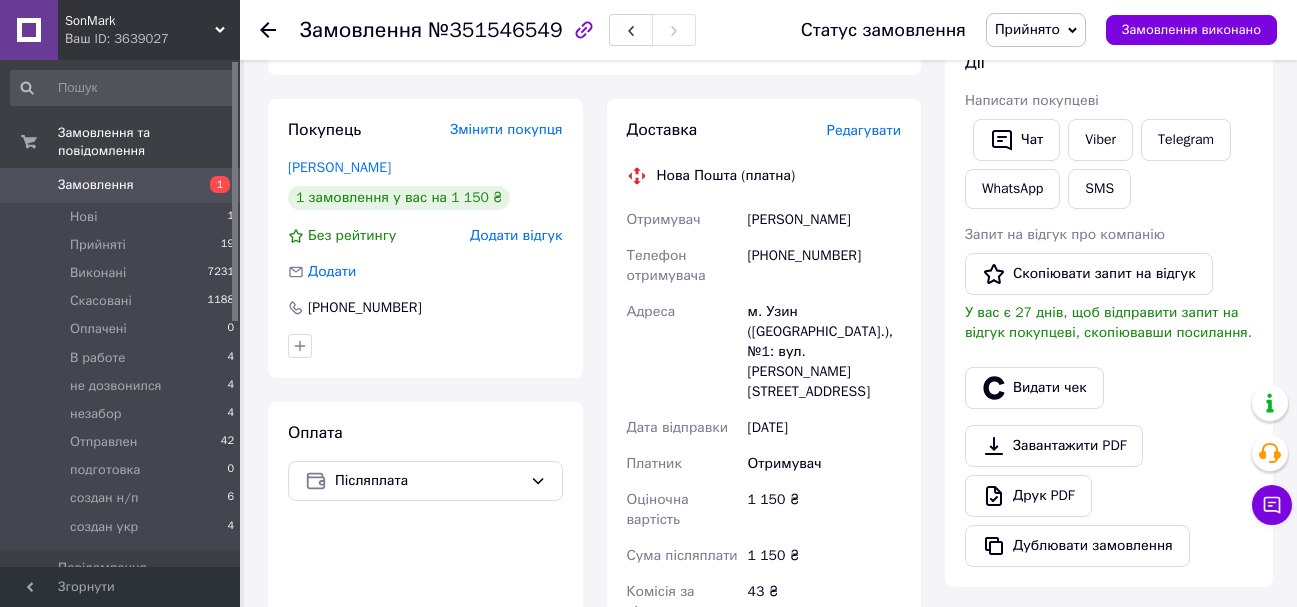 click on "Редагувати" at bounding box center (864, 130) 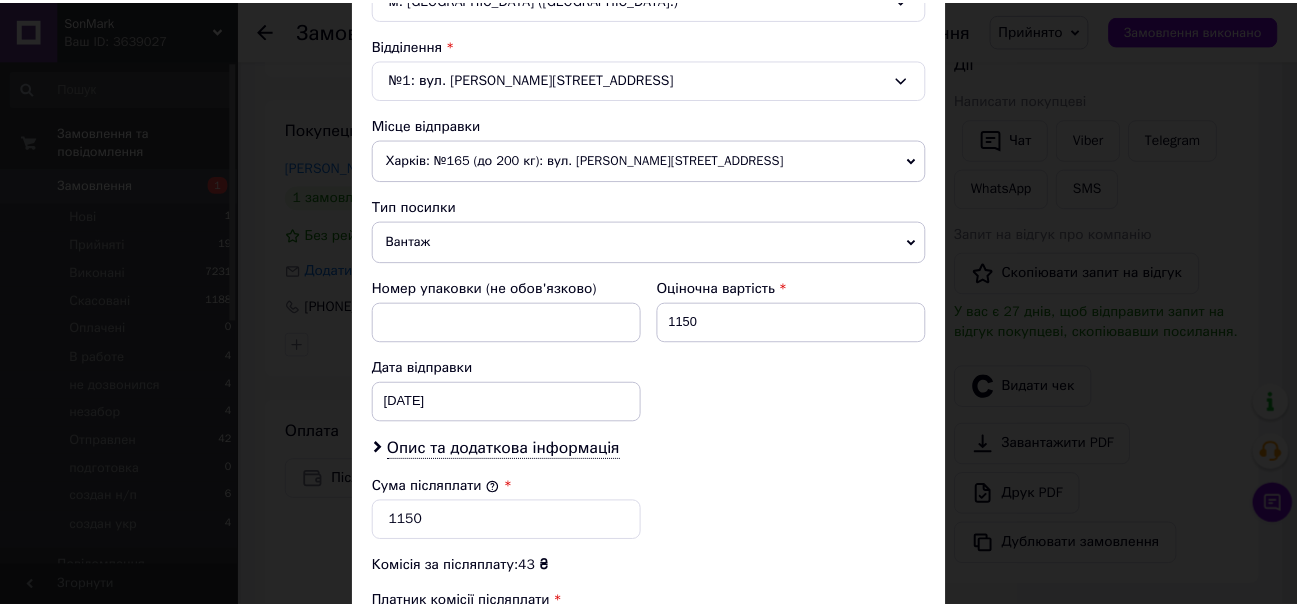 scroll, scrollTop: 919, scrollLeft: 0, axis: vertical 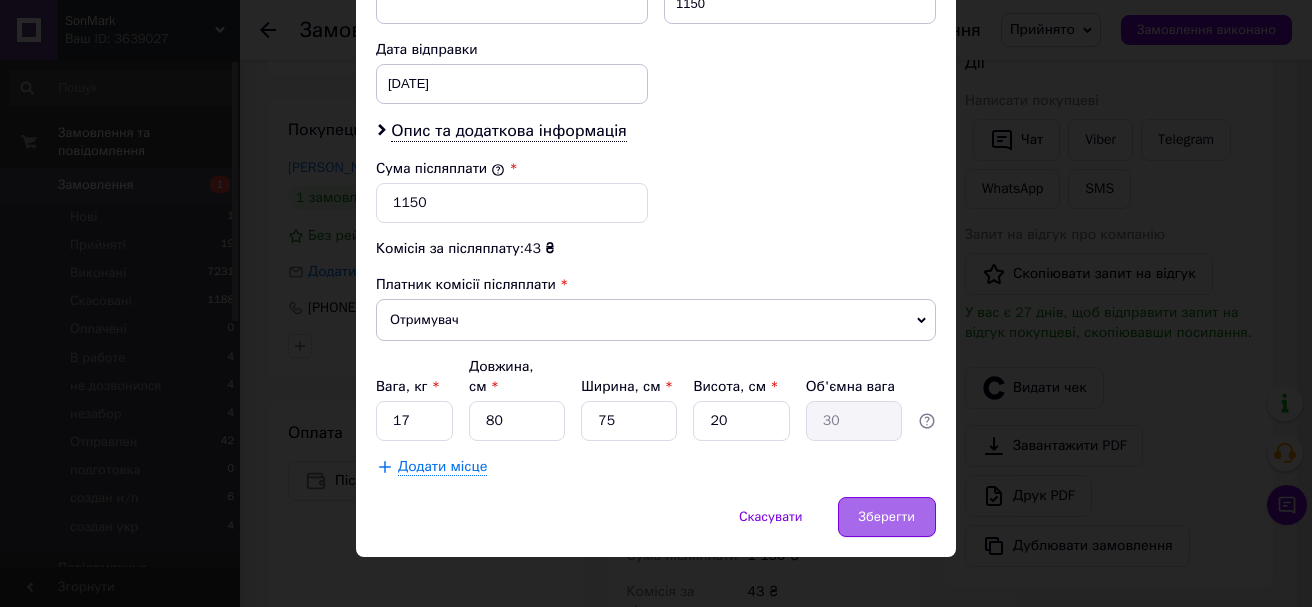 click on "Зберегти" at bounding box center (887, 517) 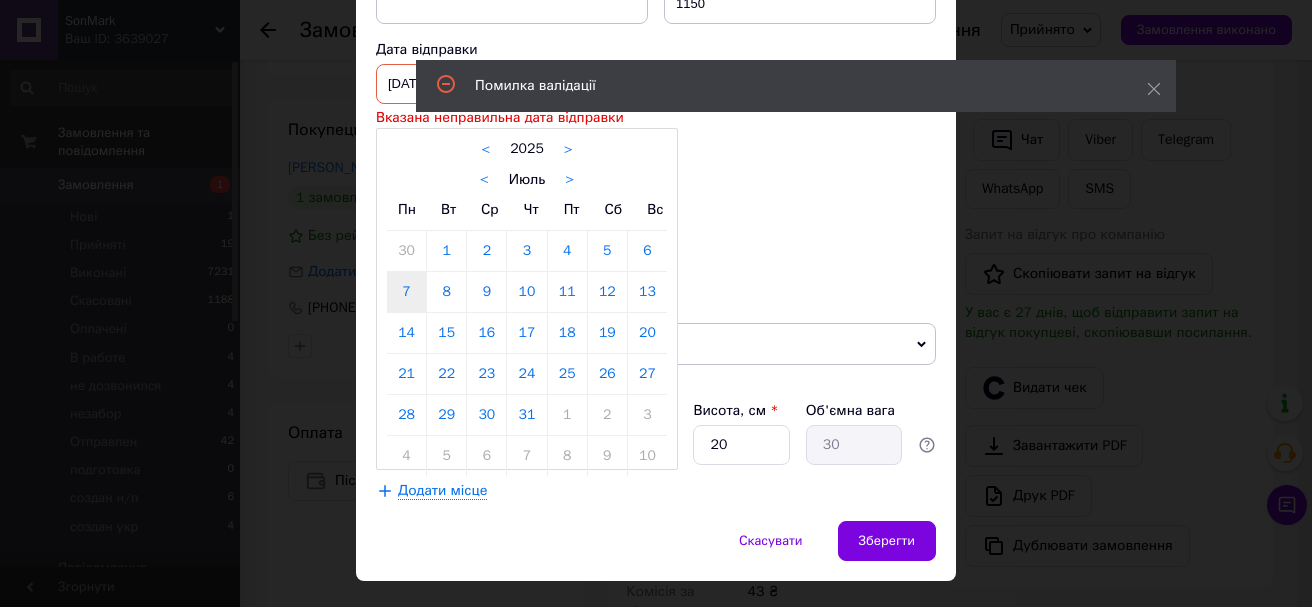 click on "[DATE] < 2025 > < Июль > Пн Вт Ср Чт Пт Сб Вс 30 1 2 3 4 5 6 7 8 9 10 11 12 13 14 15 16 17 18 19 20 21 22 23 24 25 26 27 28 29 30 31 1 2 3 4 5 6 7 8 9 10" at bounding box center (512, 84) 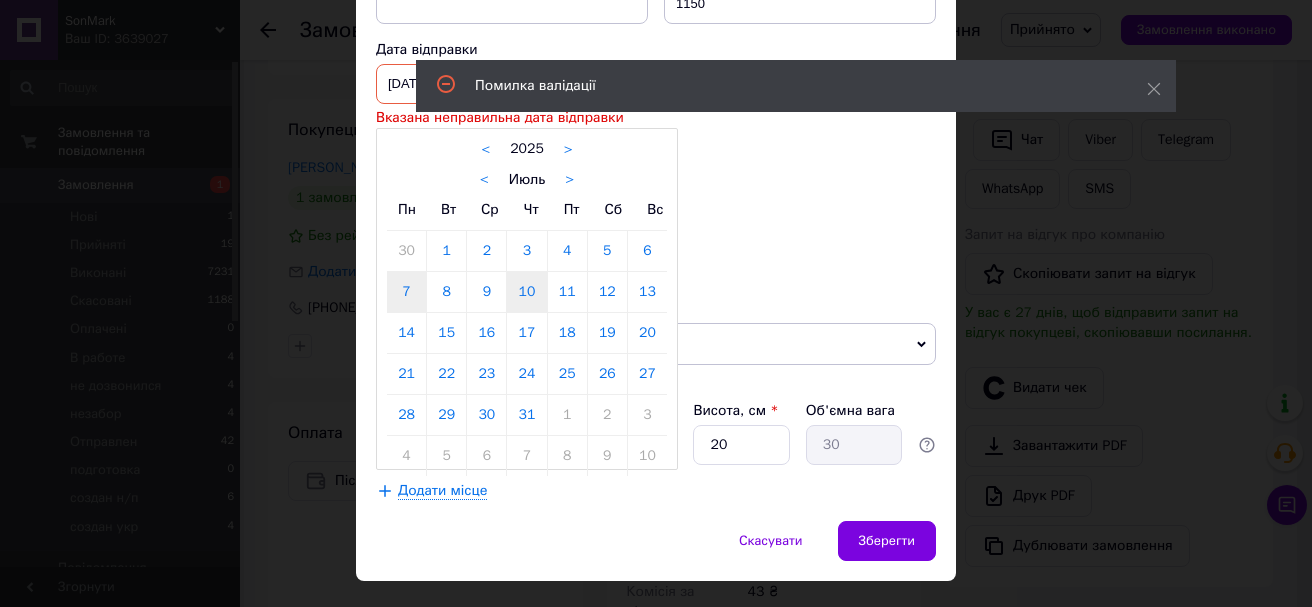 click on "10" at bounding box center [526, 292] 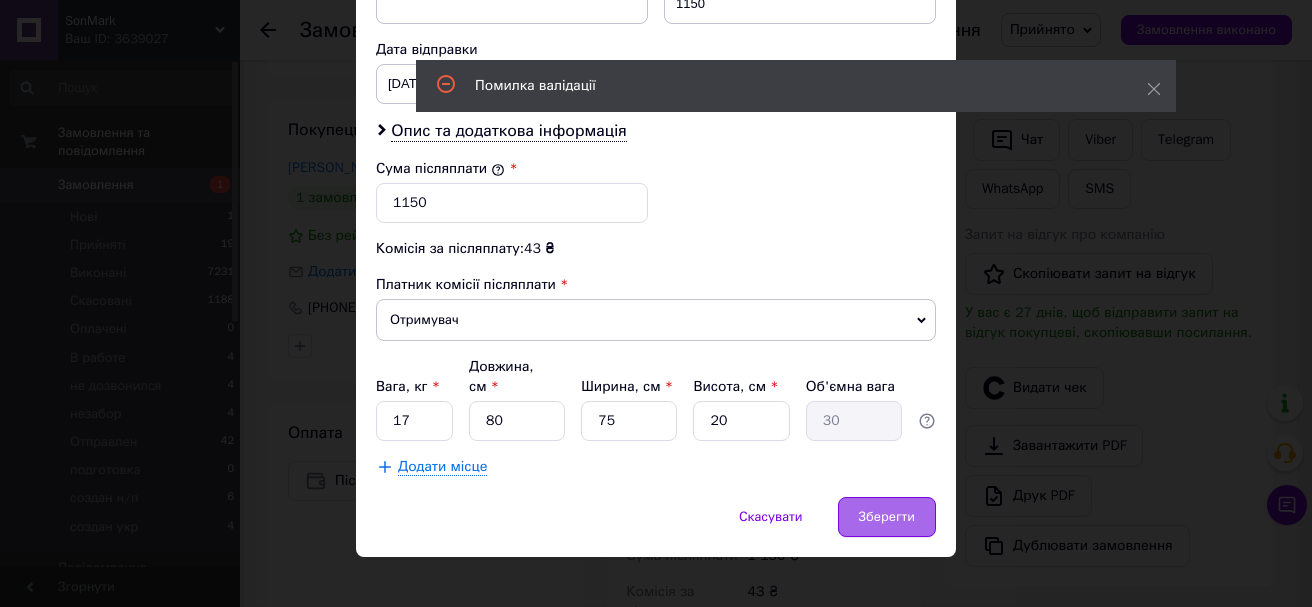 click on "Зберегти" at bounding box center [887, 517] 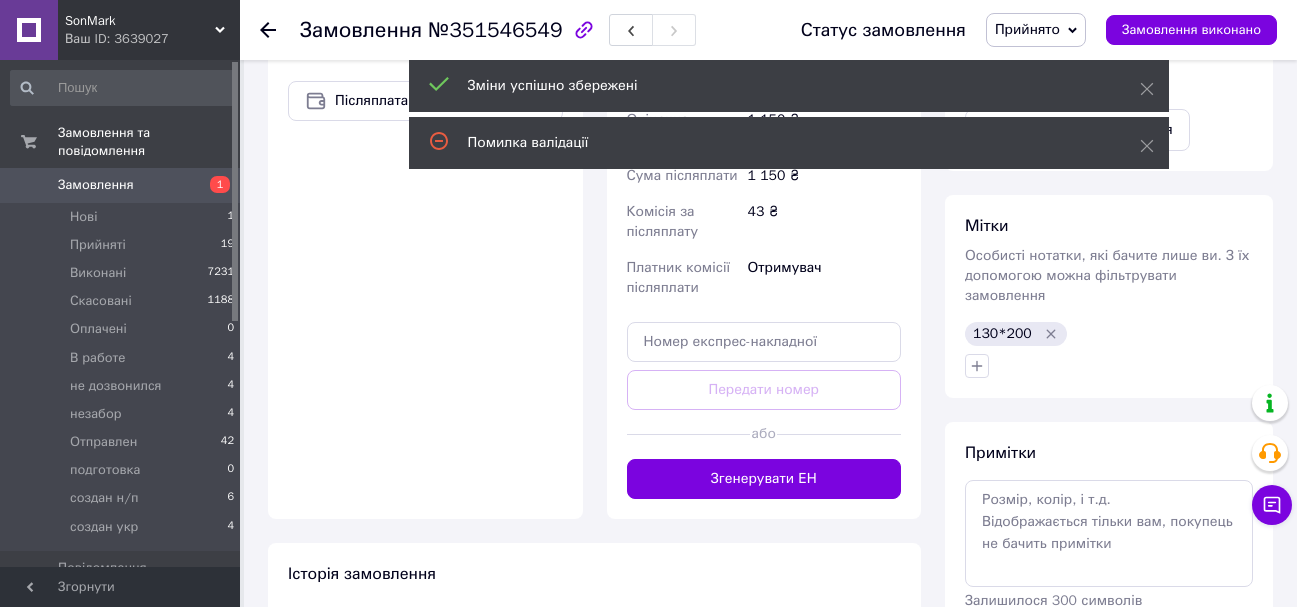 scroll, scrollTop: 700, scrollLeft: 0, axis: vertical 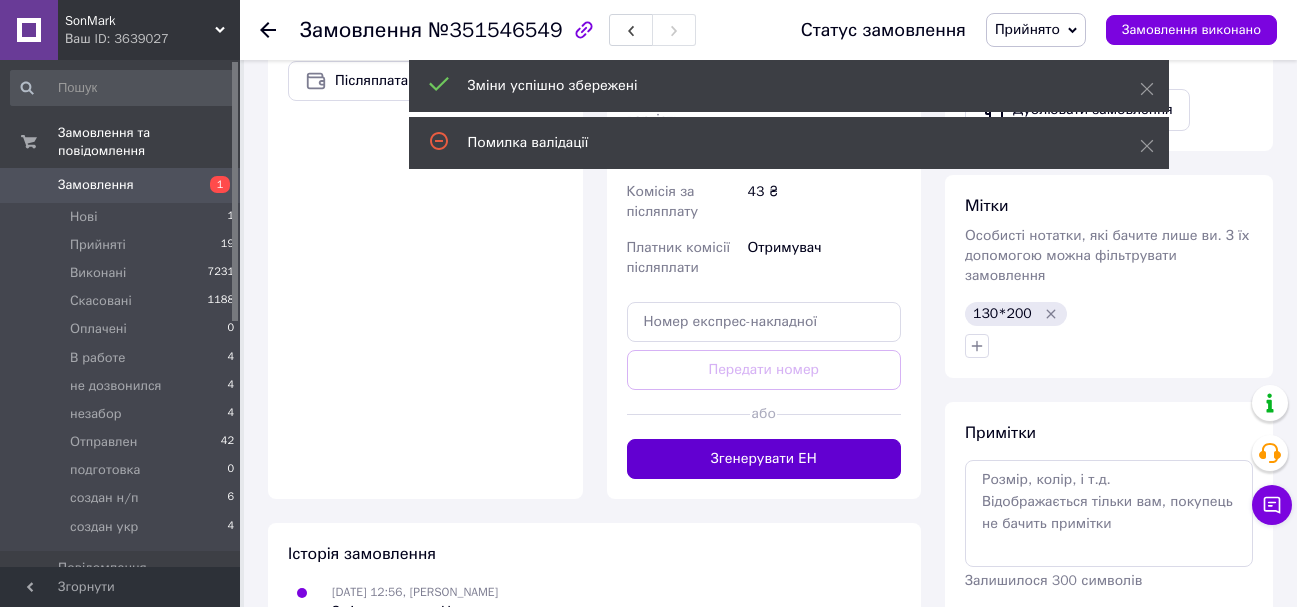 click on "Згенерувати ЕН" at bounding box center [764, 459] 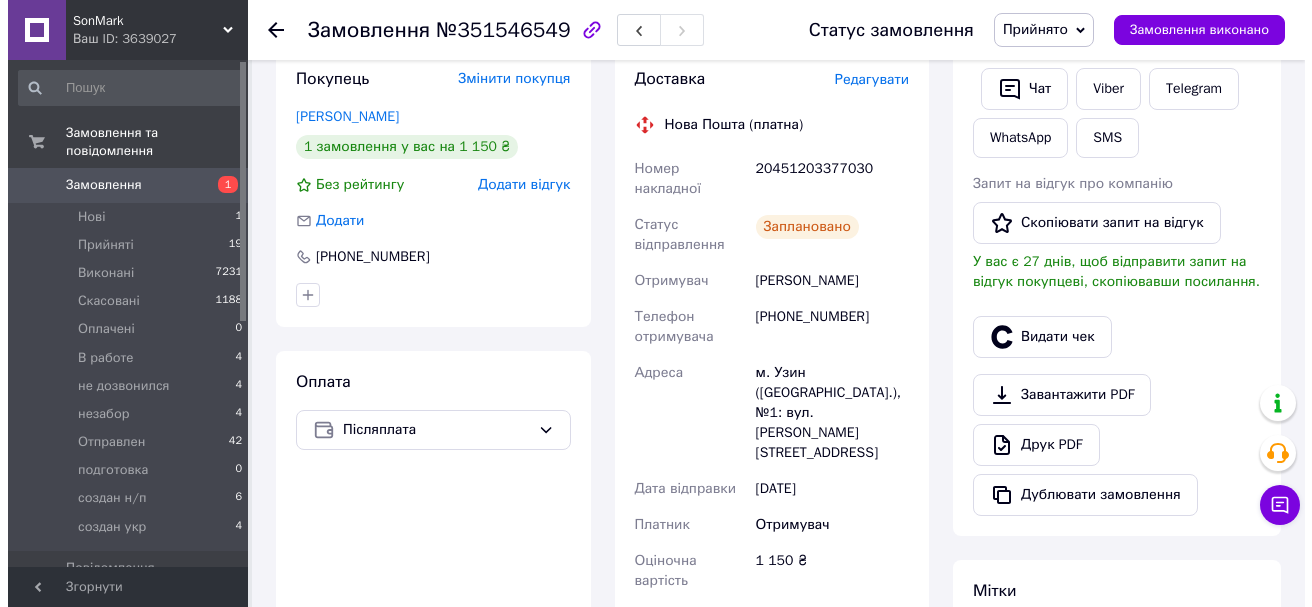 scroll, scrollTop: 300, scrollLeft: 0, axis: vertical 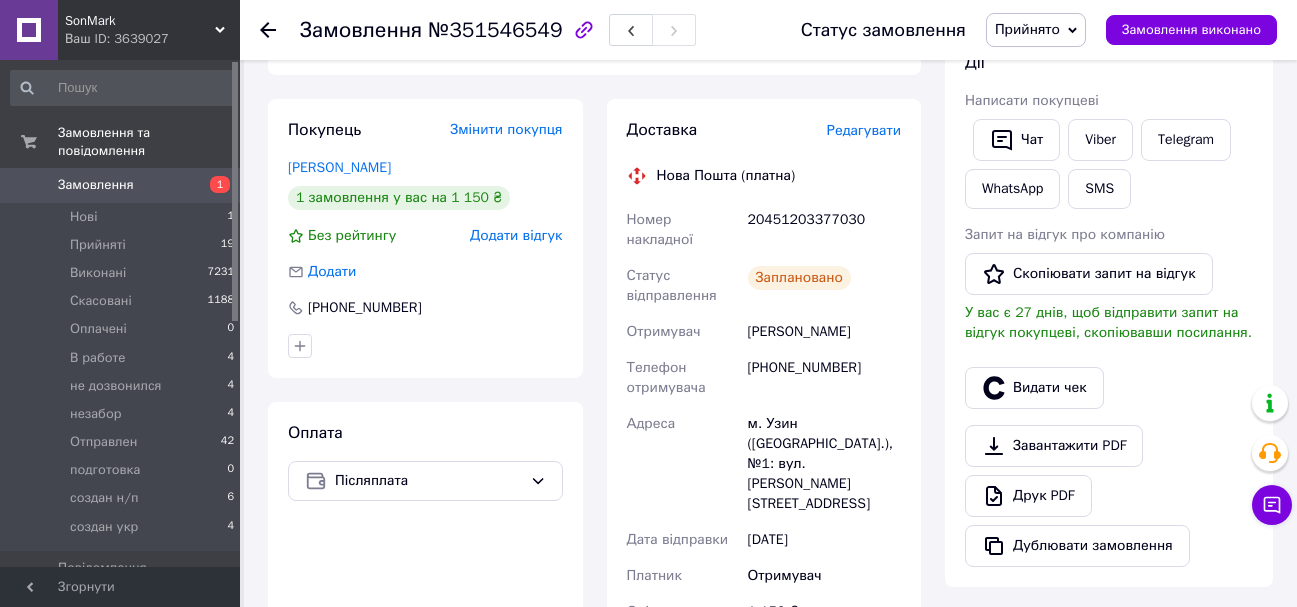 click on "Редагувати" at bounding box center [864, 130] 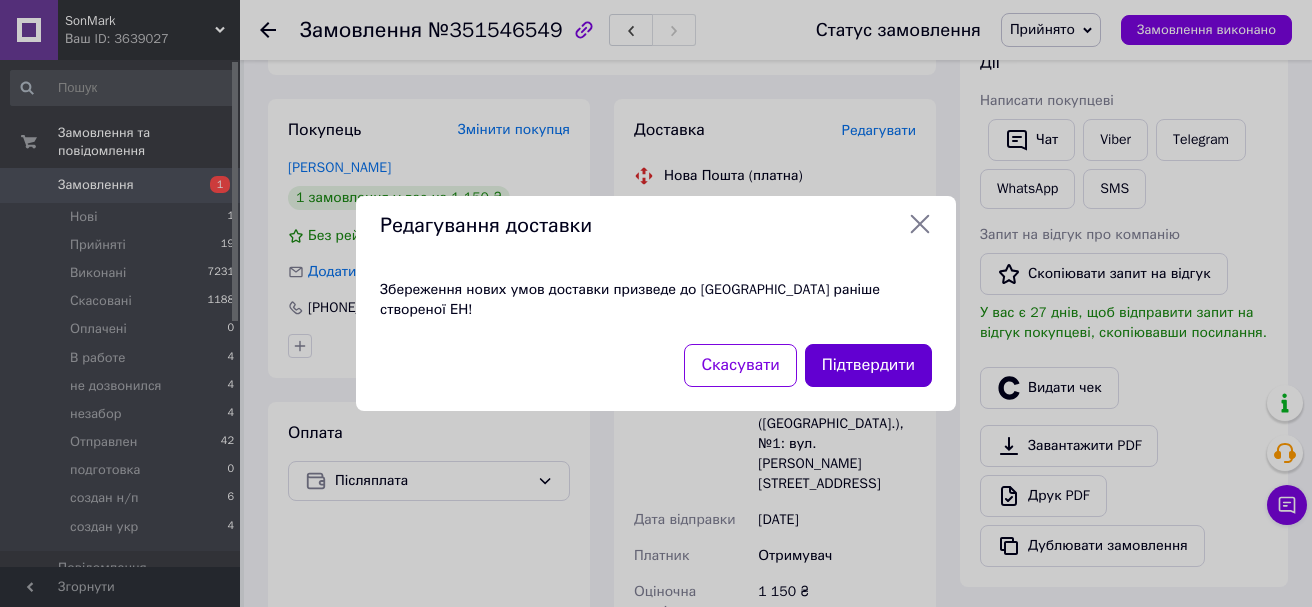 click on "Підтвердити" at bounding box center [868, 365] 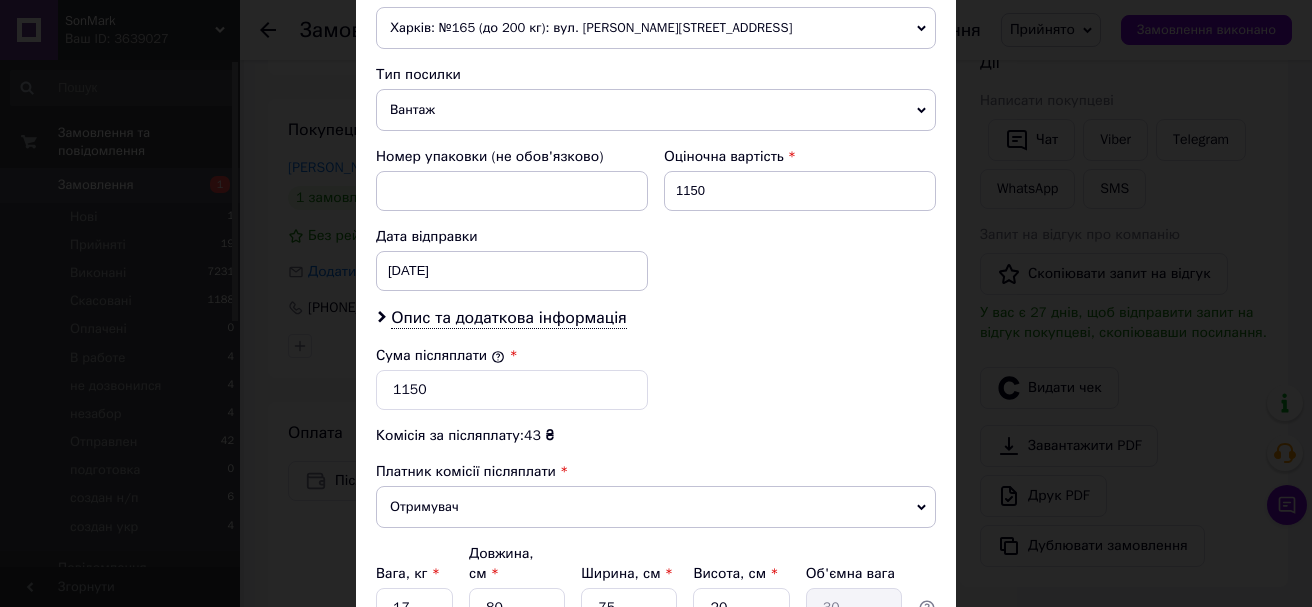 scroll, scrollTop: 719, scrollLeft: 0, axis: vertical 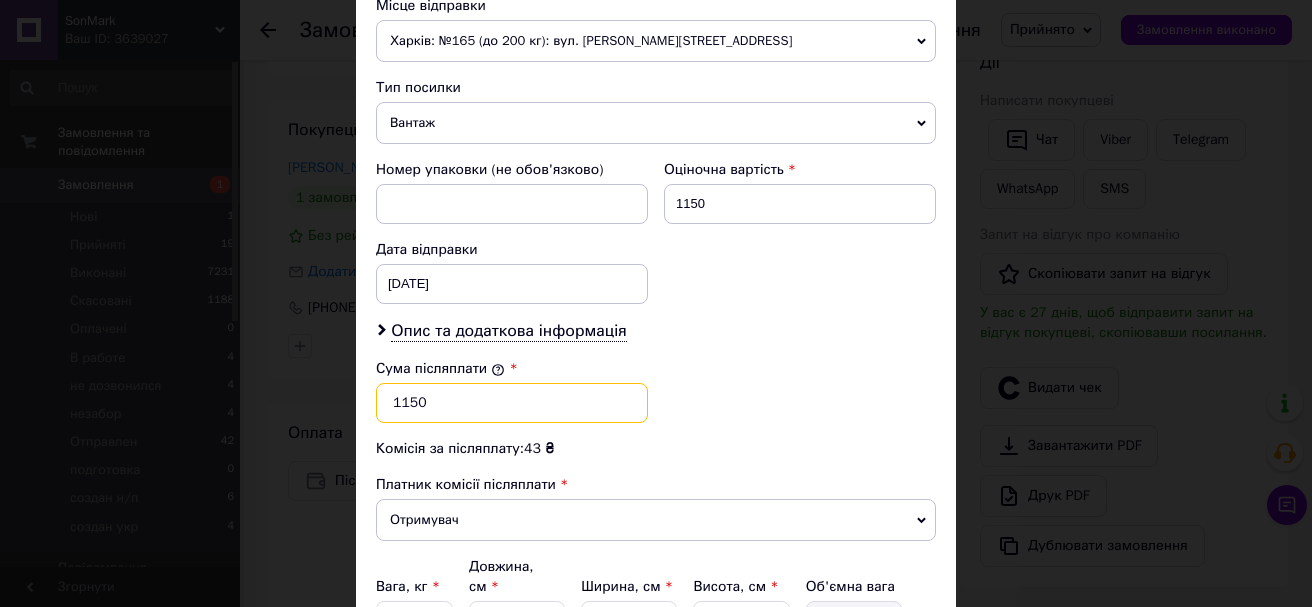 click on "1150" at bounding box center (512, 403) 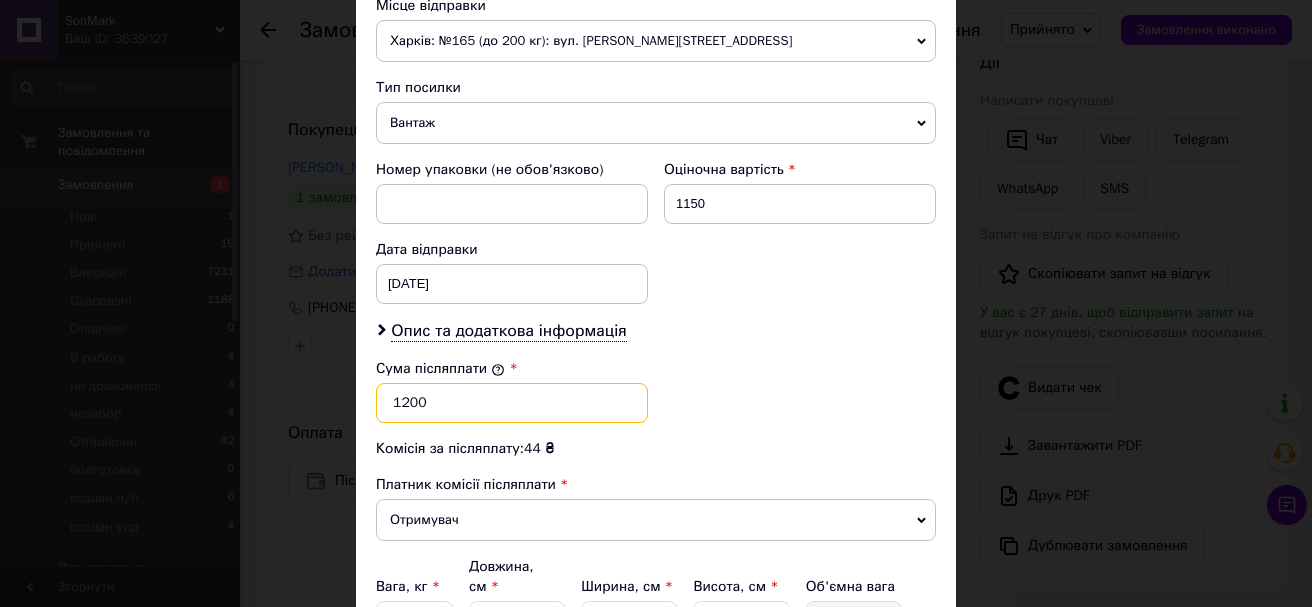 type on "1200" 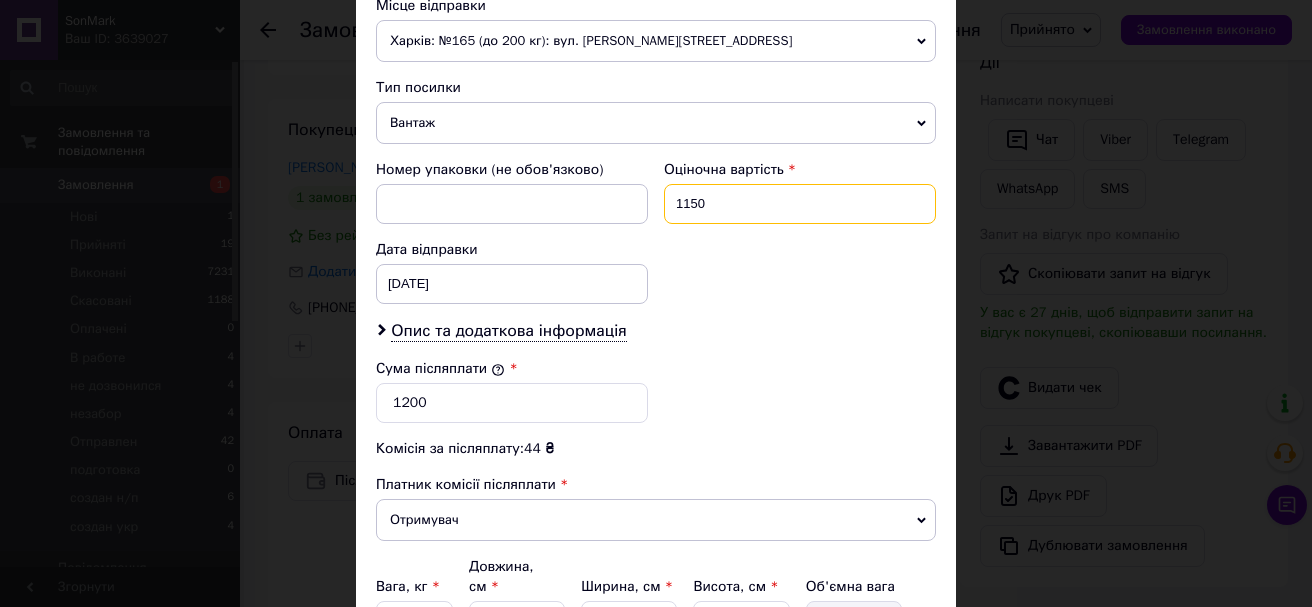 click on "1150" at bounding box center [800, 204] 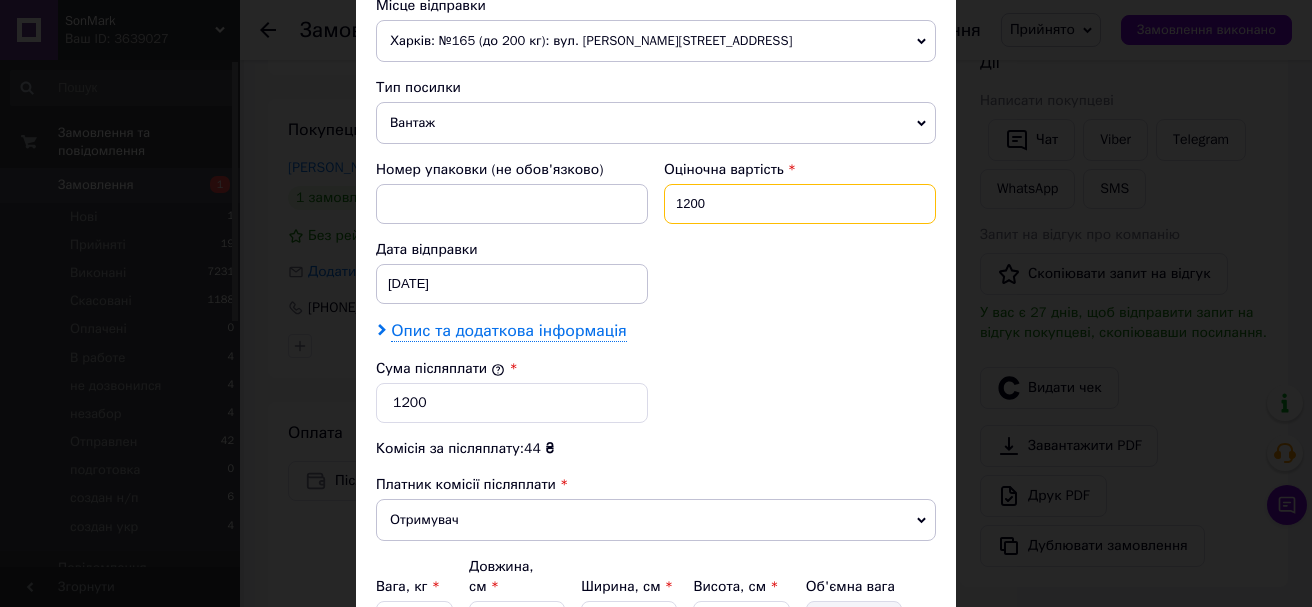 type on "1200" 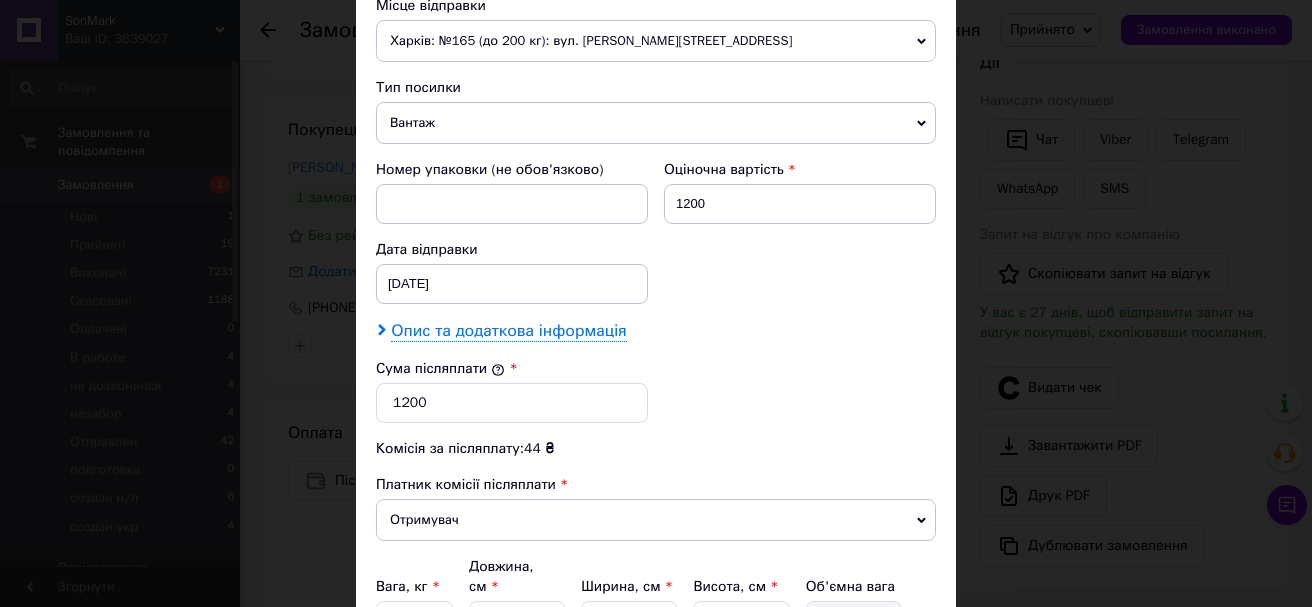 click on "Опис та додаткова інформація" at bounding box center (508, 331) 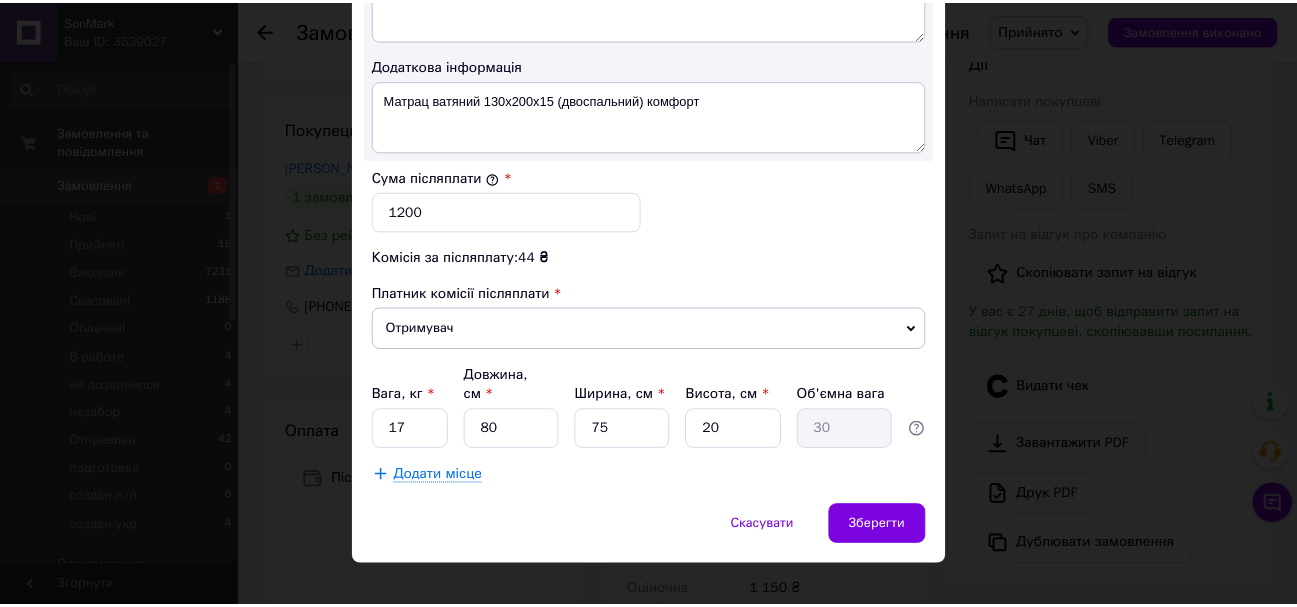 scroll, scrollTop: 1143, scrollLeft: 0, axis: vertical 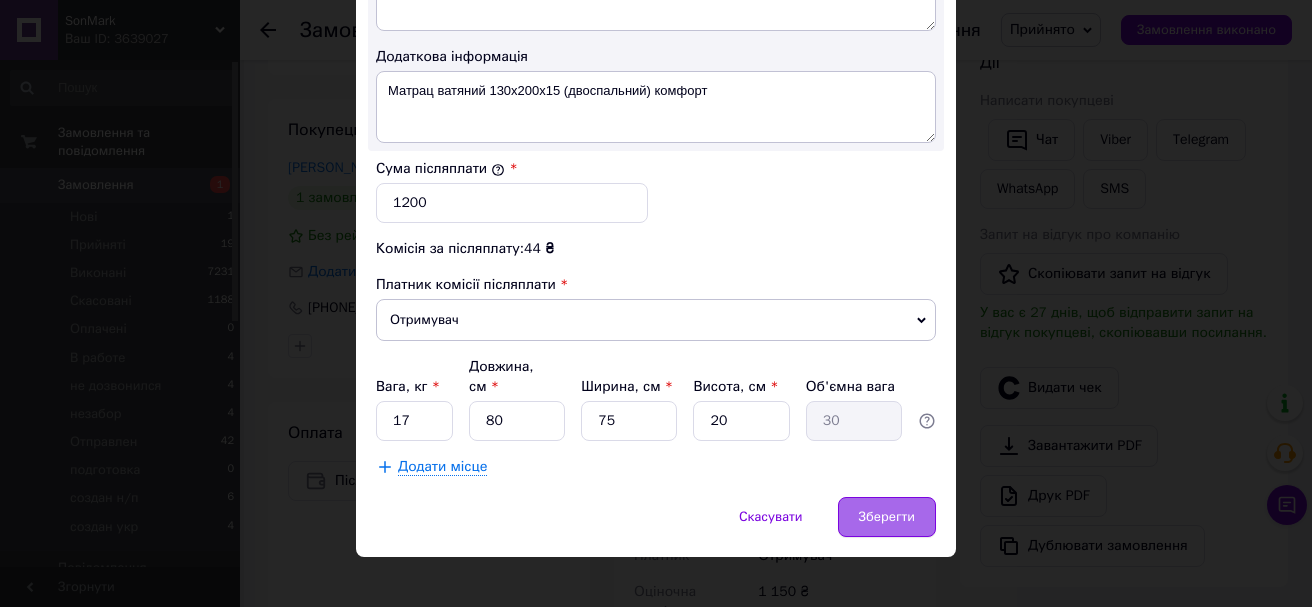 click on "Зберегти" at bounding box center (887, 517) 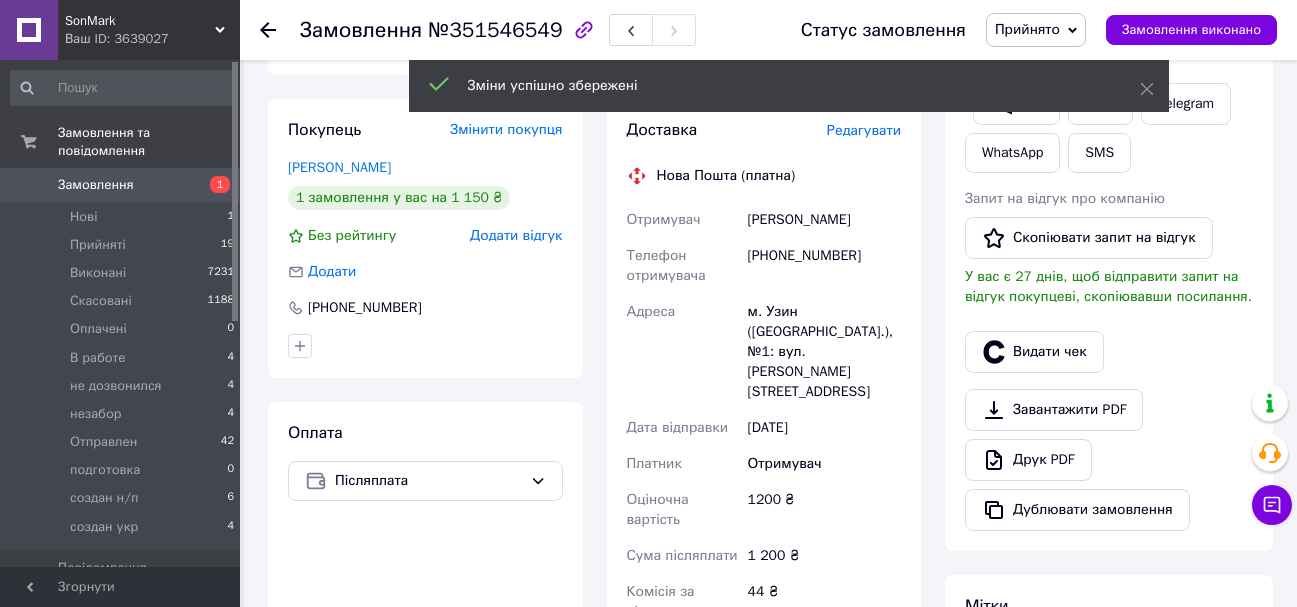 scroll, scrollTop: 80, scrollLeft: 0, axis: vertical 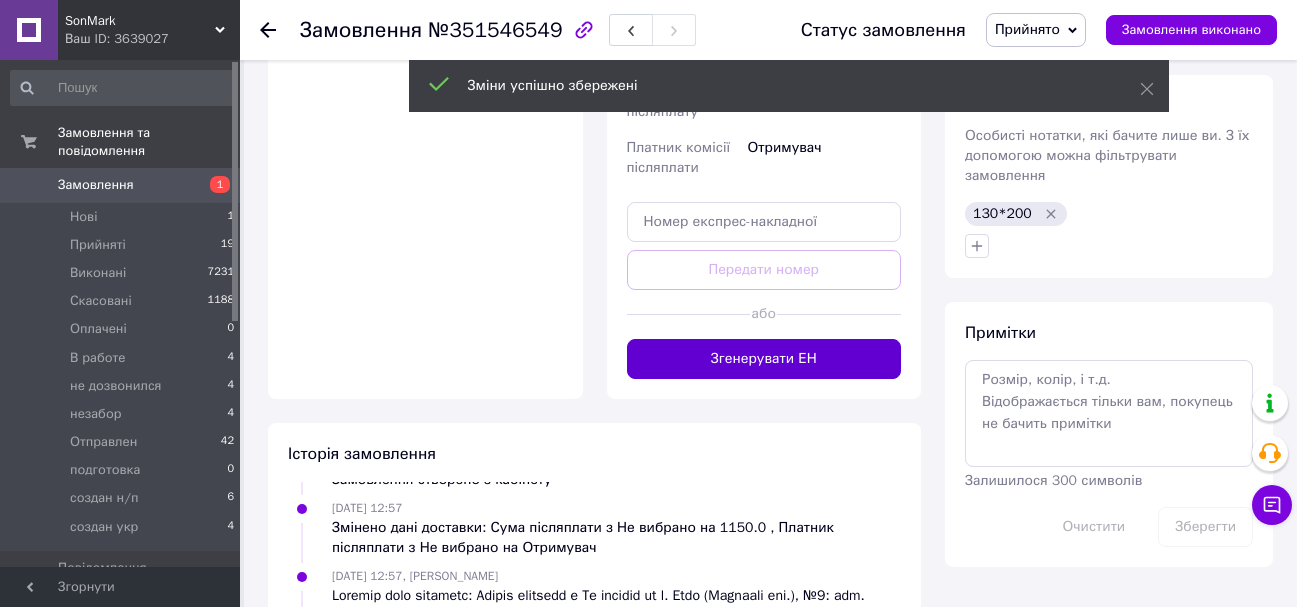 click on "Згенерувати ЕН" at bounding box center (764, 359) 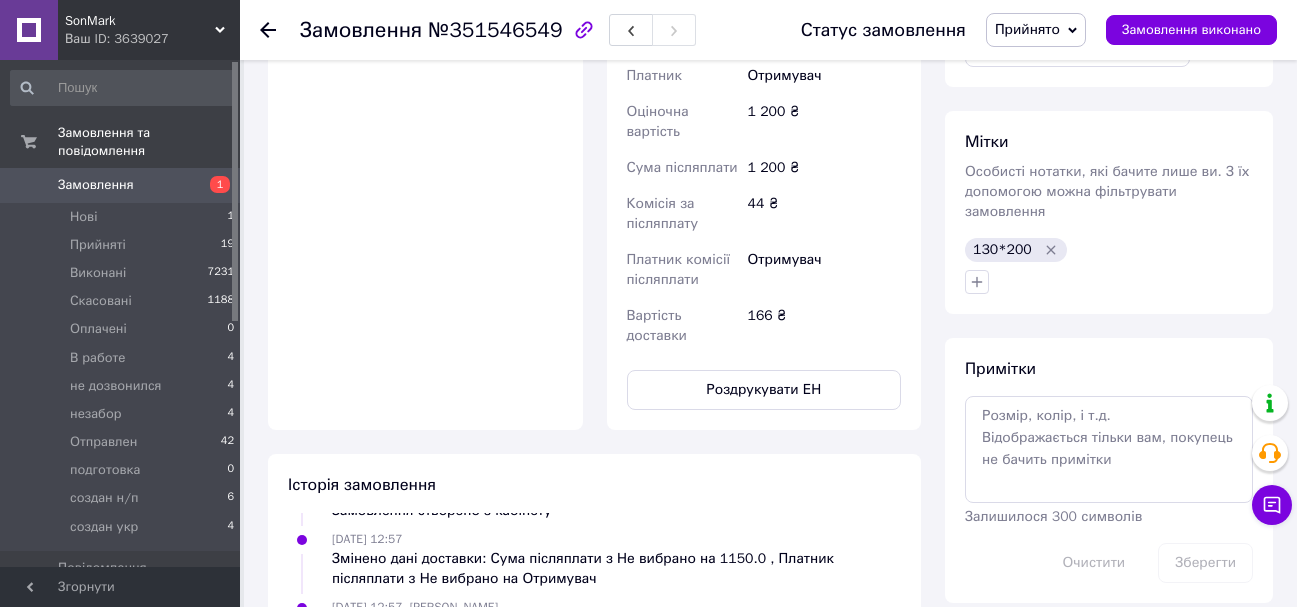 scroll, scrollTop: 128, scrollLeft: 0, axis: vertical 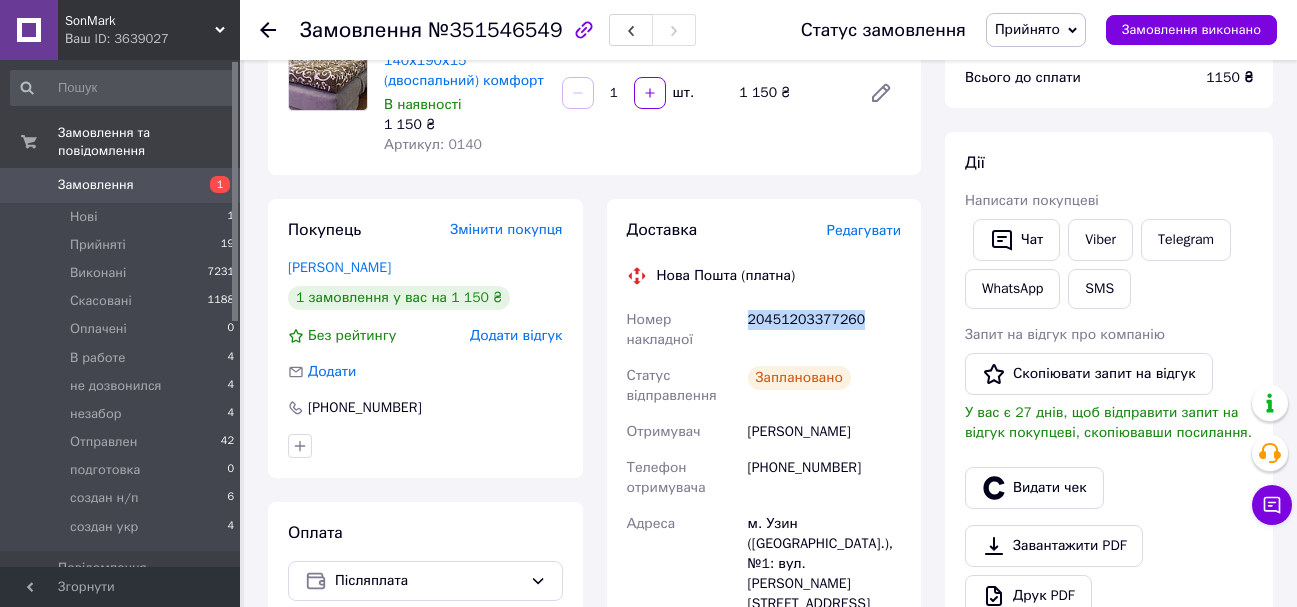 drag, startPoint x: 859, startPoint y: 317, endPoint x: 741, endPoint y: 319, distance: 118.016945 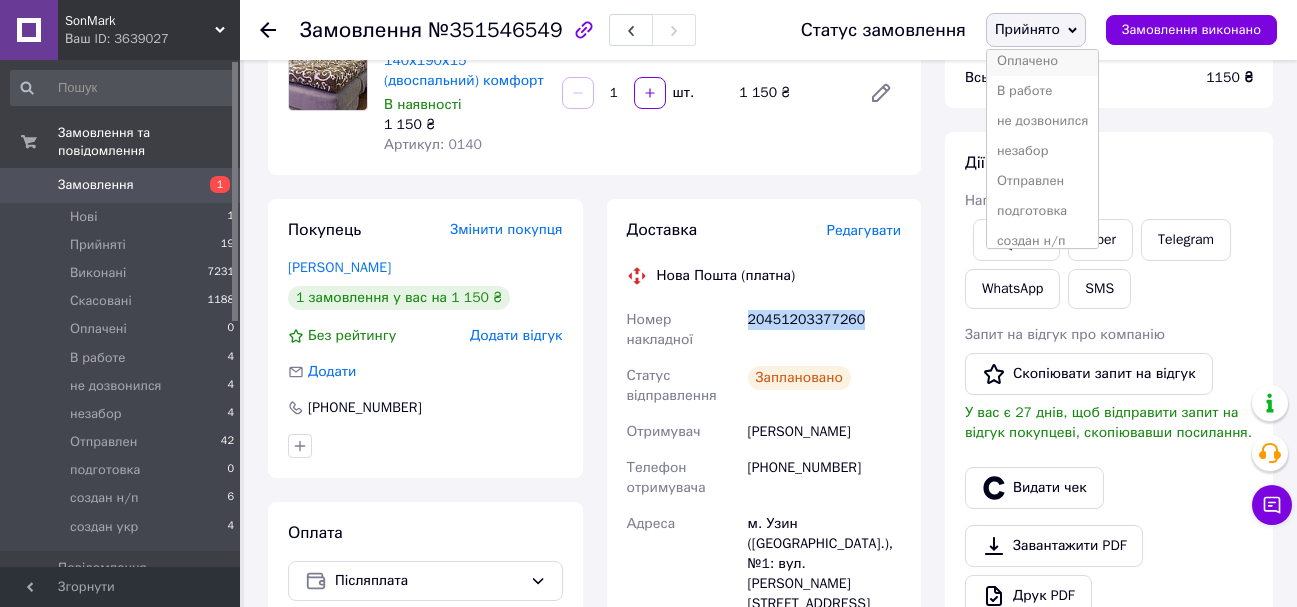 scroll, scrollTop: 112, scrollLeft: 0, axis: vertical 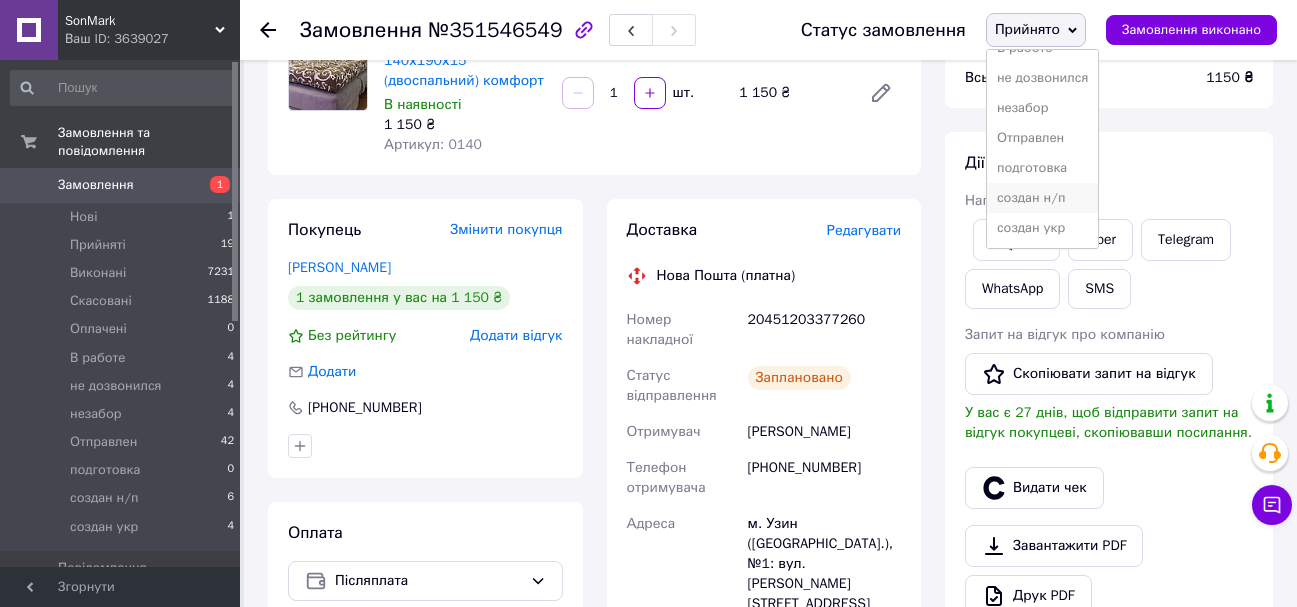 click on "создан н/п" at bounding box center [1043, 198] 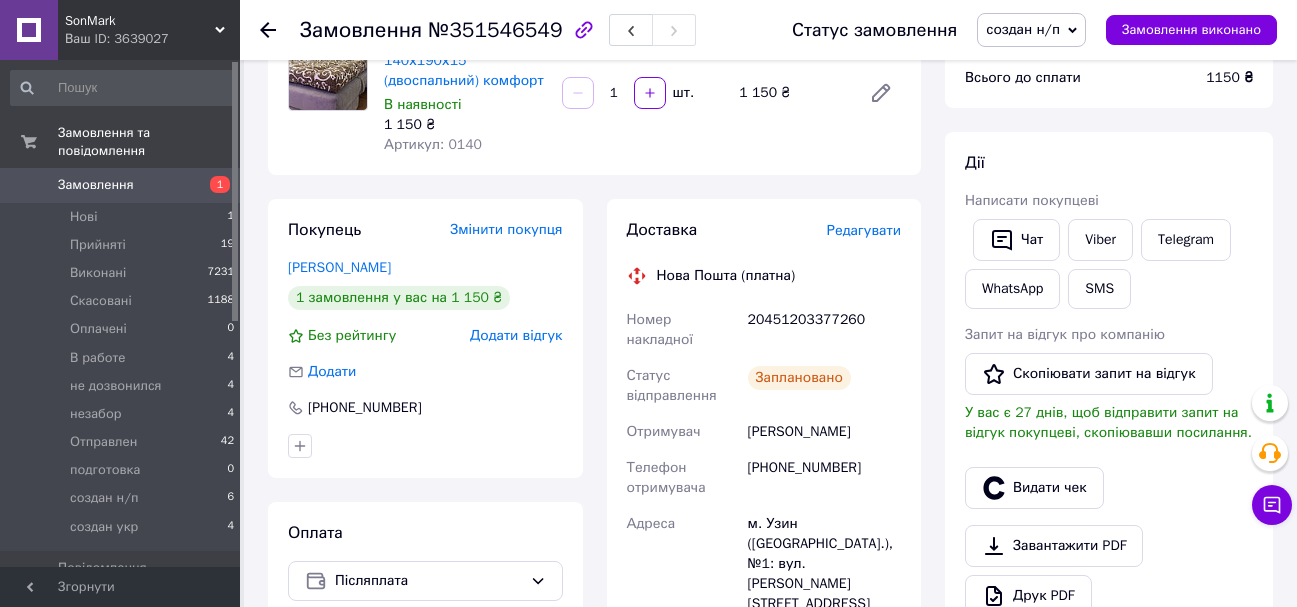 scroll, scrollTop: 176, scrollLeft: 0, axis: vertical 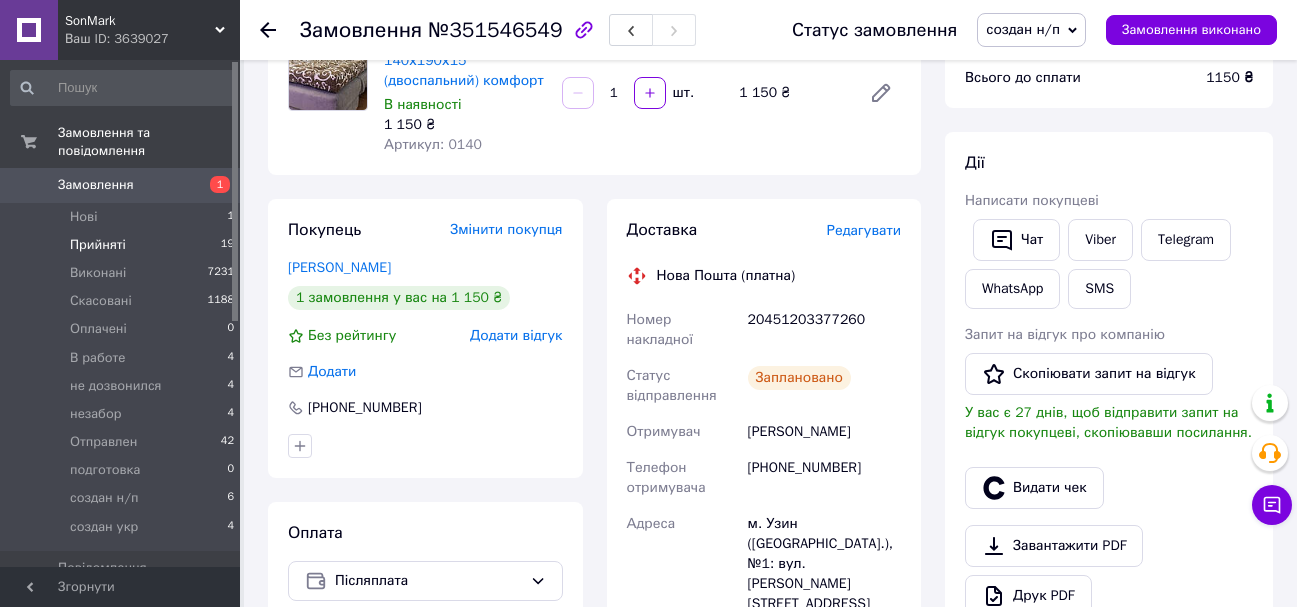 click on "Прийняті 19" at bounding box center (123, 245) 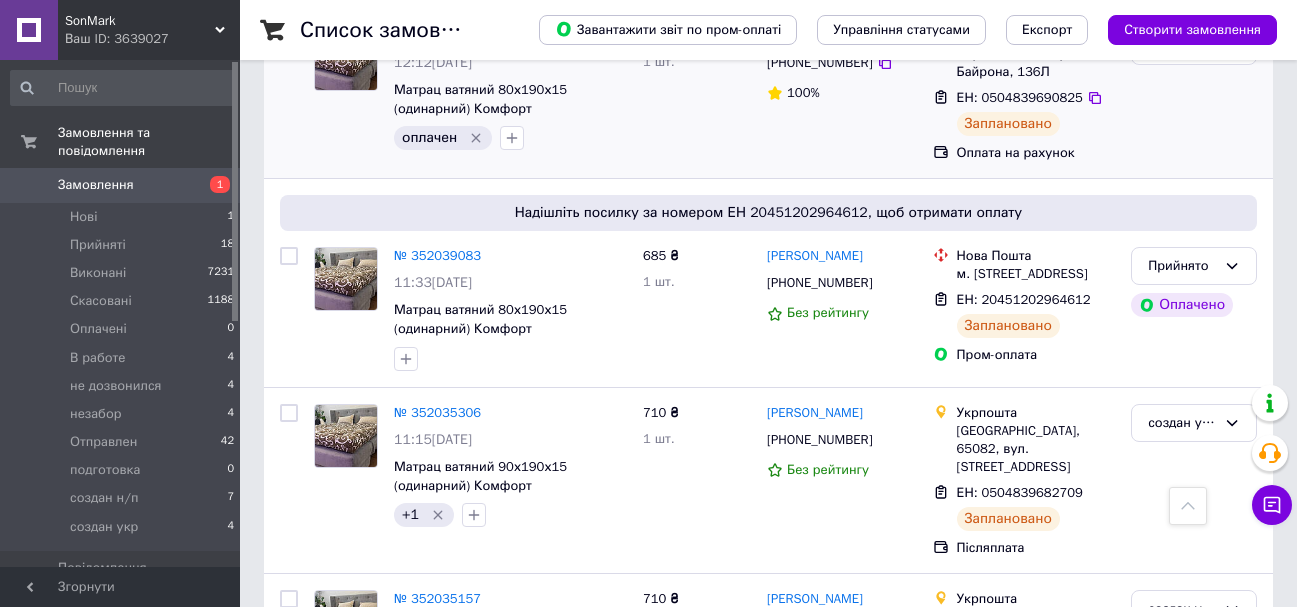 scroll, scrollTop: 1200, scrollLeft: 0, axis: vertical 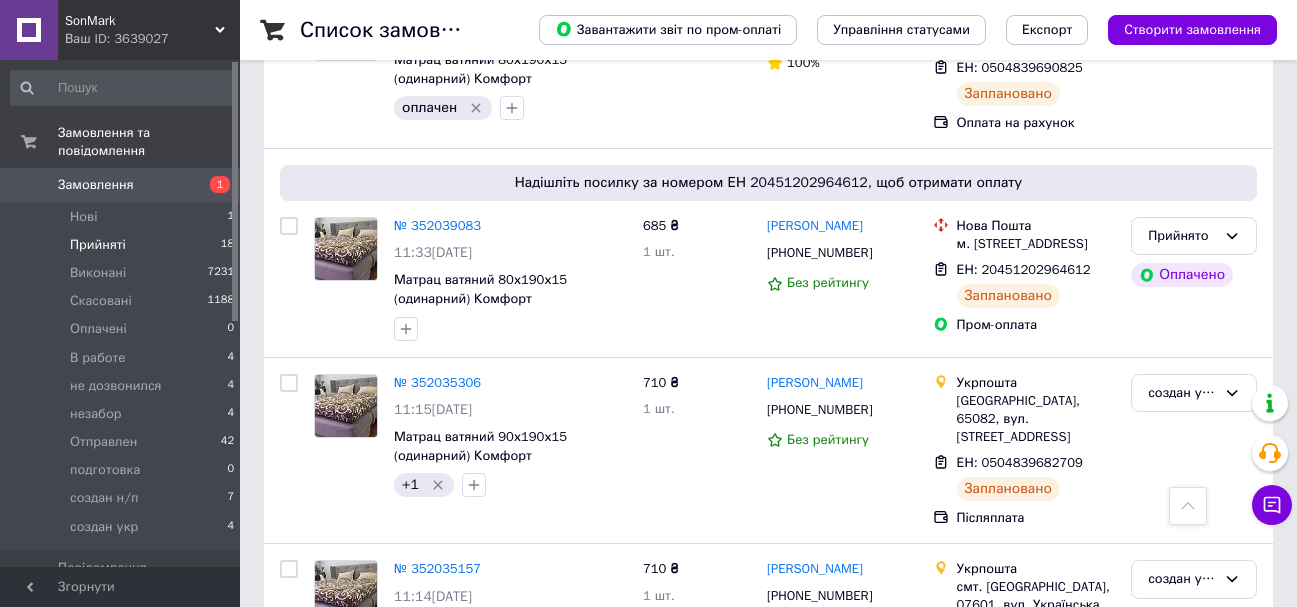 click on "Прийняті 18" at bounding box center [123, 245] 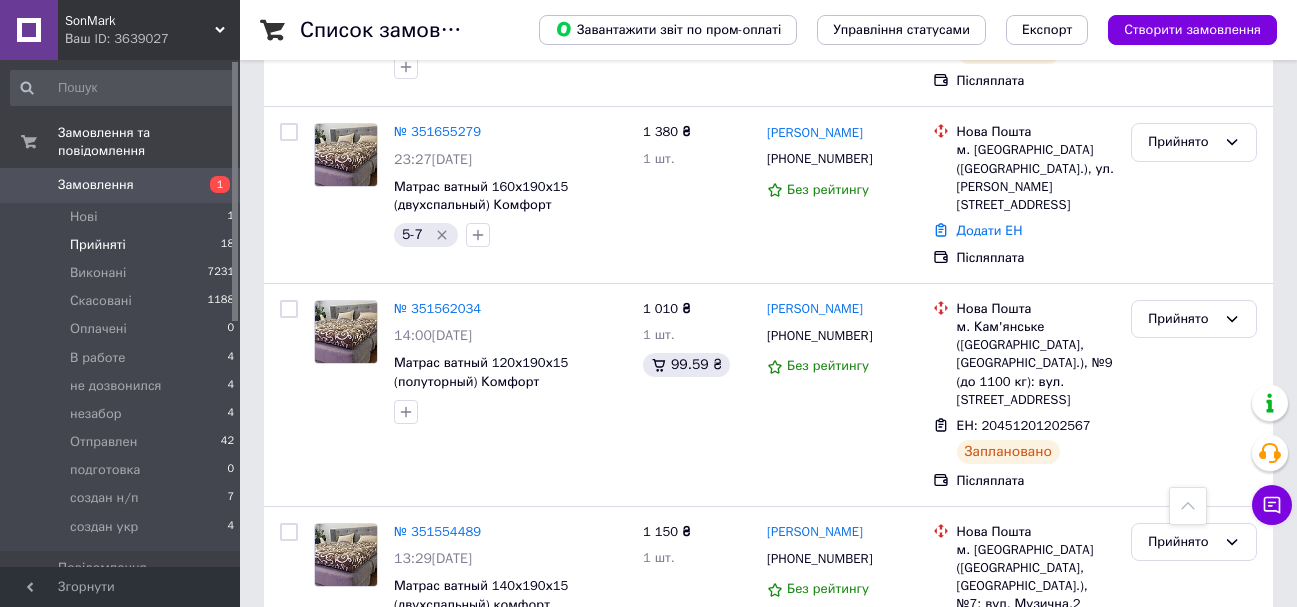 scroll, scrollTop: 3051, scrollLeft: 0, axis: vertical 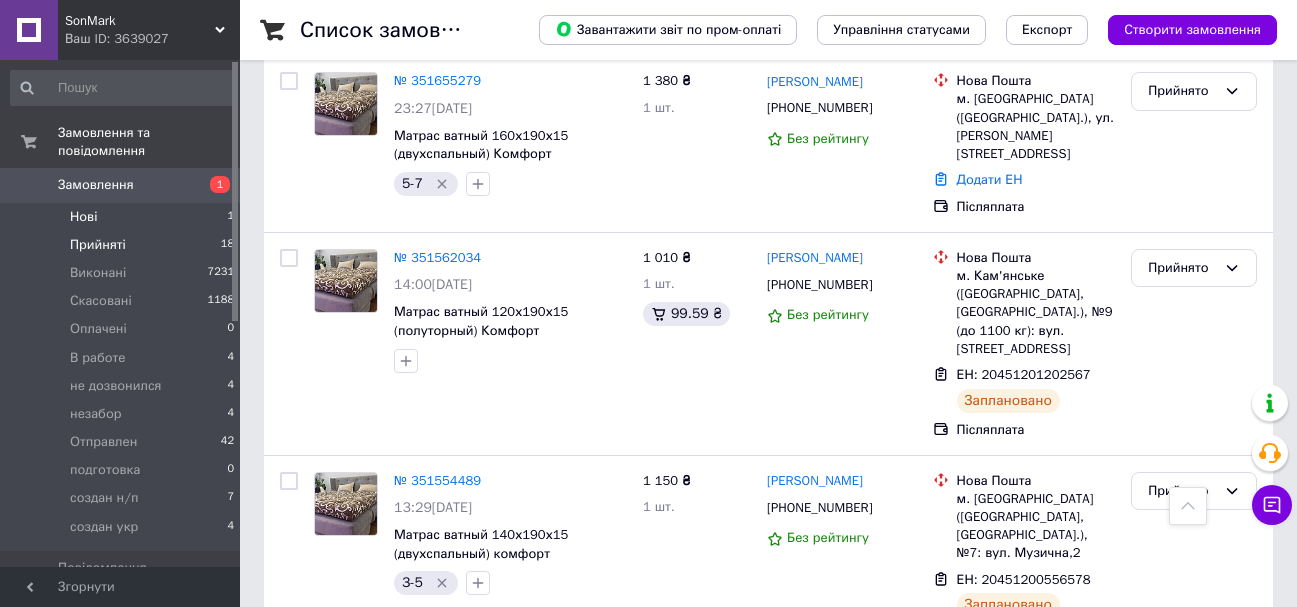 click on "Нові 1" at bounding box center [123, 217] 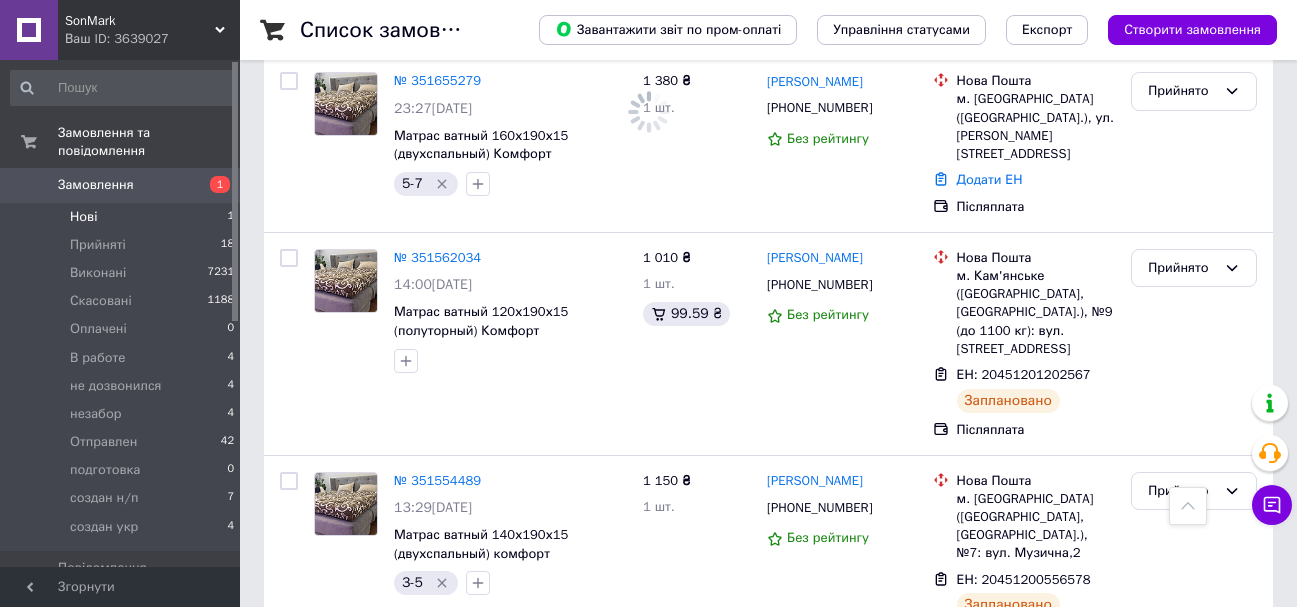 scroll, scrollTop: 0, scrollLeft: 0, axis: both 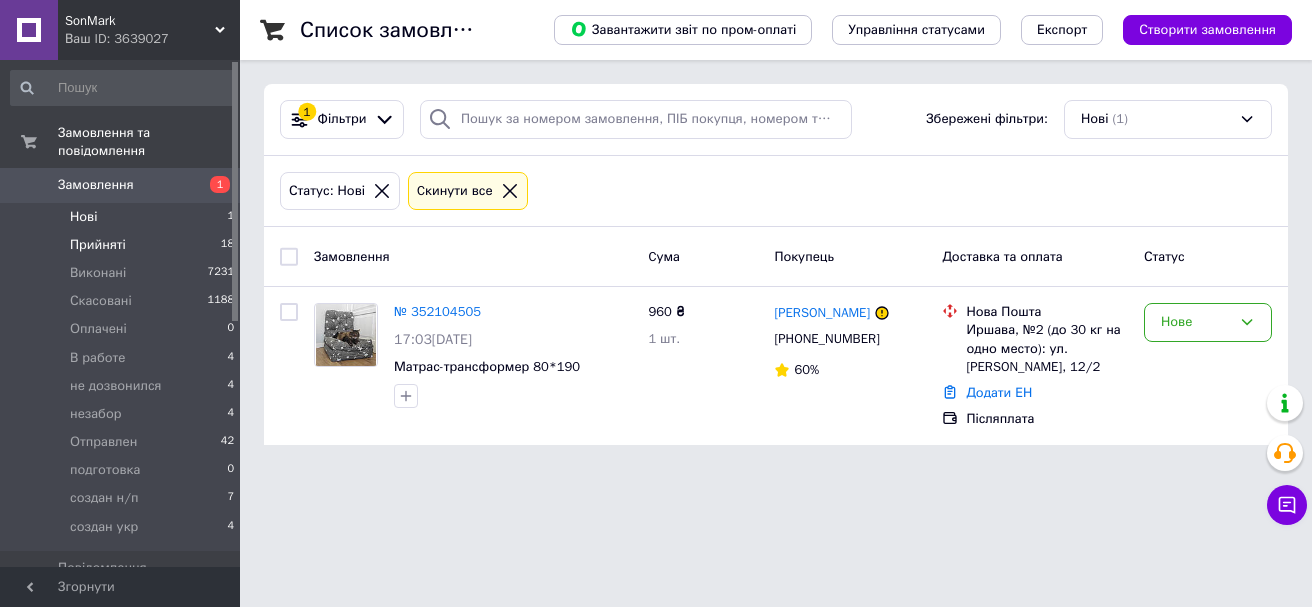 click on "Прийняті 18" at bounding box center [123, 245] 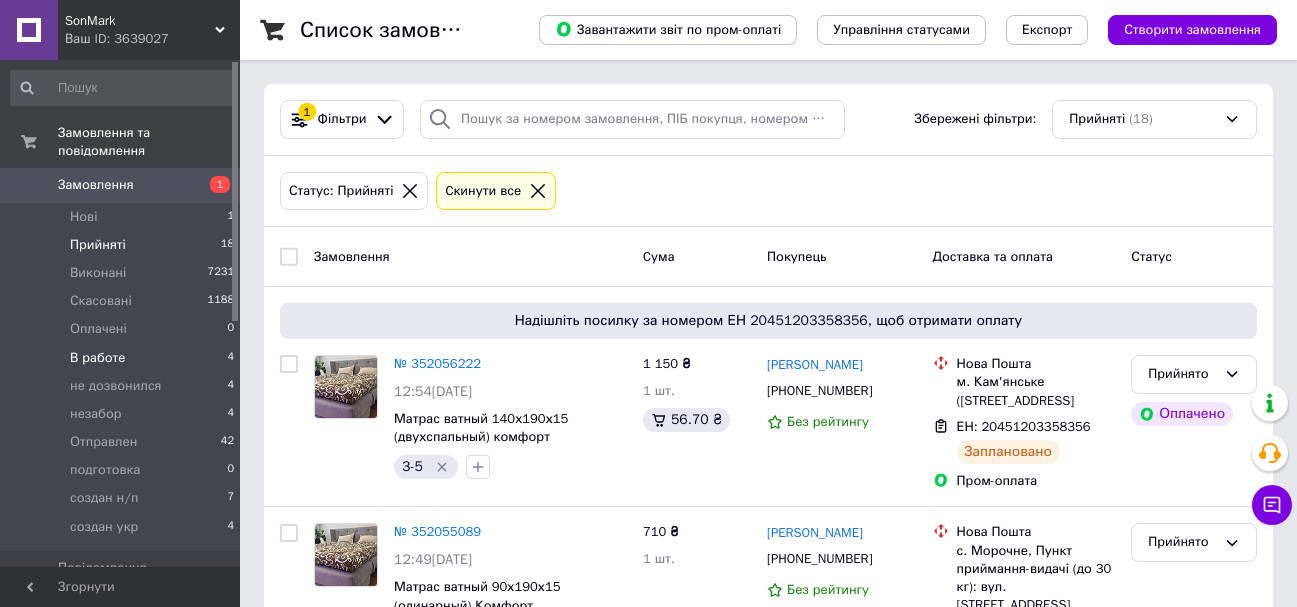 click on "В работе 4" at bounding box center [123, 358] 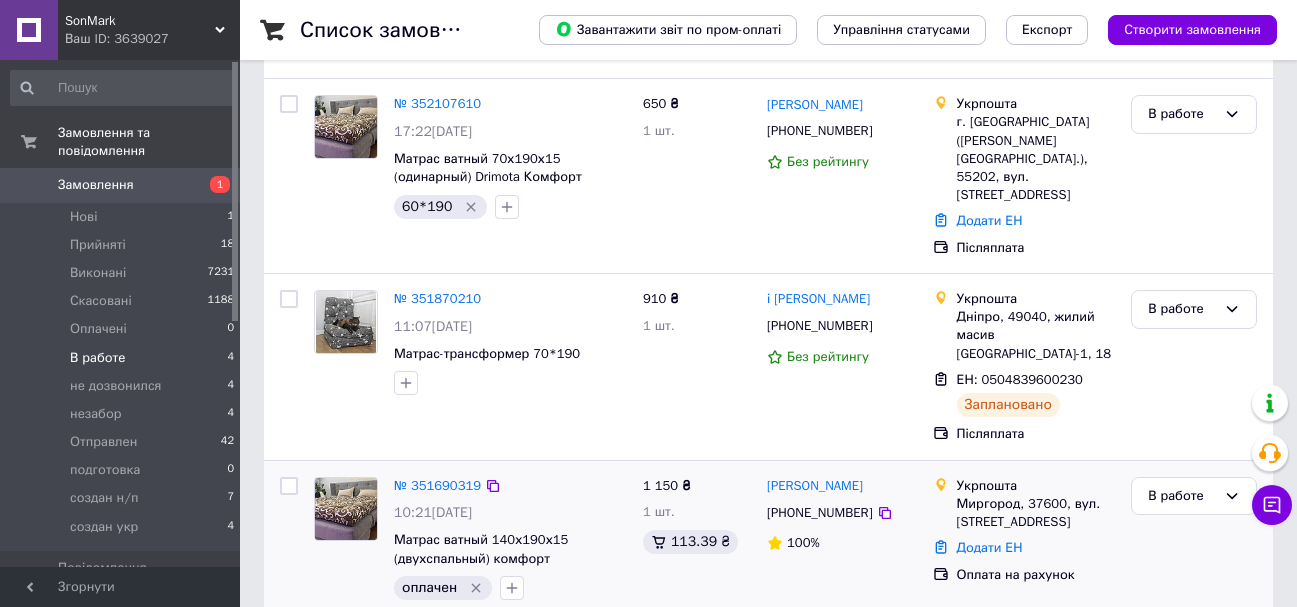 scroll, scrollTop: 173, scrollLeft: 0, axis: vertical 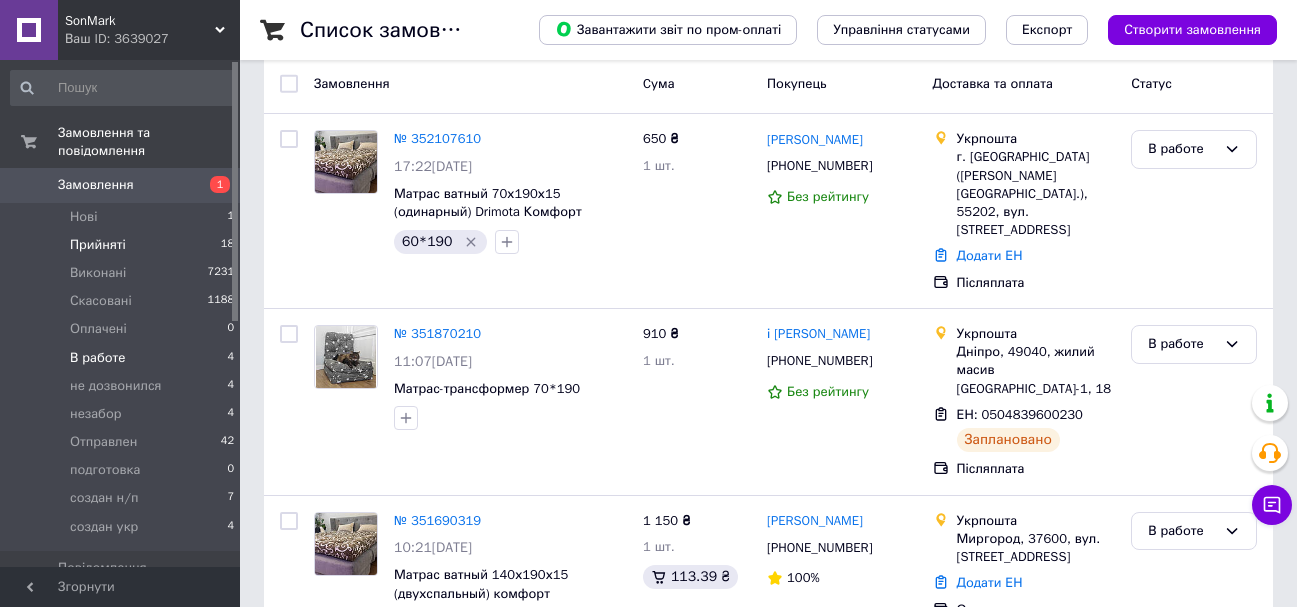 click on "Прийняті 18" at bounding box center [123, 245] 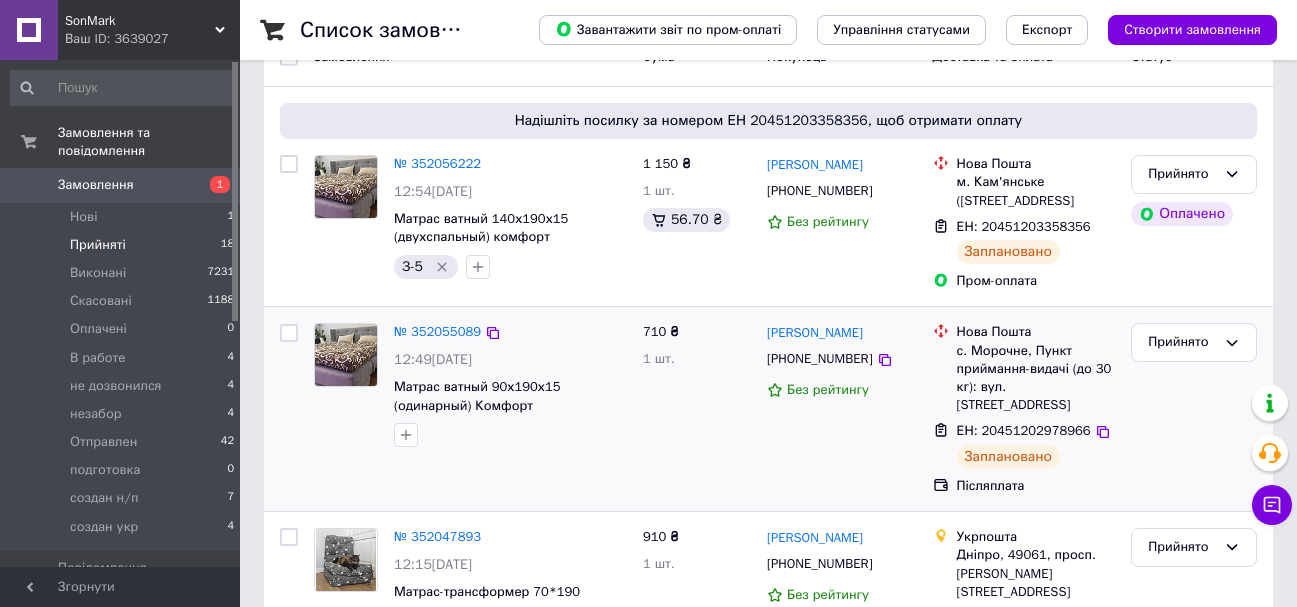 scroll, scrollTop: 300, scrollLeft: 0, axis: vertical 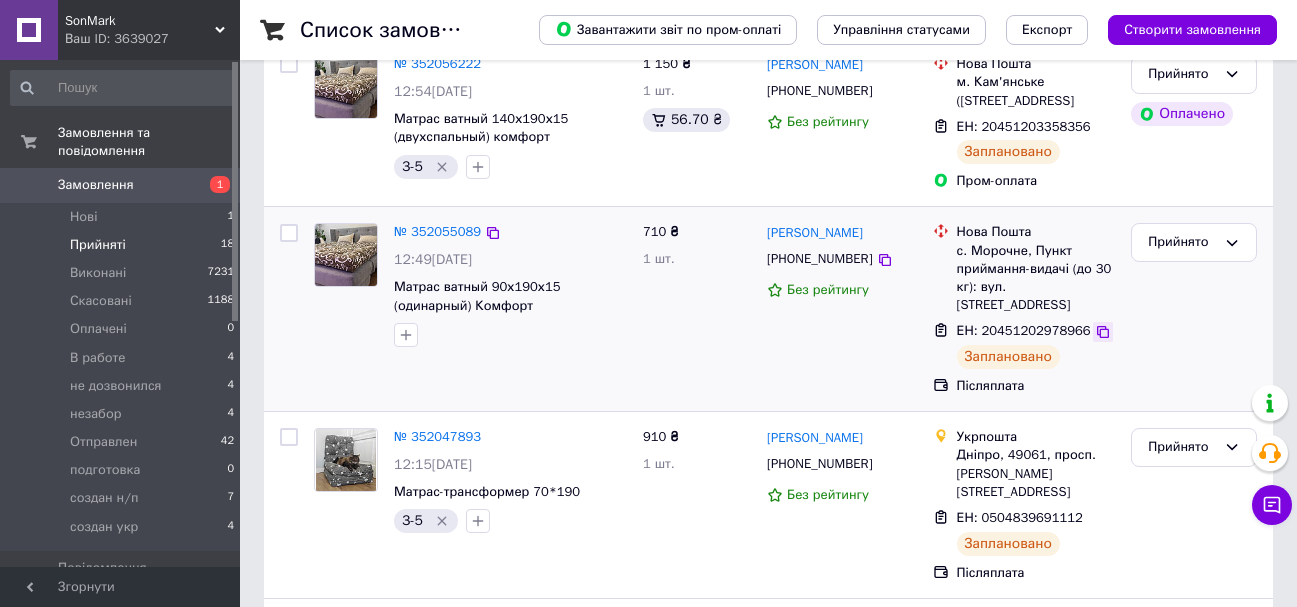 click 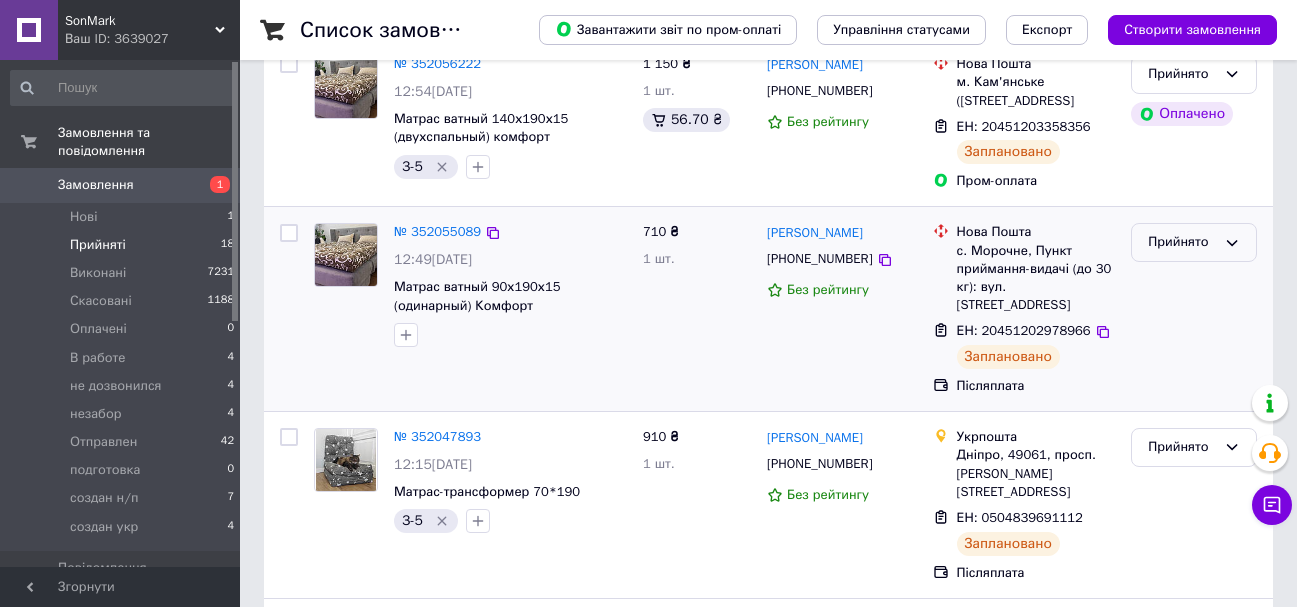 click on "Прийнято" at bounding box center [1182, 242] 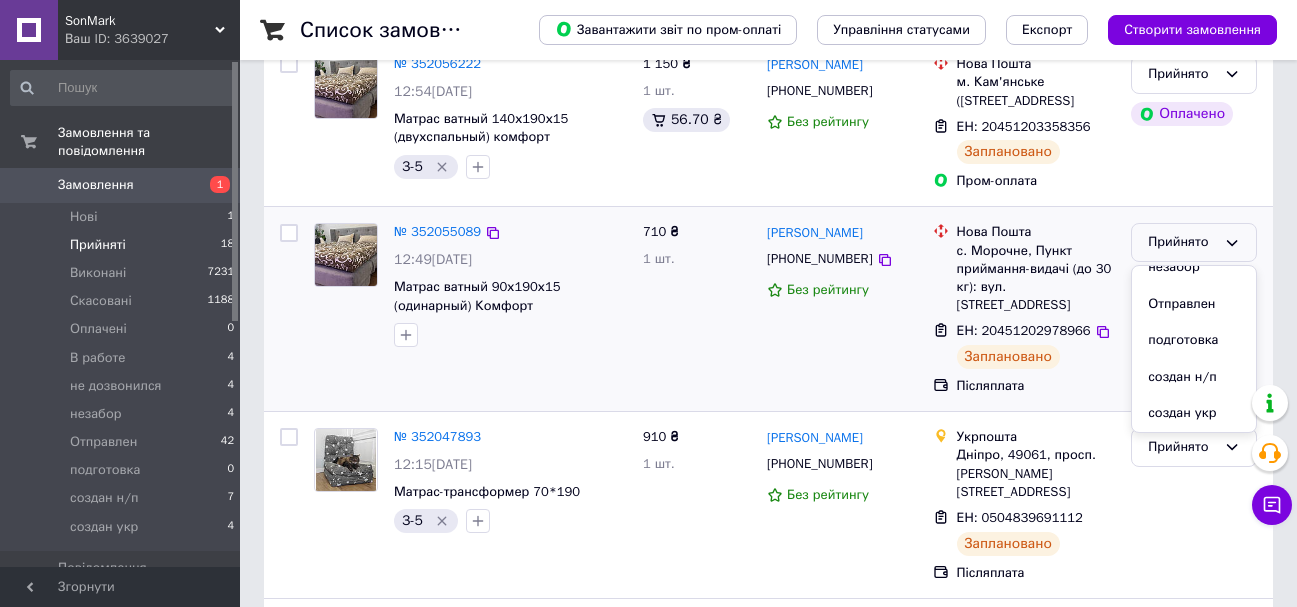 scroll, scrollTop: 220, scrollLeft: 0, axis: vertical 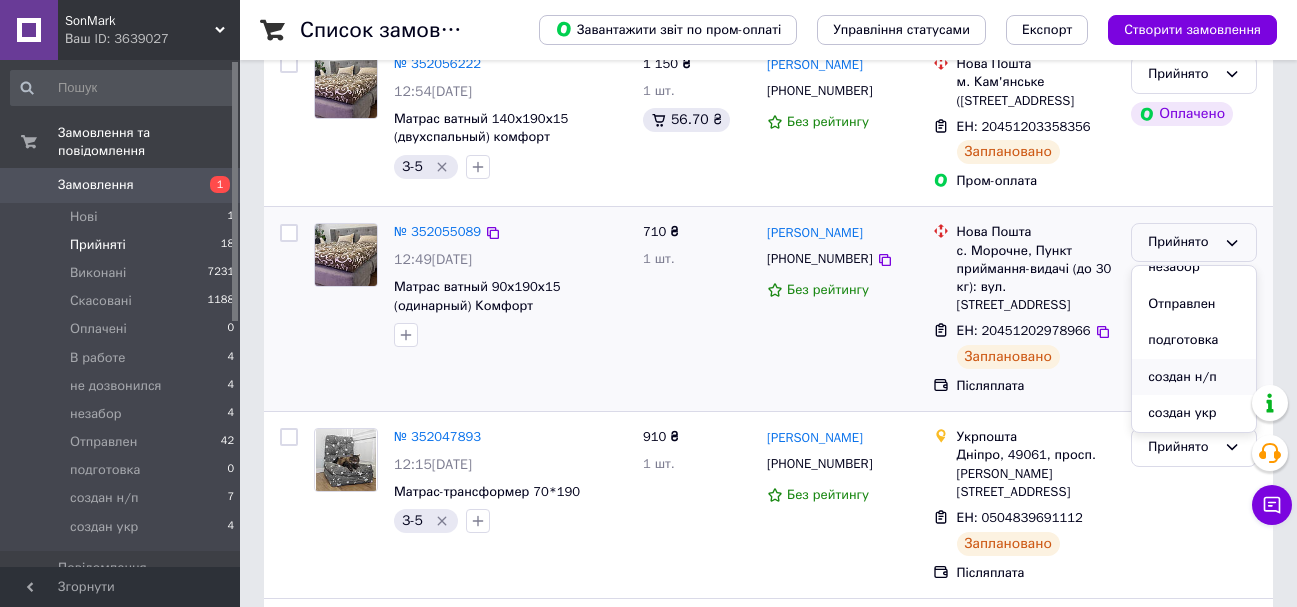 click on "создан н/п" at bounding box center (1194, 377) 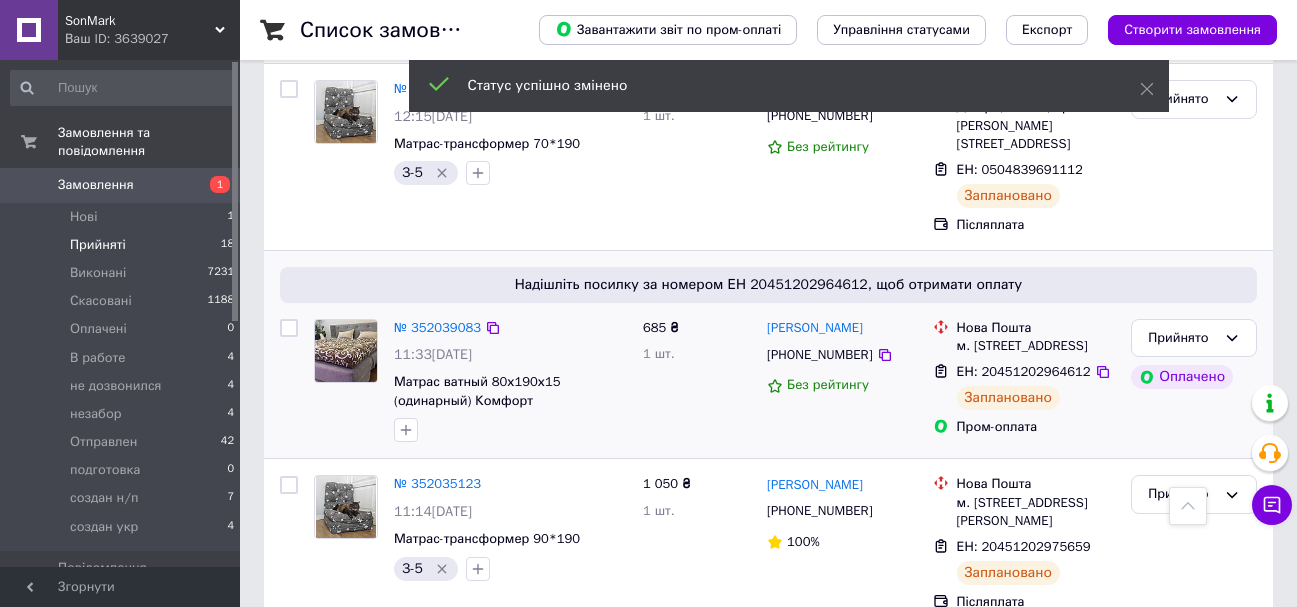 scroll, scrollTop: 700, scrollLeft: 0, axis: vertical 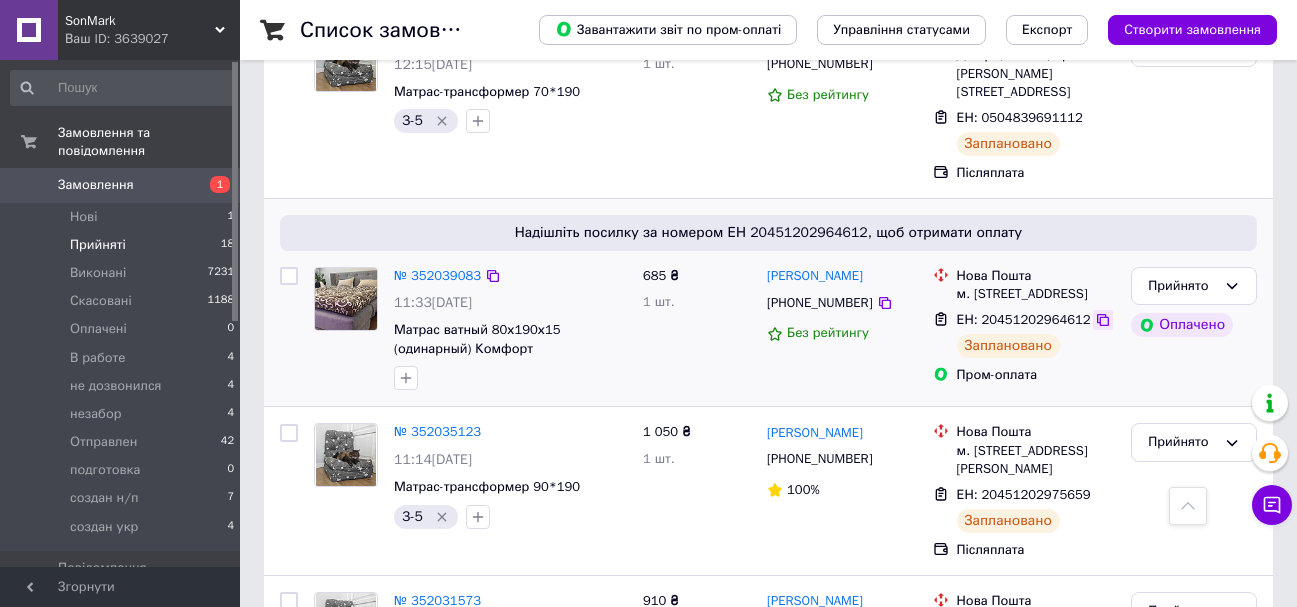 click 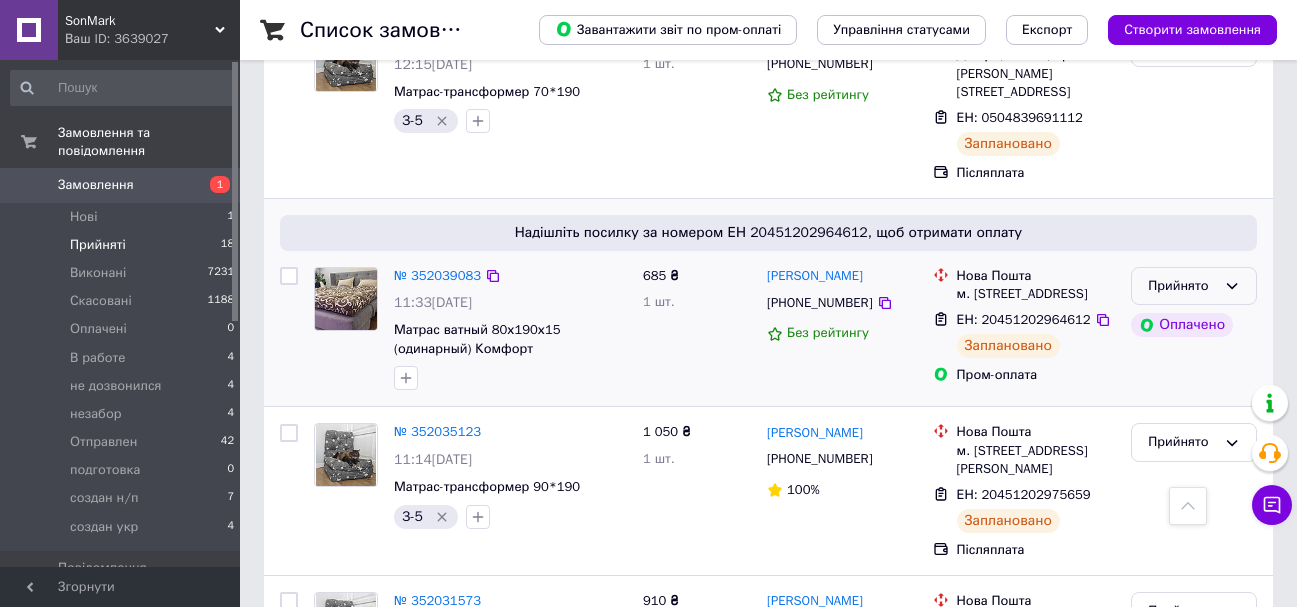 click on "Прийнято" at bounding box center (1182, 286) 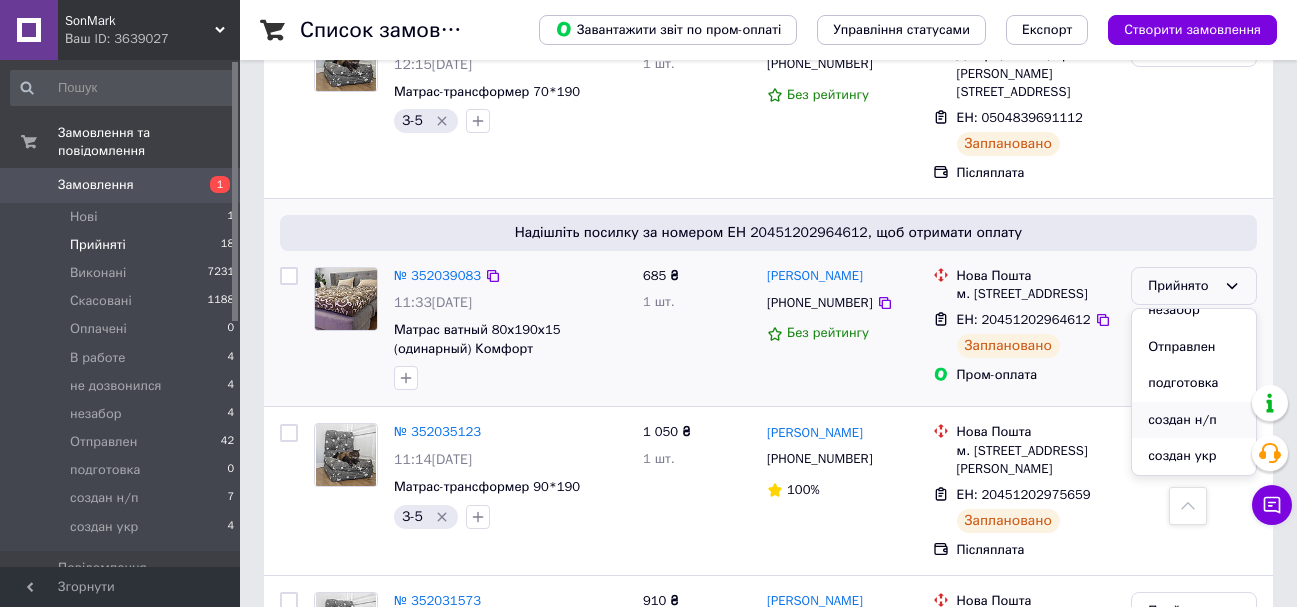 scroll, scrollTop: 220, scrollLeft: 0, axis: vertical 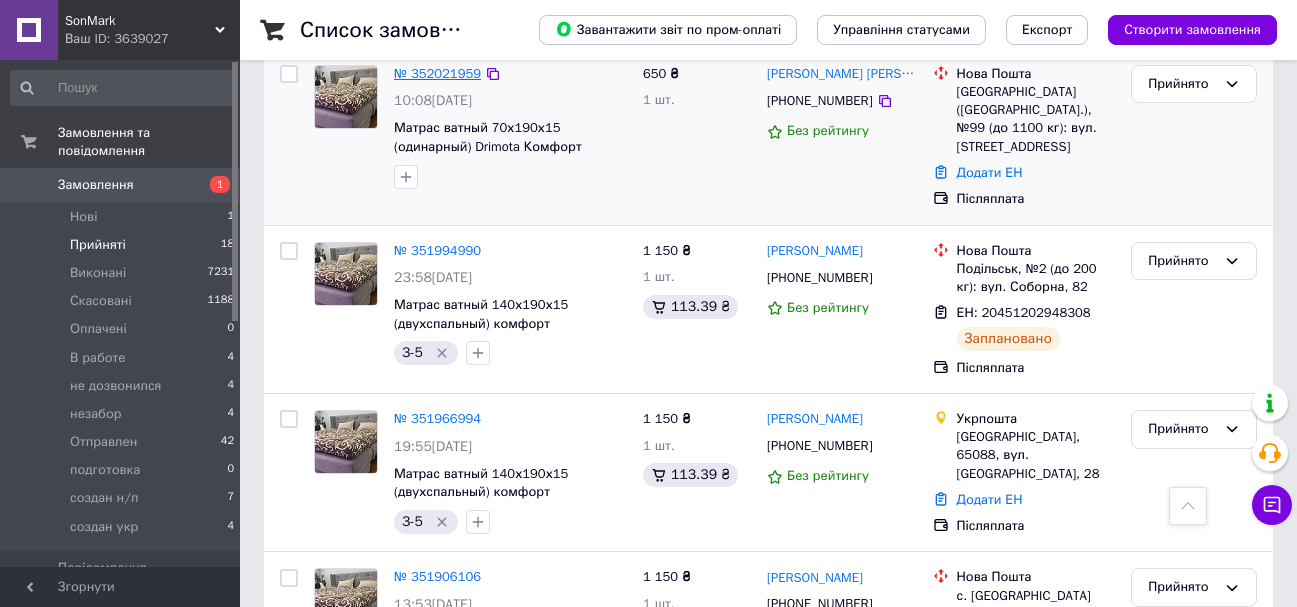 click on "№ 352021959" at bounding box center [437, 73] 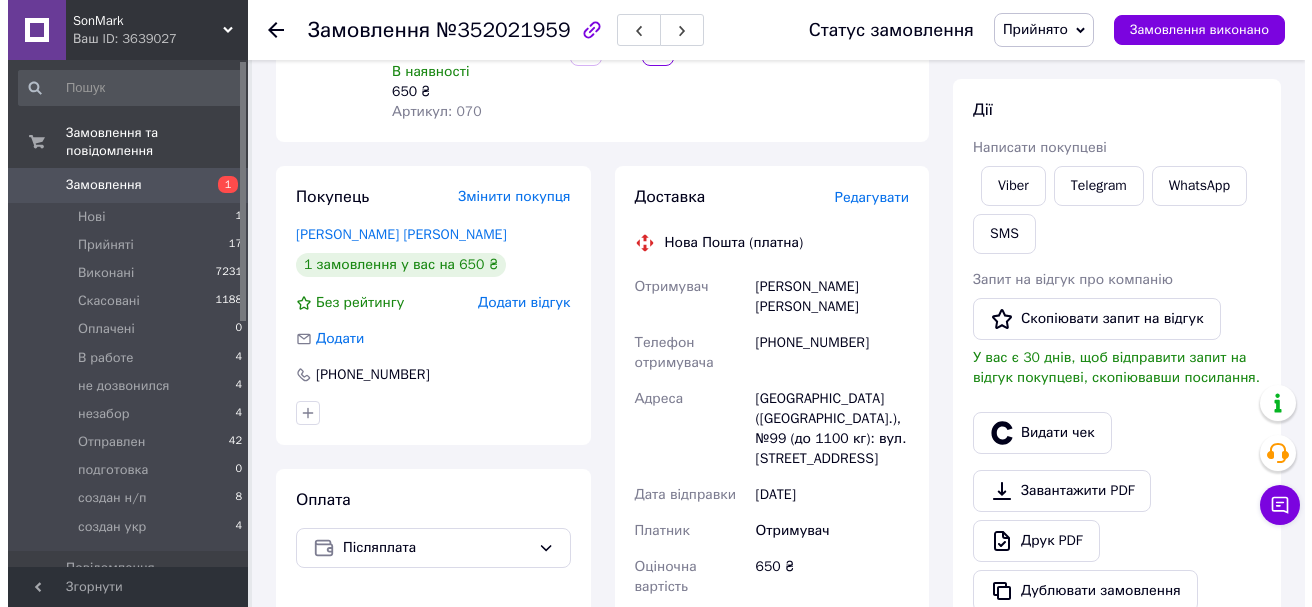scroll, scrollTop: 230, scrollLeft: 0, axis: vertical 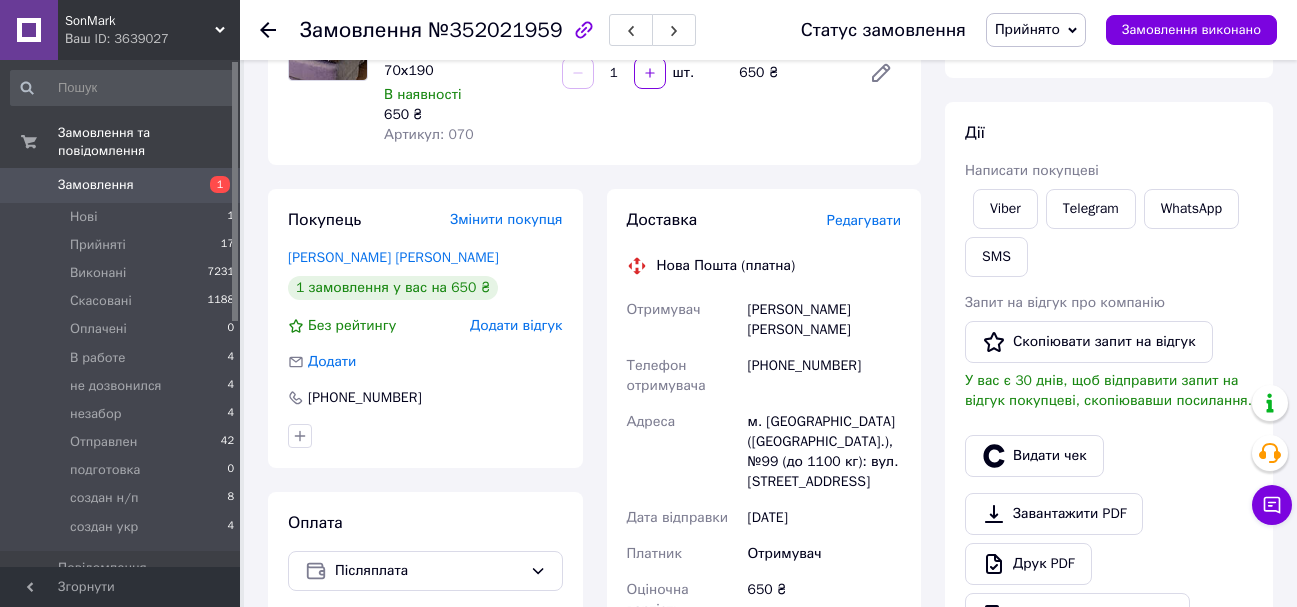 click on "Редагувати" at bounding box center [864, 220] 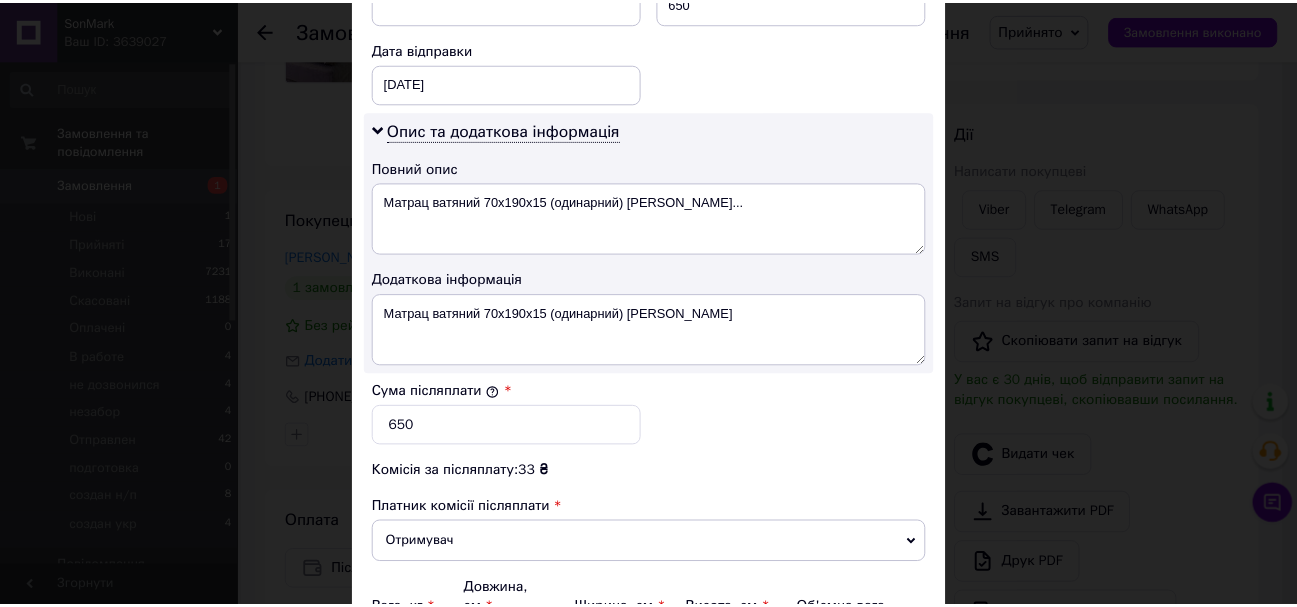 scroll, scrollTop: 1100, scrollLeft: 0, axis: vertical 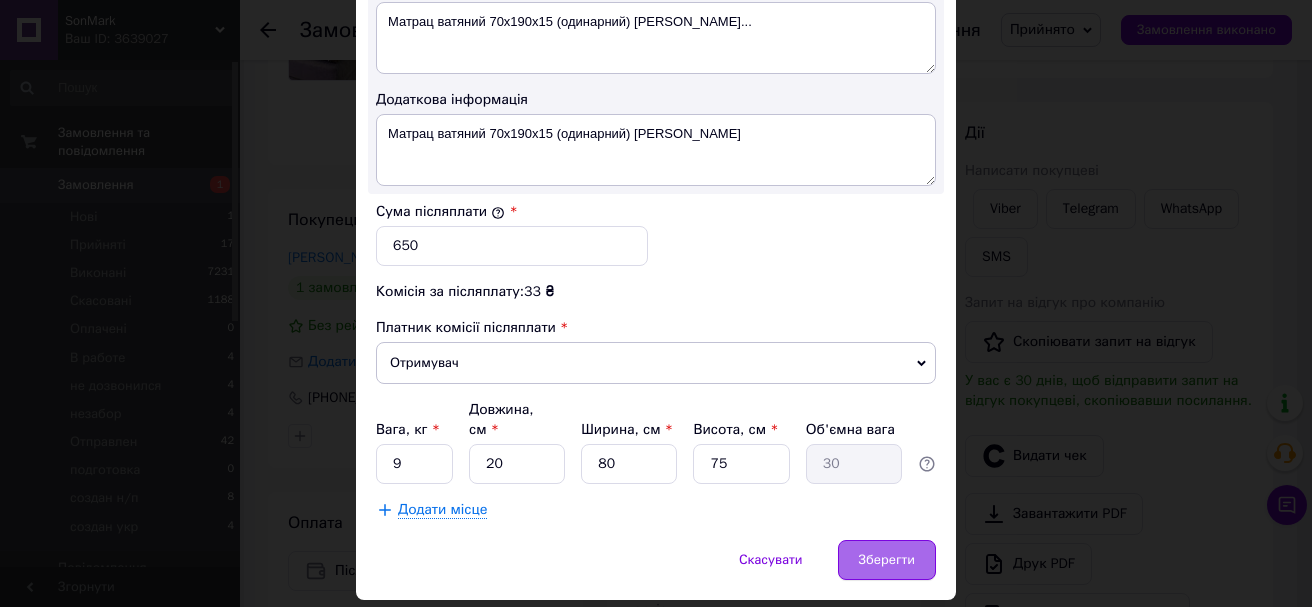 click on "Зберегти" at bounding box center [887, 560] 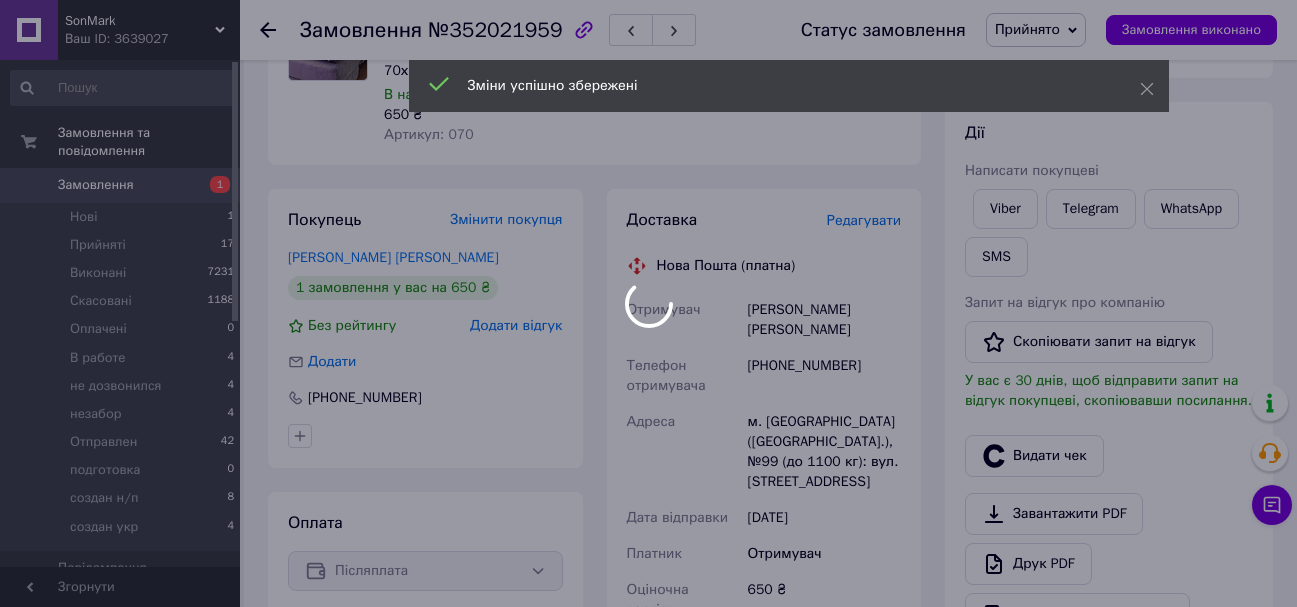 scroll, scrollTop: 730, scrollLeft: 0, axis: vertical 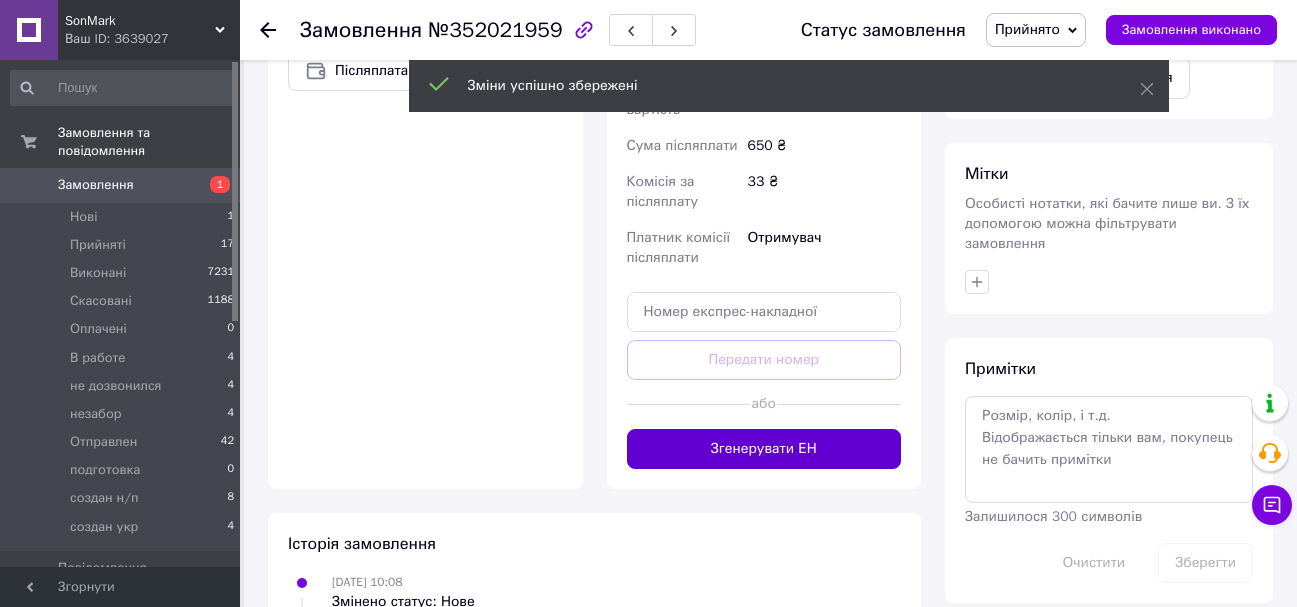 click on "Згенерувати ЕН" at bounding box center (764, 449) 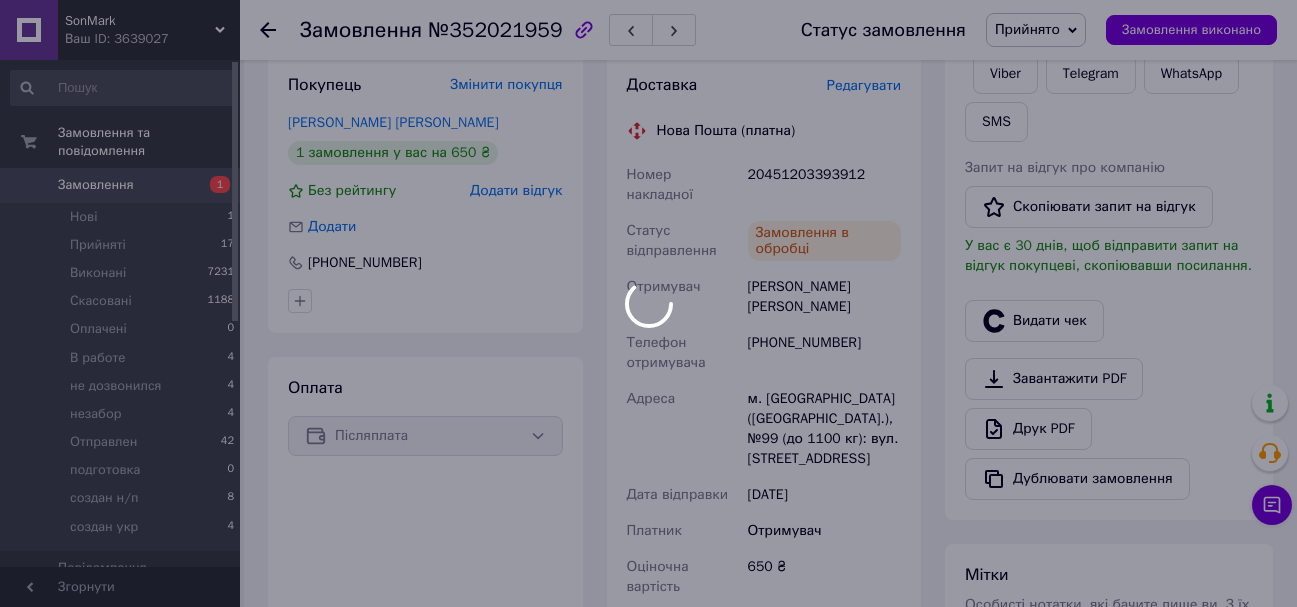 scroll, scrollTop: 330, scrollLeft: 0, axis: vertical 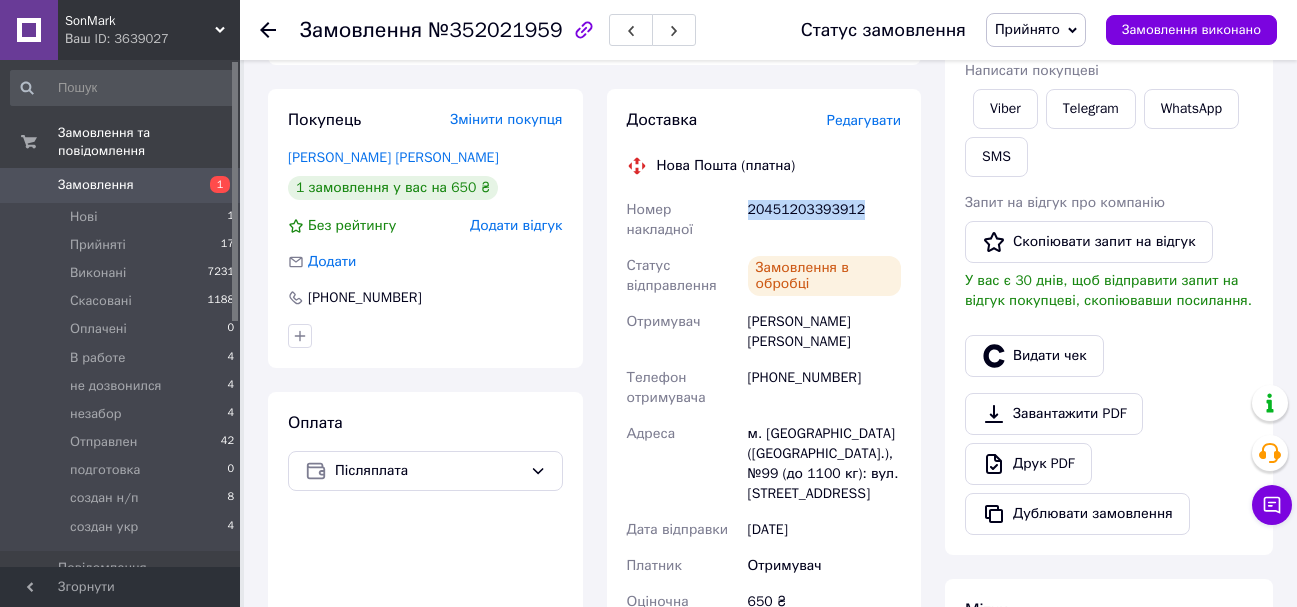 drag, startPoint x: 855, startPoint y: 204, endPoint x: 748, endPoint y: 208, distance: 107.07474 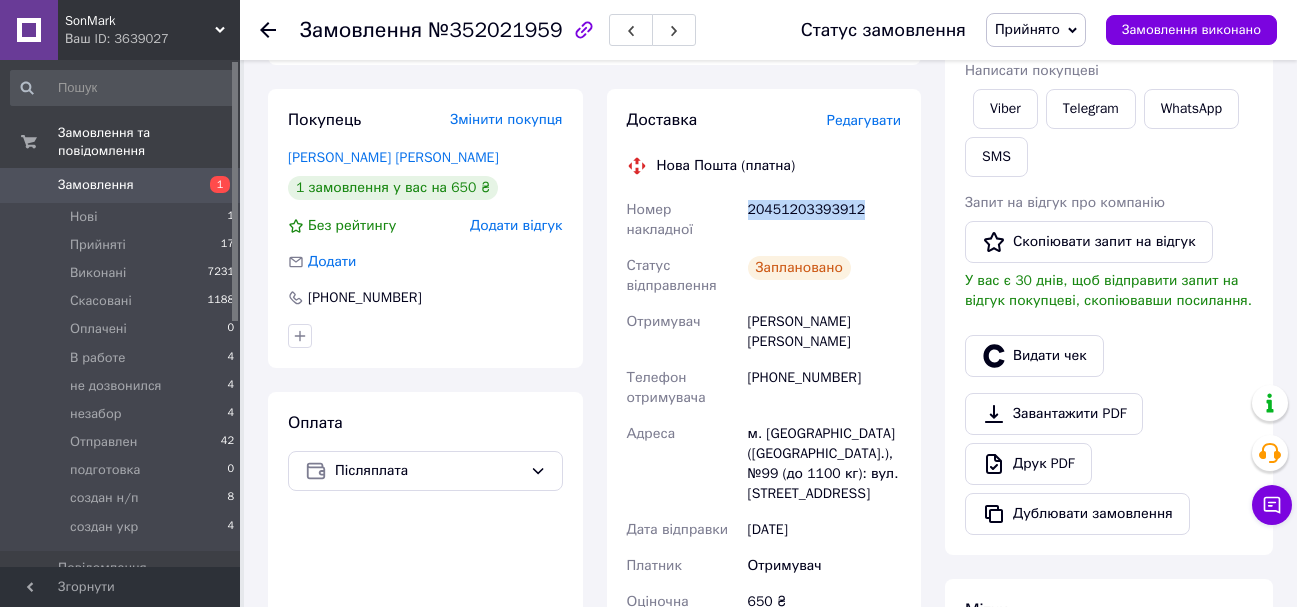 click on "Прийнято" at bounding box center (1027, 29) 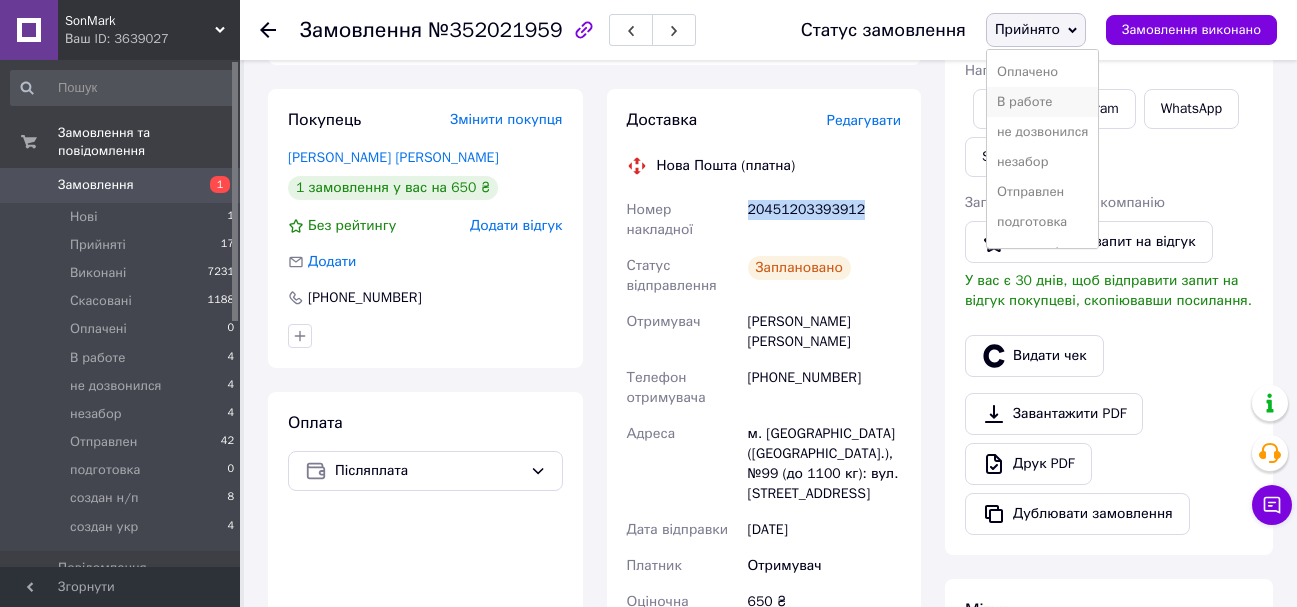 scroll, scrollTop: 112, scrollLeft: 0, axis: vertical 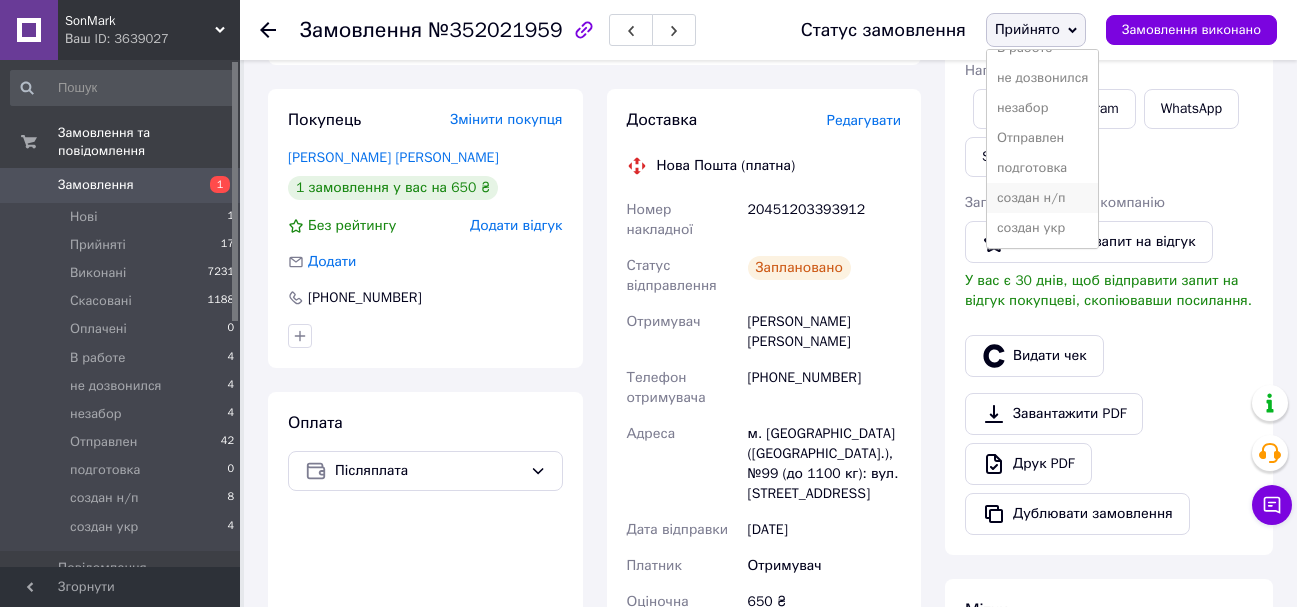 click on "создан н/п" at bounding box center [1043, 198] 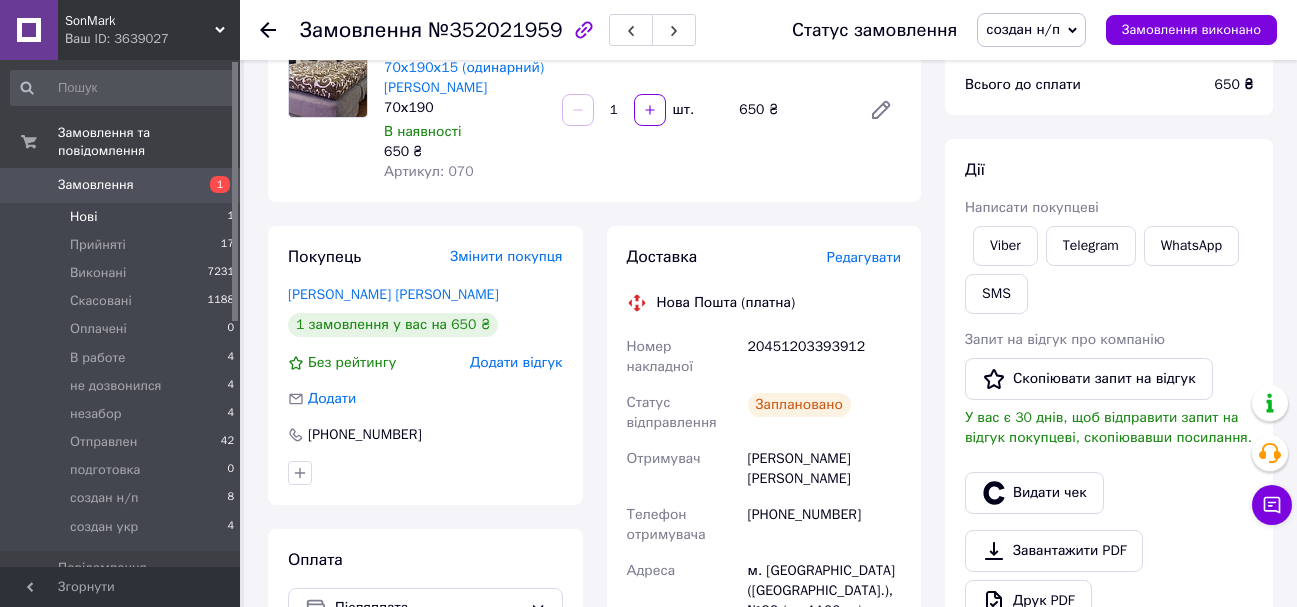 scroll, scrollTop: 200, scrollLeft: 0, axis: vertical 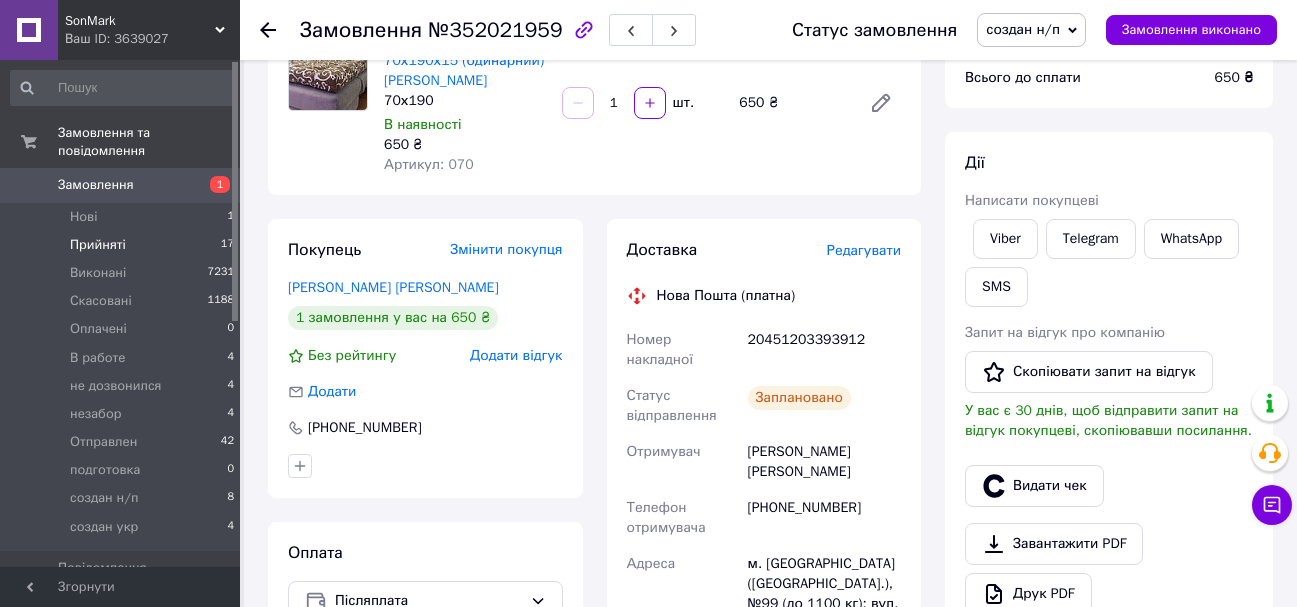 click on "Прийняті 17" at bounding box center (123, 245) 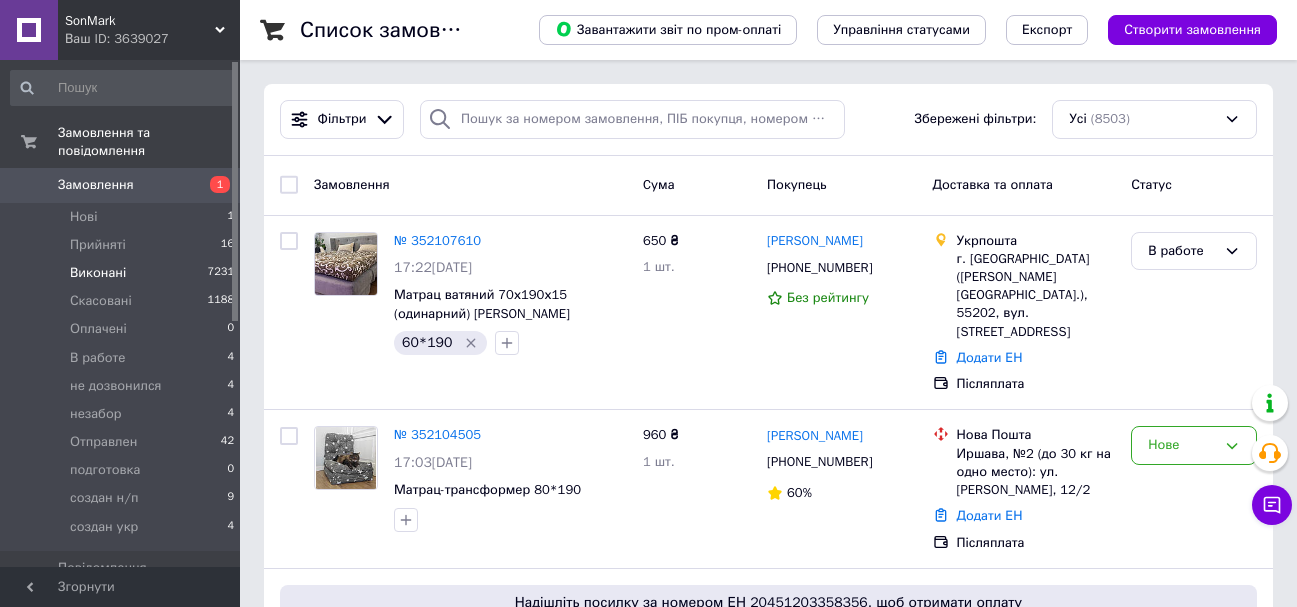 click on "Прийняті" at bounding box center [98, 245] 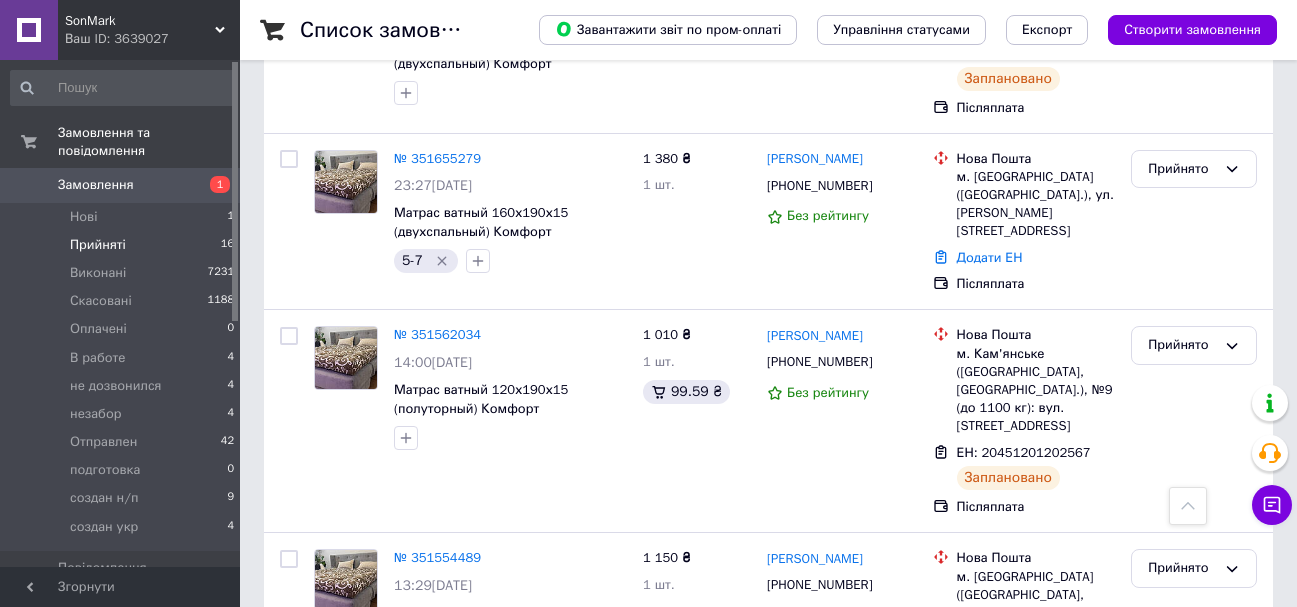scroll, scrollTop: 2554, scrollLeft: 0, axis: vertical 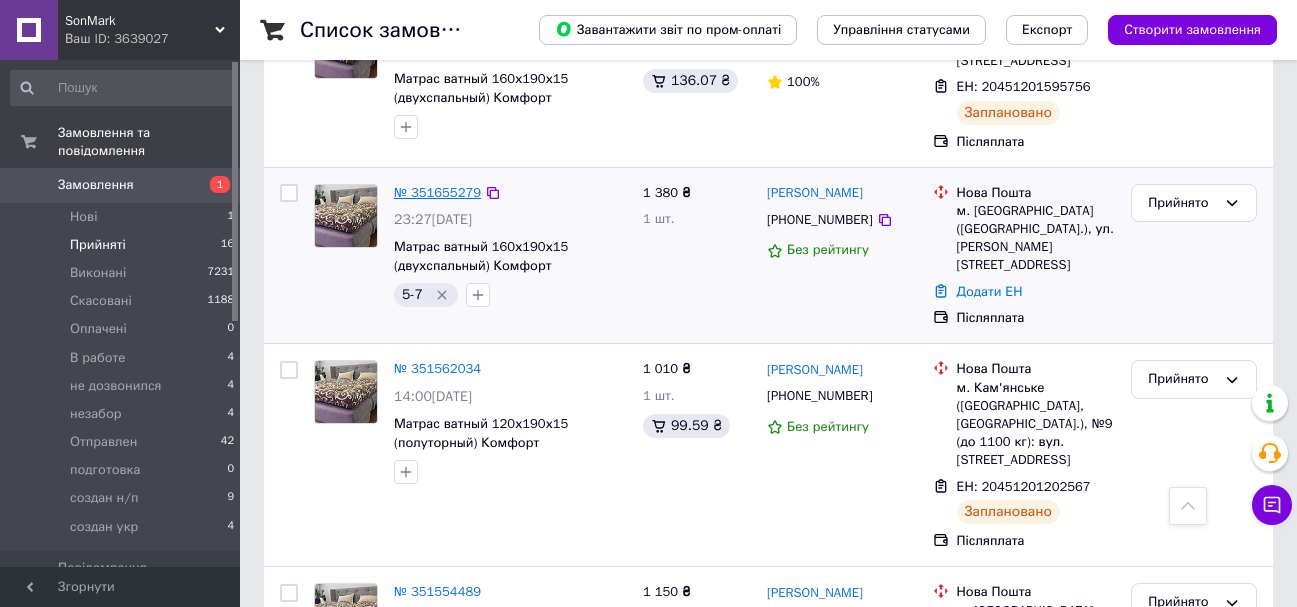 click on "№ 351655279" at bounding box center [437, 192] 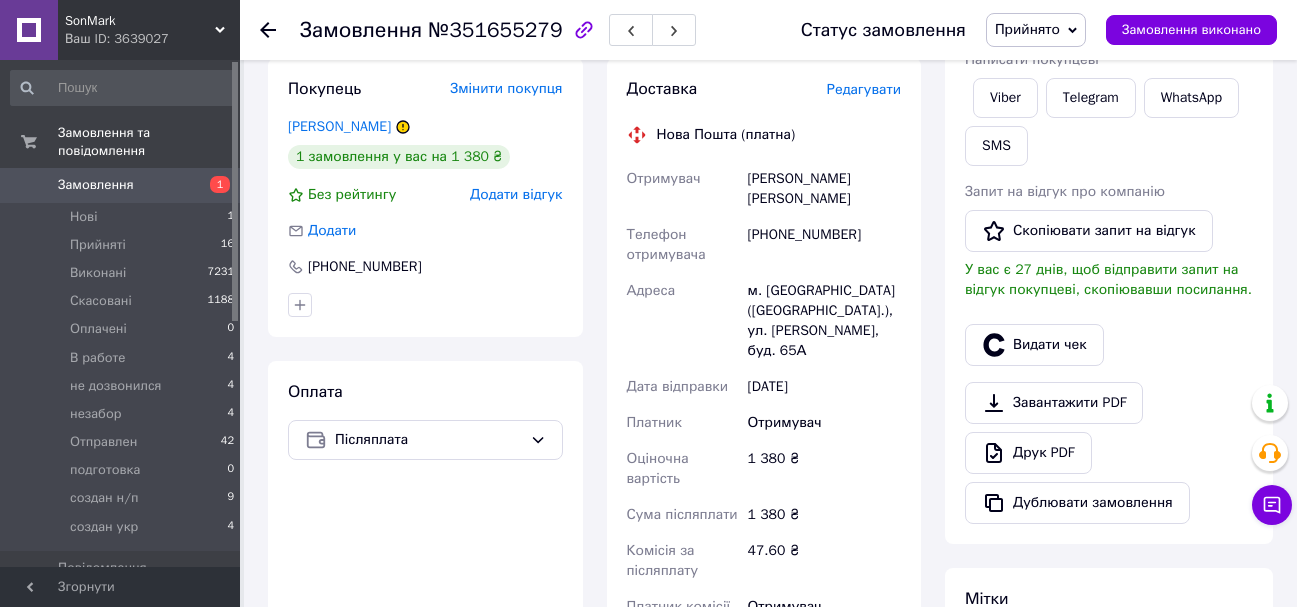 scroll, scrollTop: 339, scrollLeft: 0, axis: vertical 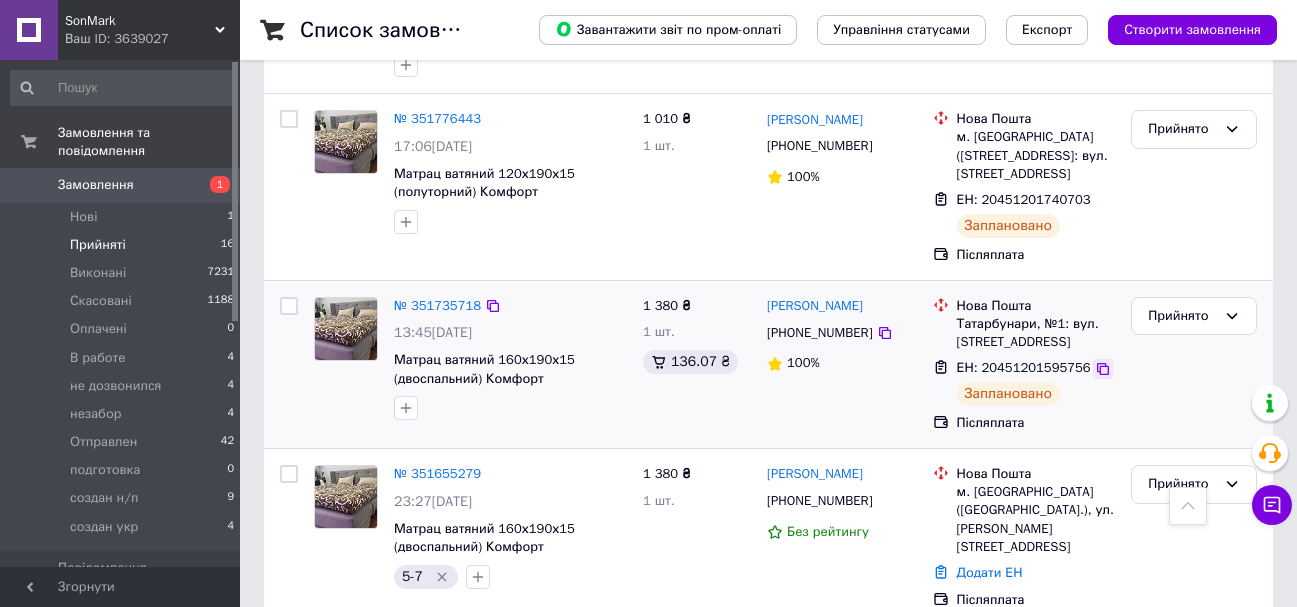 click 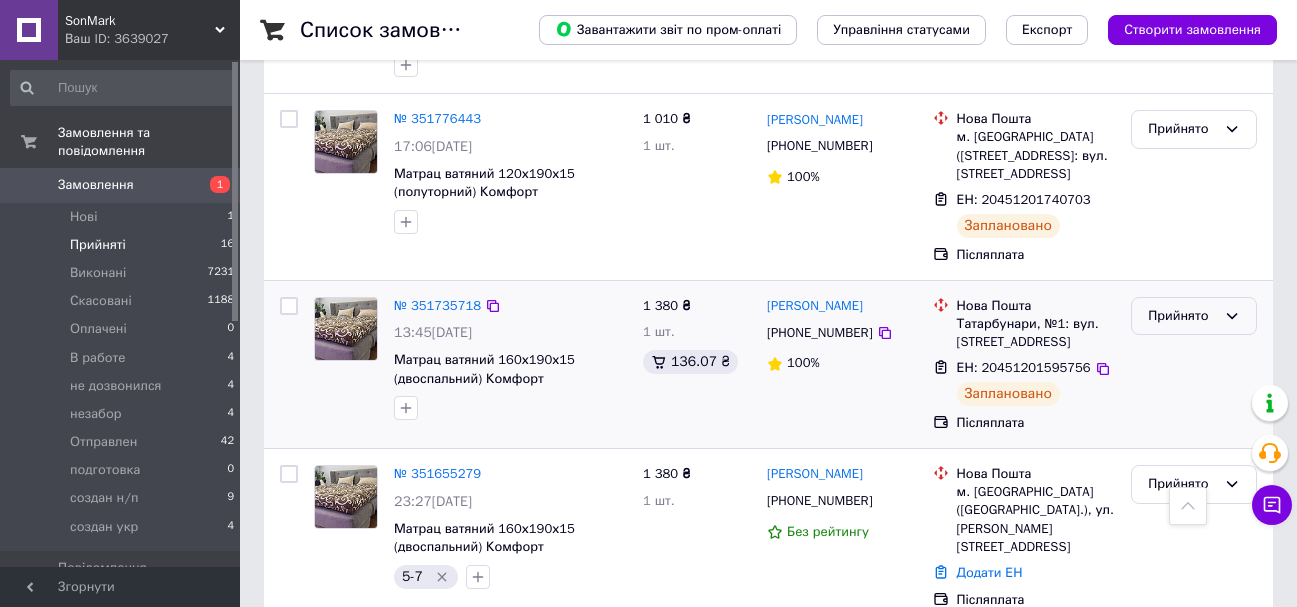 click 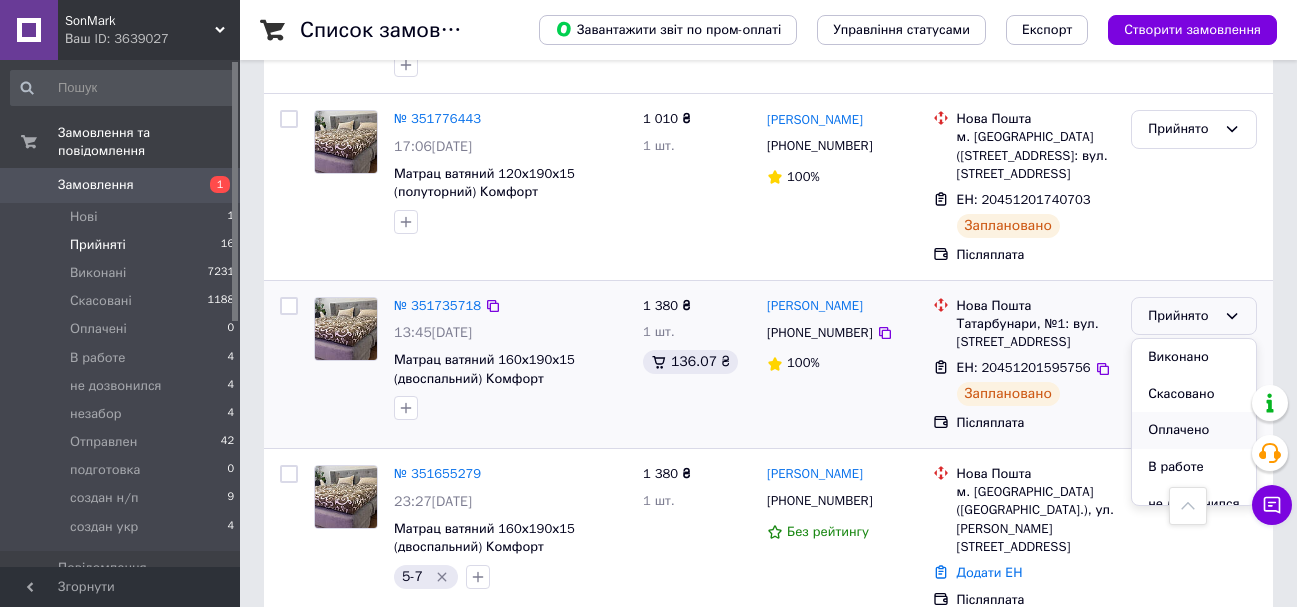 scroll, scrollTop: 220, scrollLeft: 0, axis: vertical 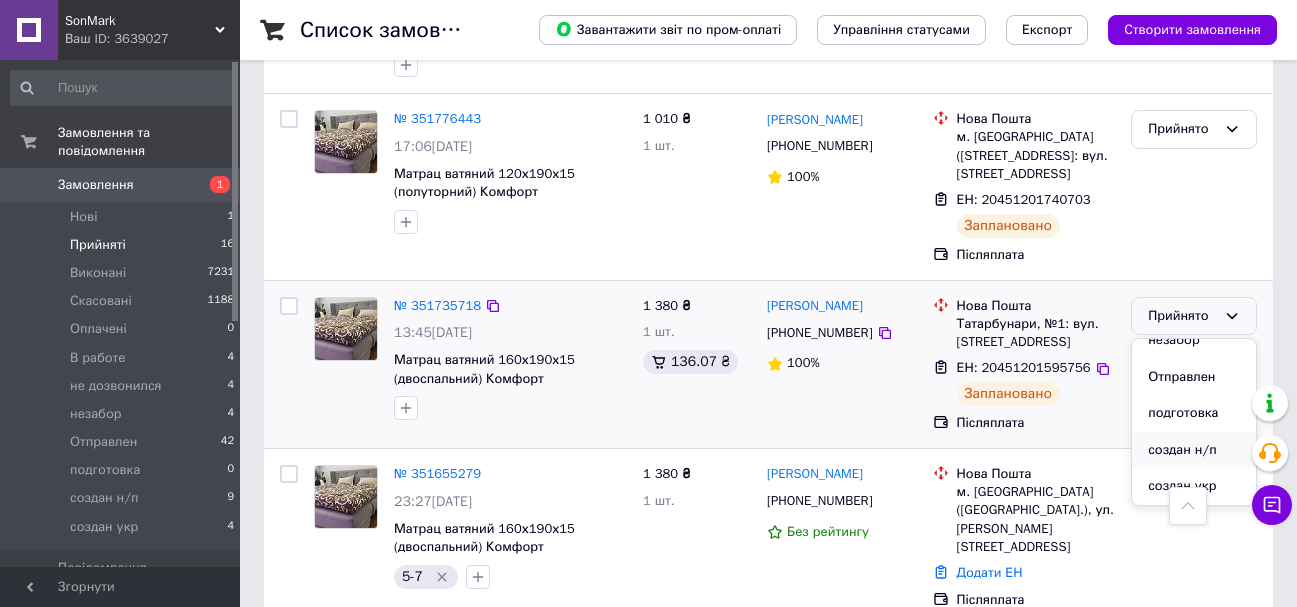 click on "создан н/п" at bounding box center (1194, 450) 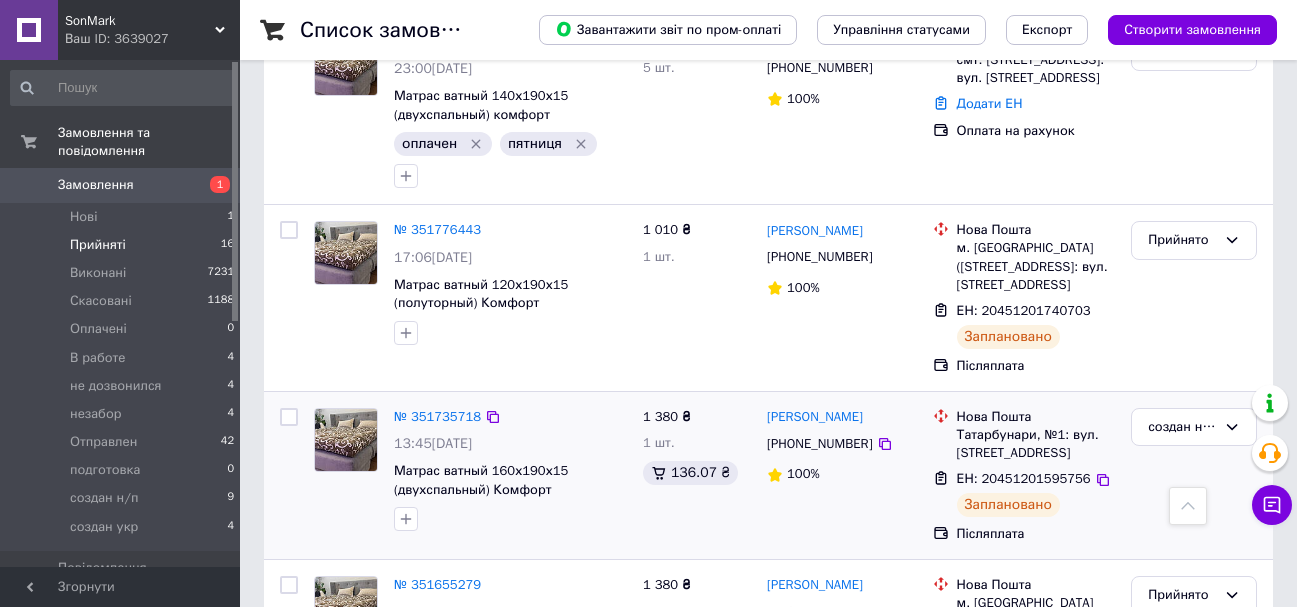 scroll, scrollTop: 1968, scrollLeft: 0, axis: vertical 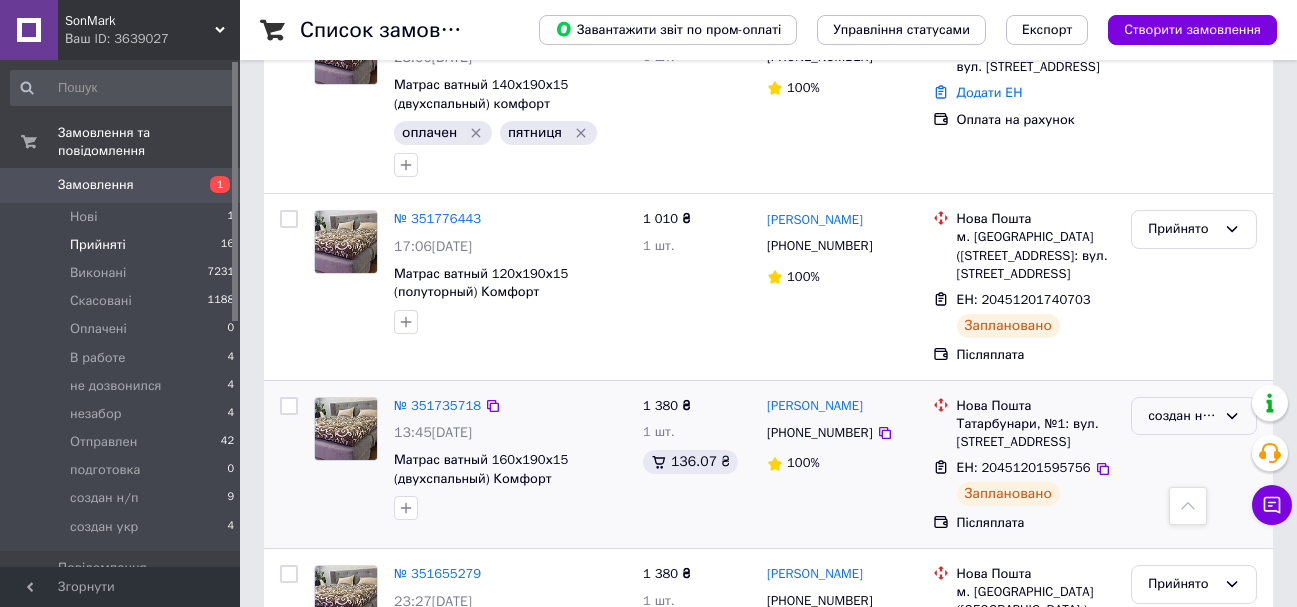 click on "создан н/п" at bounding box center [1182, 416] 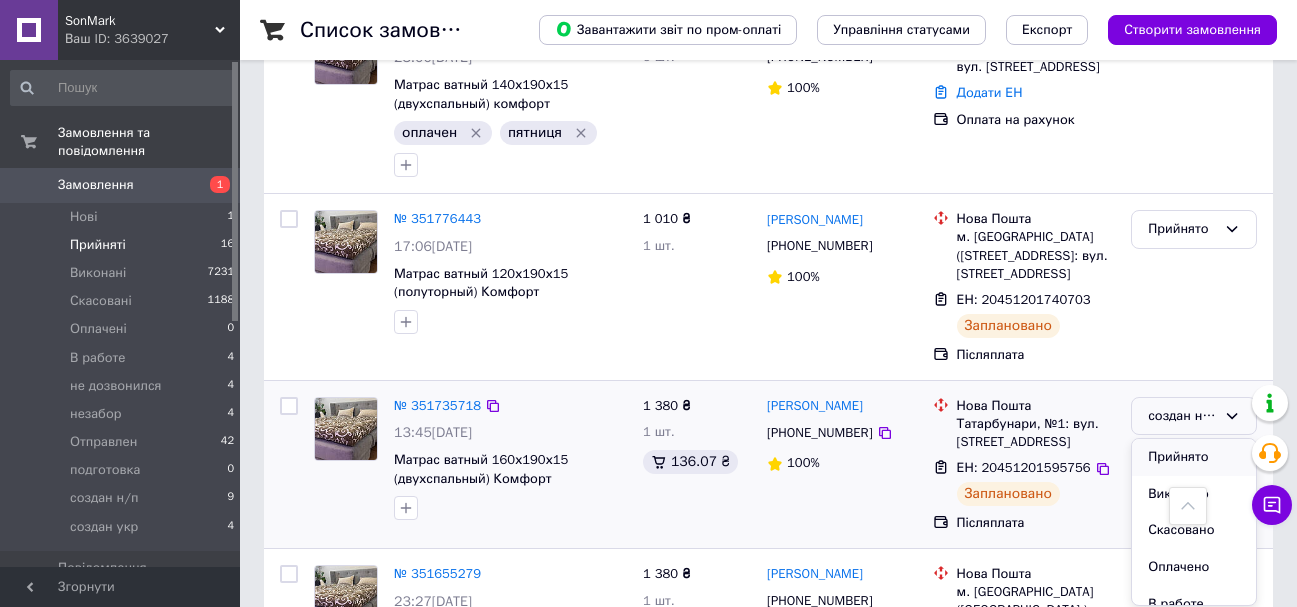 click on "Прийнято" at bounding box center [1194, 457] 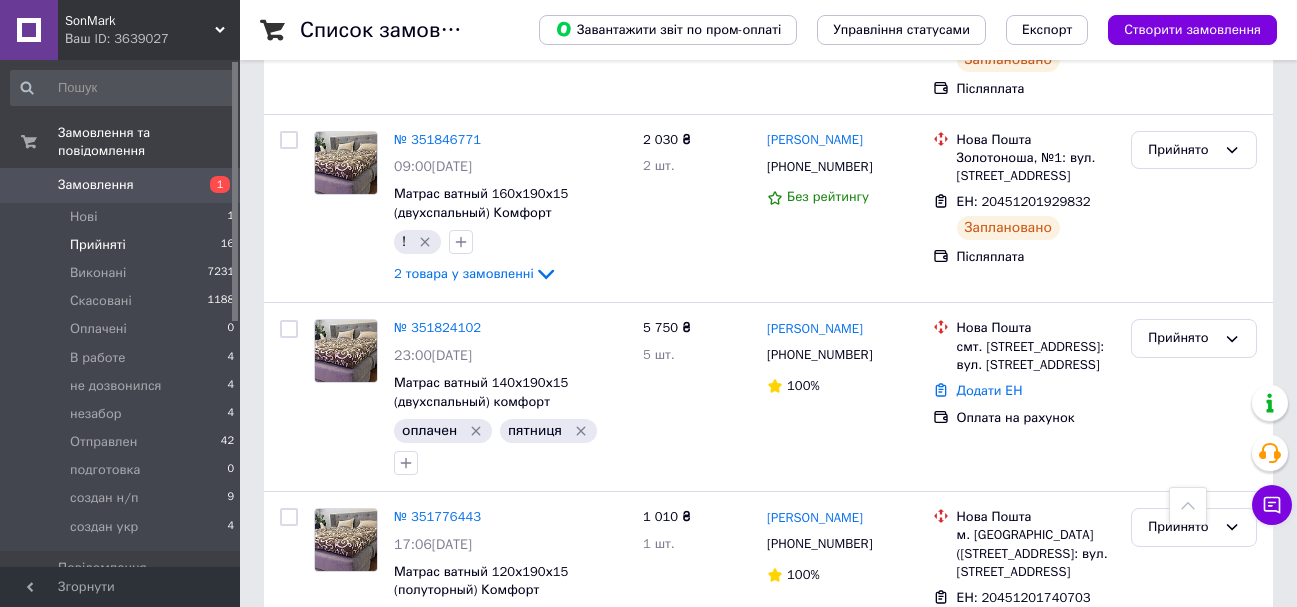 scroll, scrollTop: 1668, scrollLeft: 0, axis: vertical 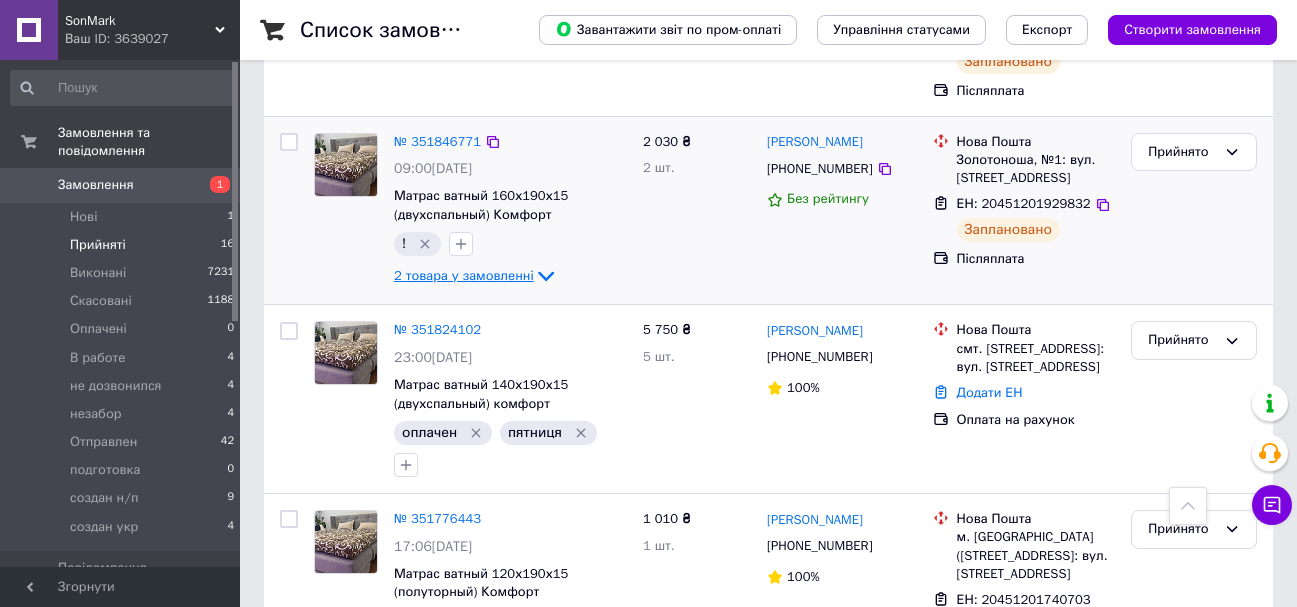 click 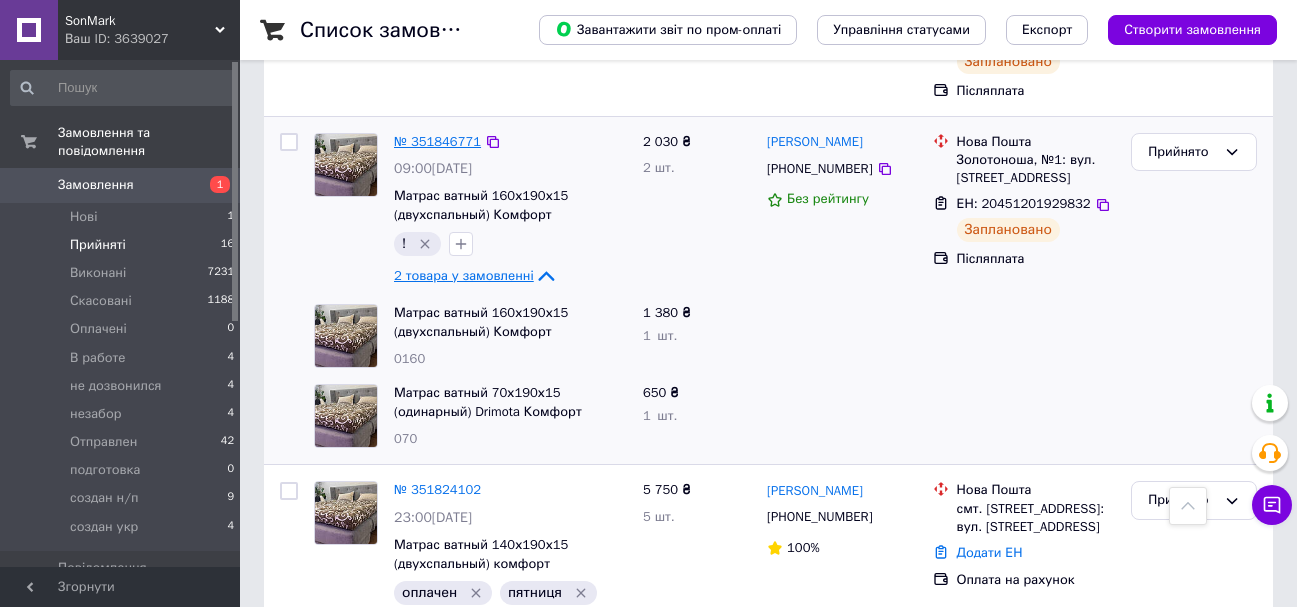 click on "№ 351846771" at bounding box center [437, 141] 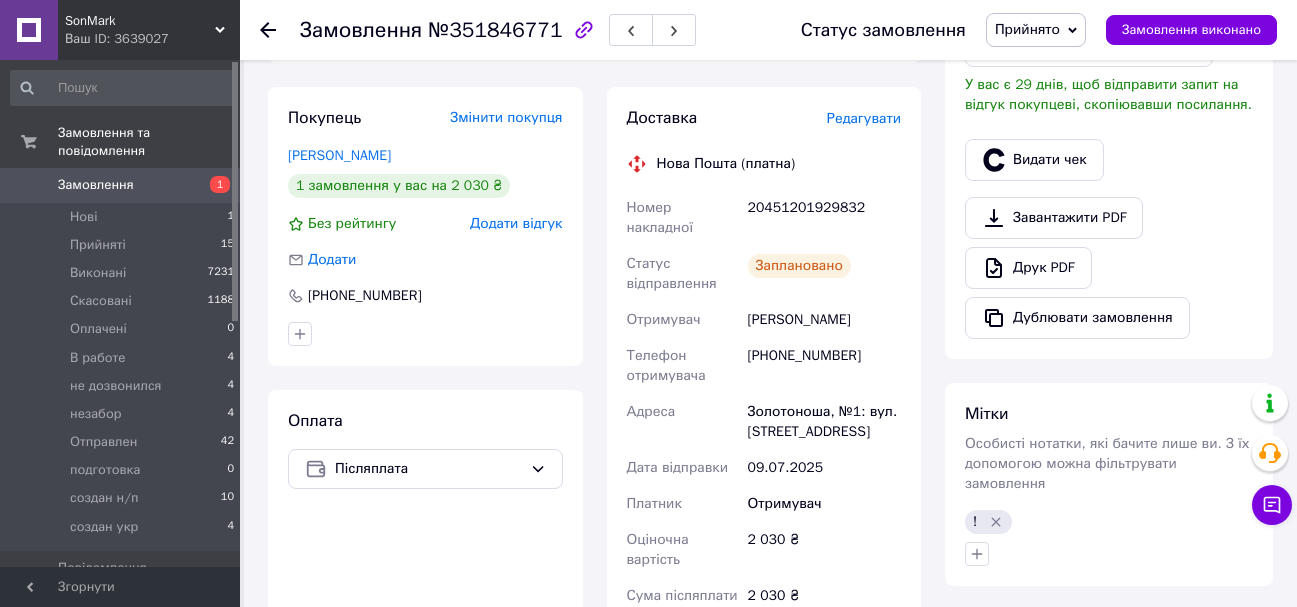 scroll, scrollTop: 494, scrollLeft: 0, axis: vertical 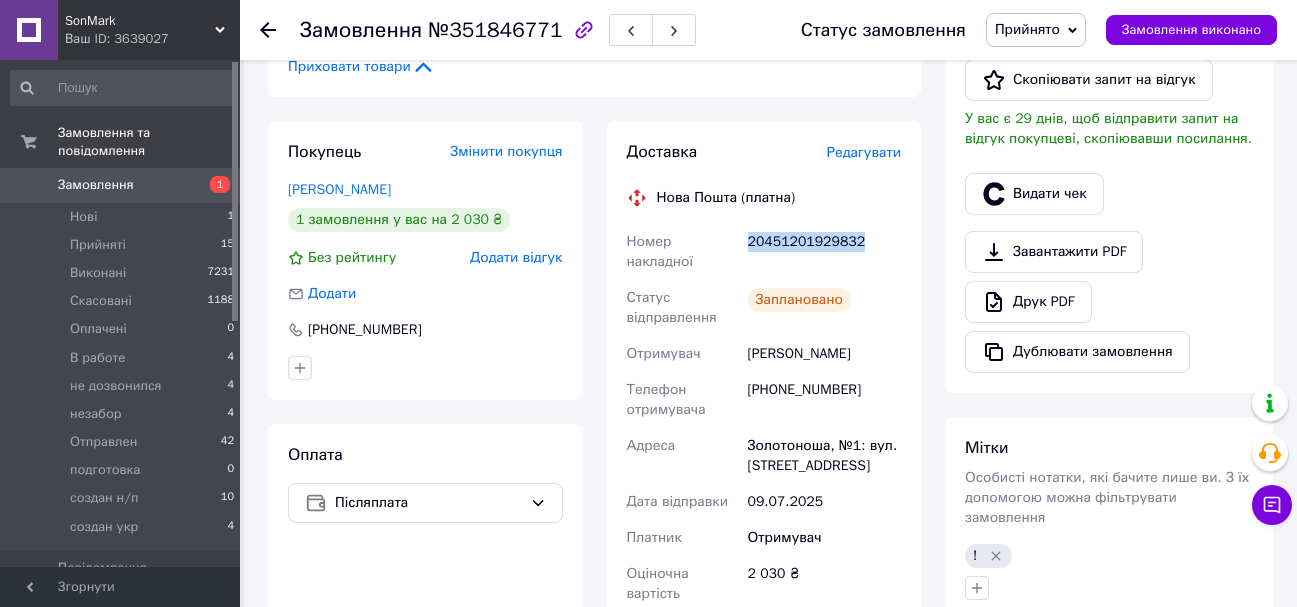 drag, startPoint x: 872, startPoint y: 242, endPoint x: 749, endPoint y: 233, distance: 123.32883 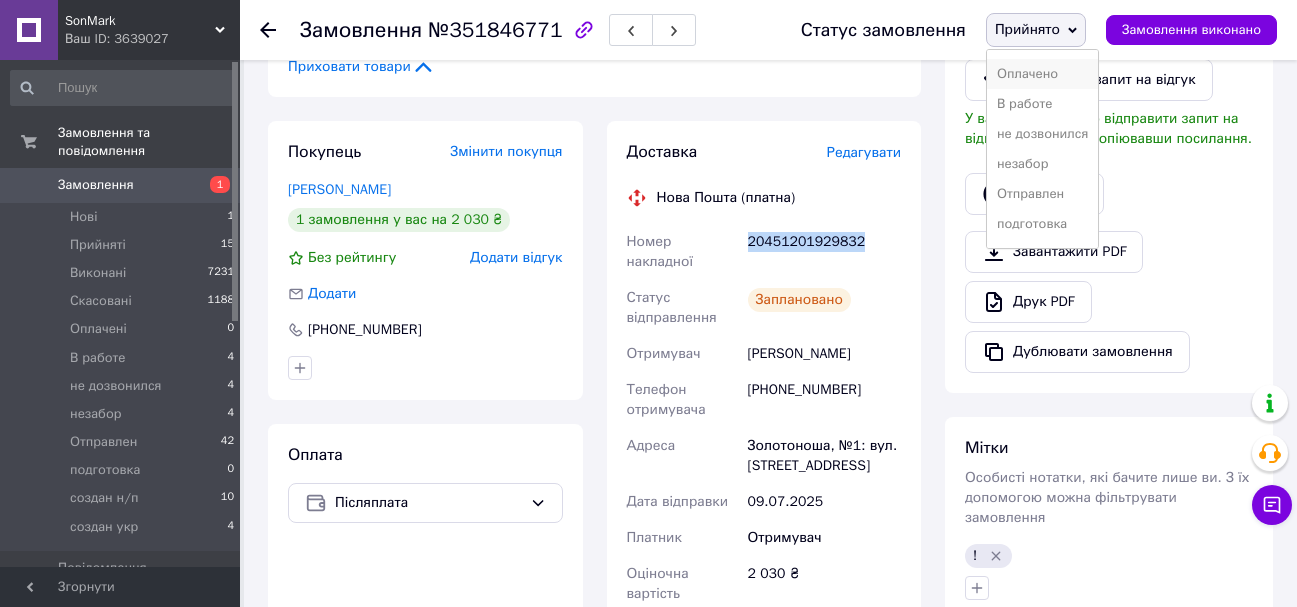 scroll, scrollTop: 112, scrollLeft: 0, axis: vertical 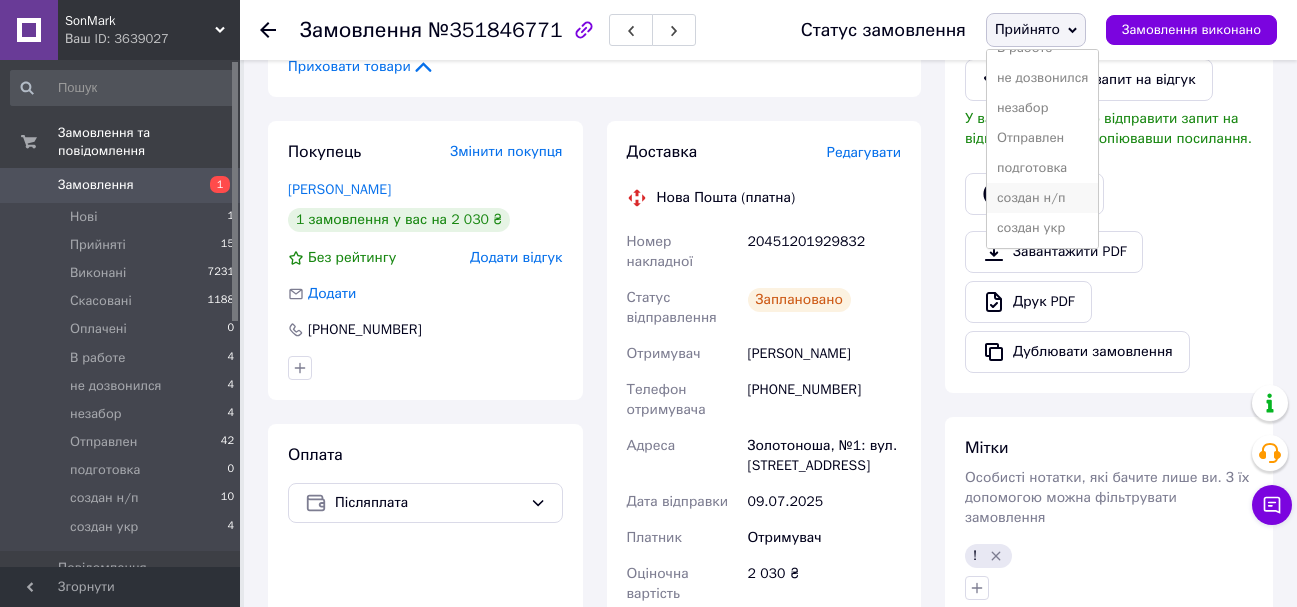 click on "создан н/п" at bounding box center (1043, 198) 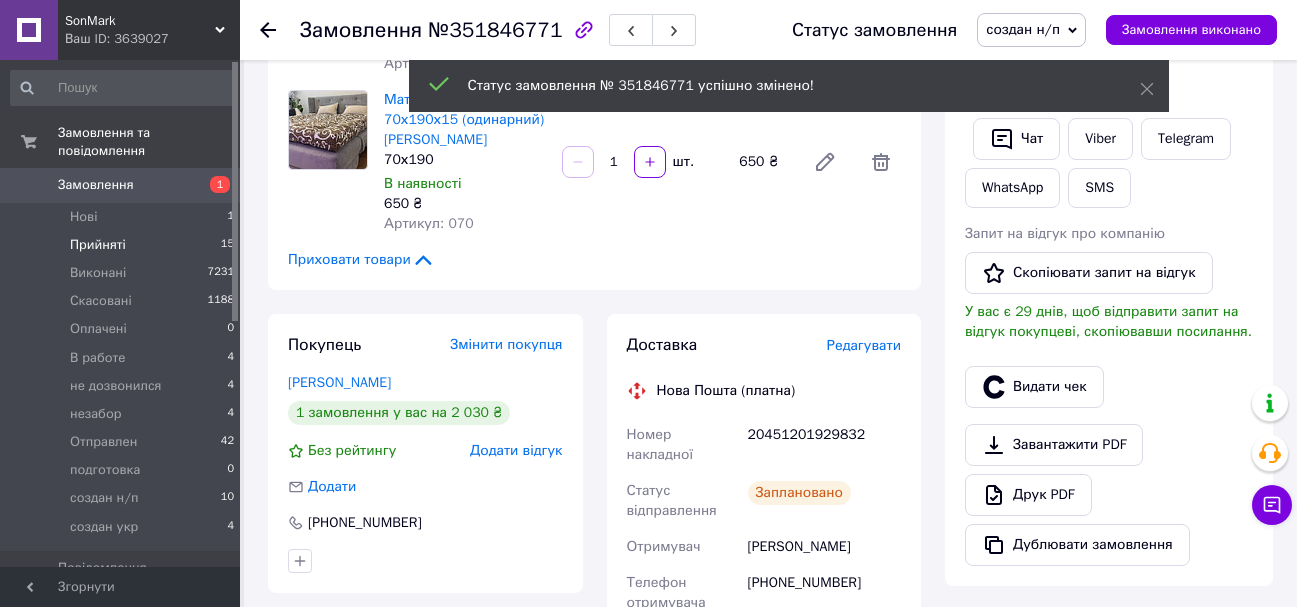 scroll, scrollTop: 294, scrollLeft: 0, axis: vertical 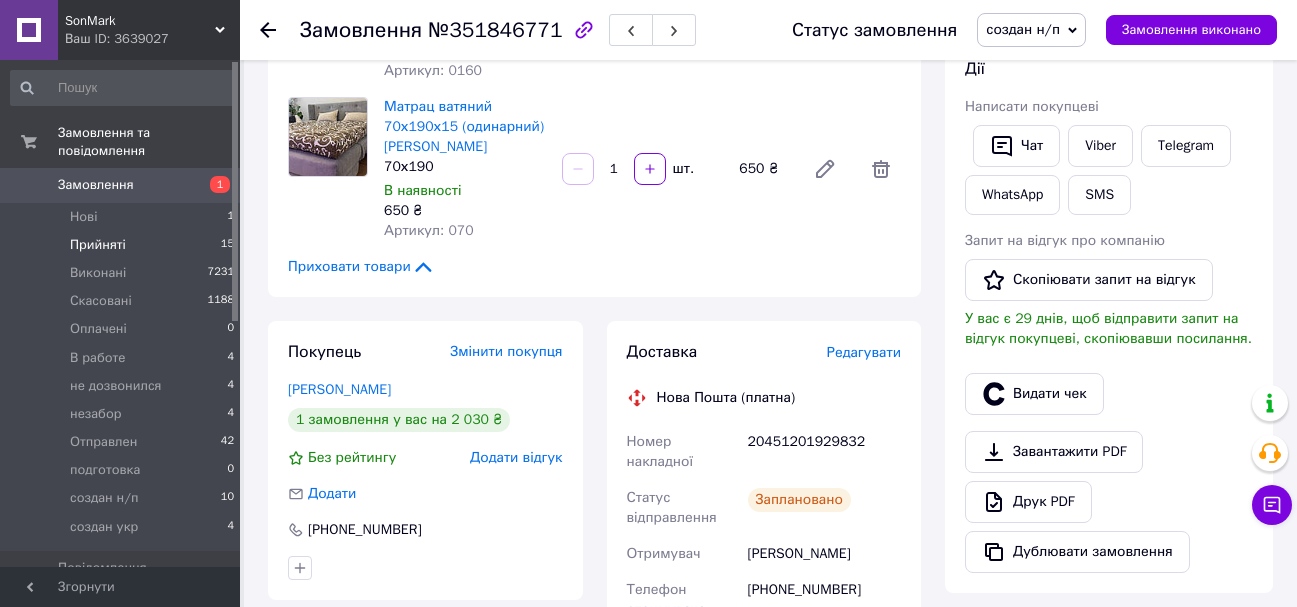 click on "Прийняті 15" at bounding box center [123, 245] 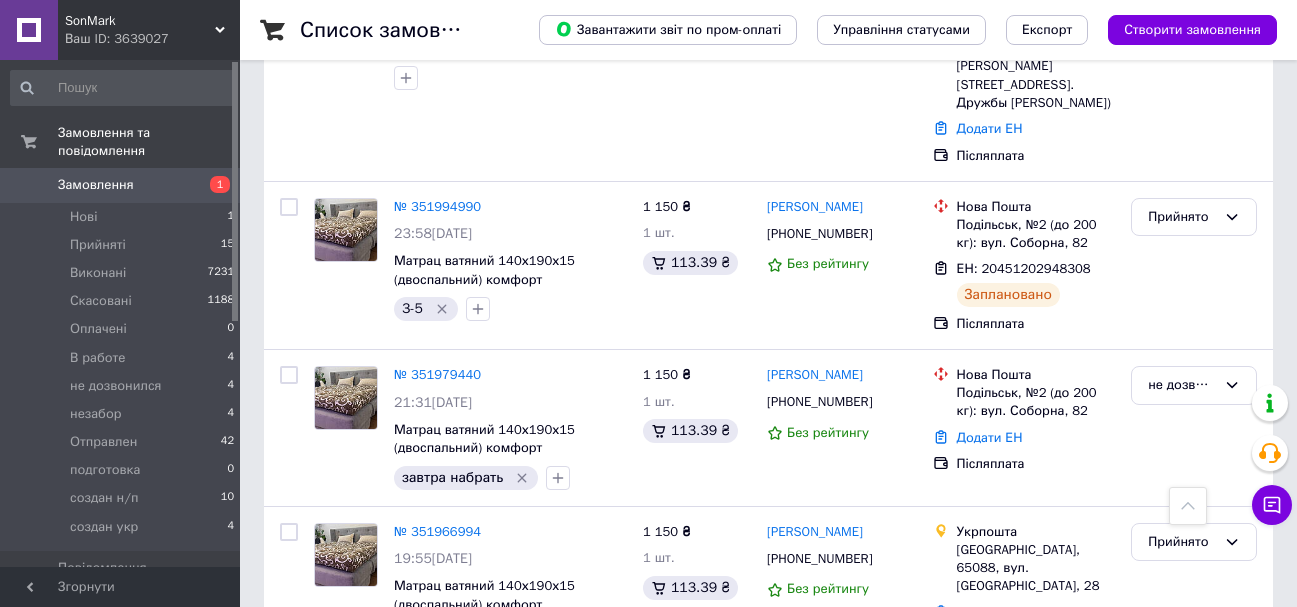 scroll, scrollTop: 3200, scrollLeft: 0, axis: vertical 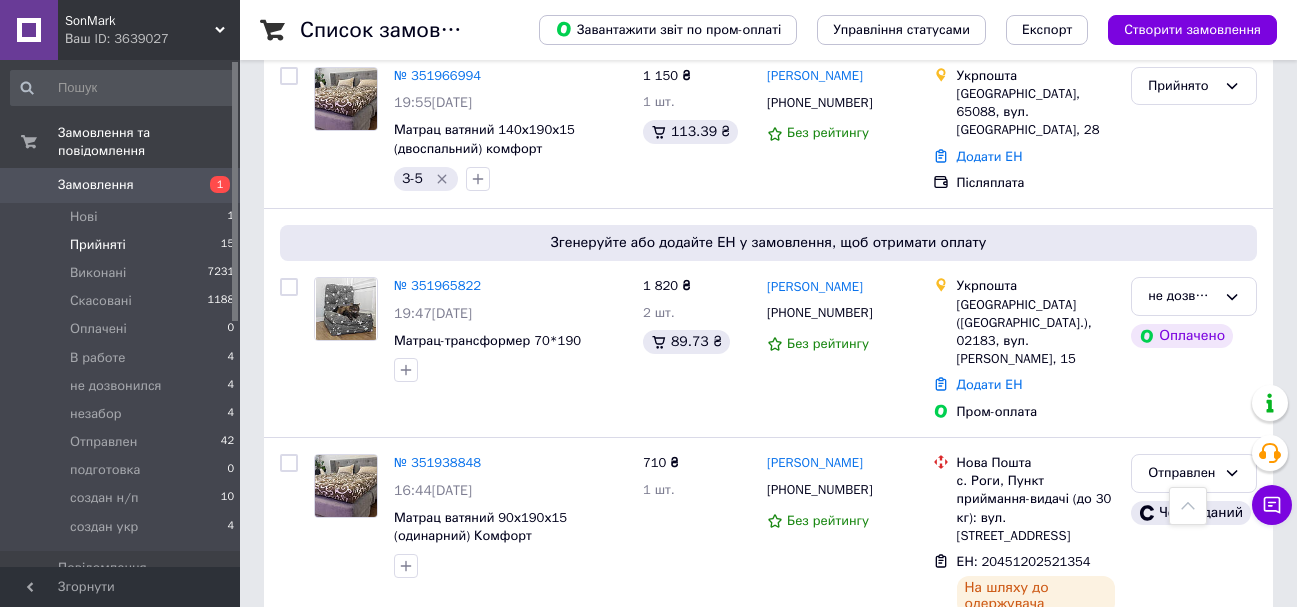 click on "Прийняті 15" at bounding box center (123, 245) 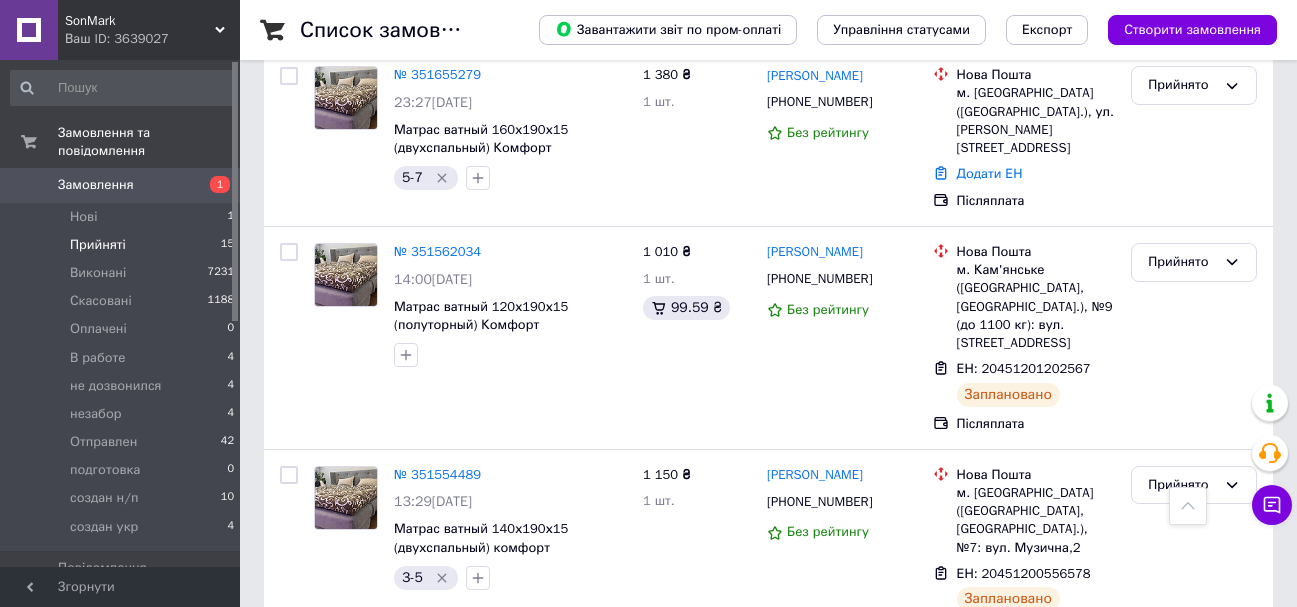 scroll, scrollTop: 2279, scrollLeft: 0, axis: vertical 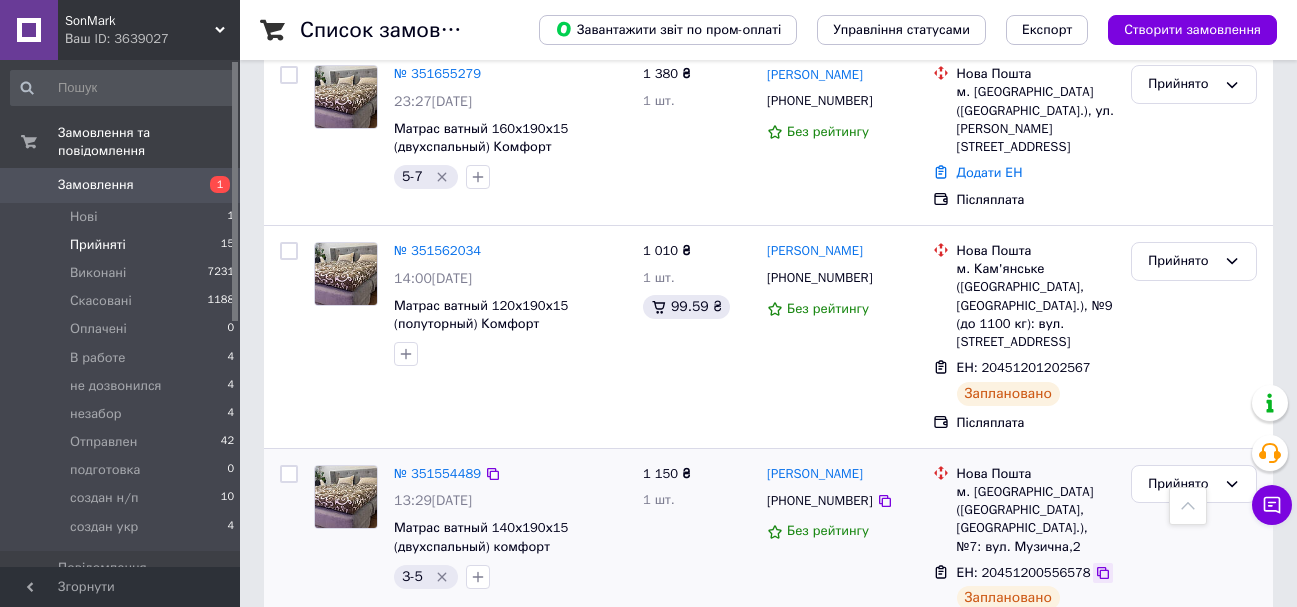 click 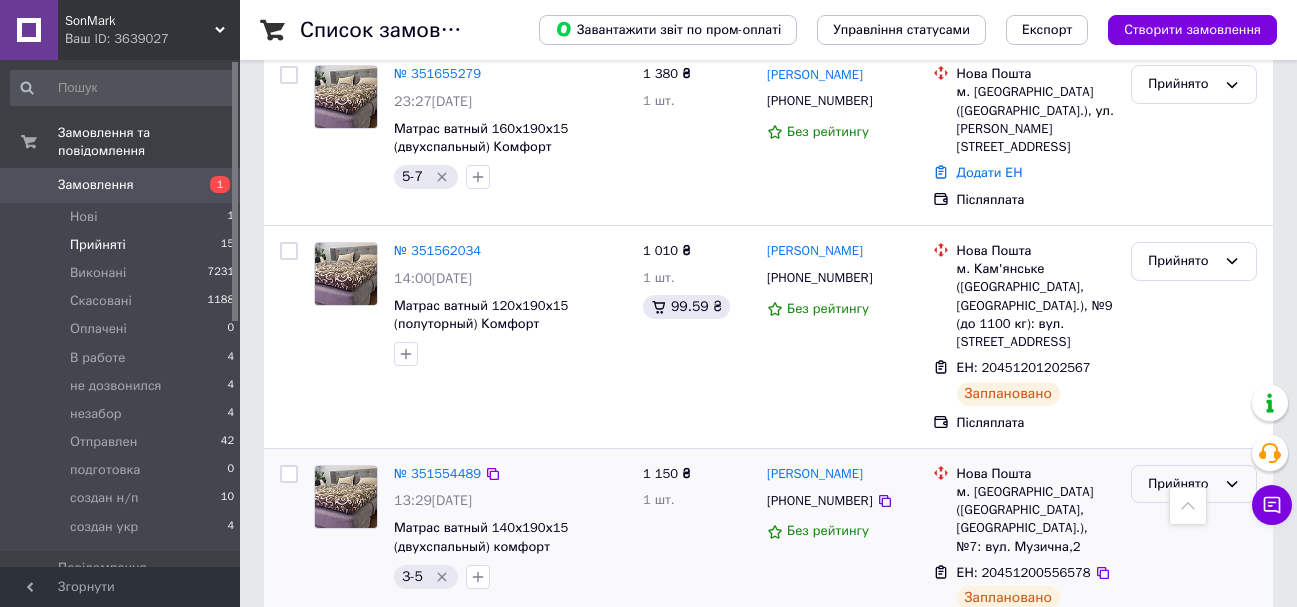 click on "Прийнято" at bounding box center [1182, 484] 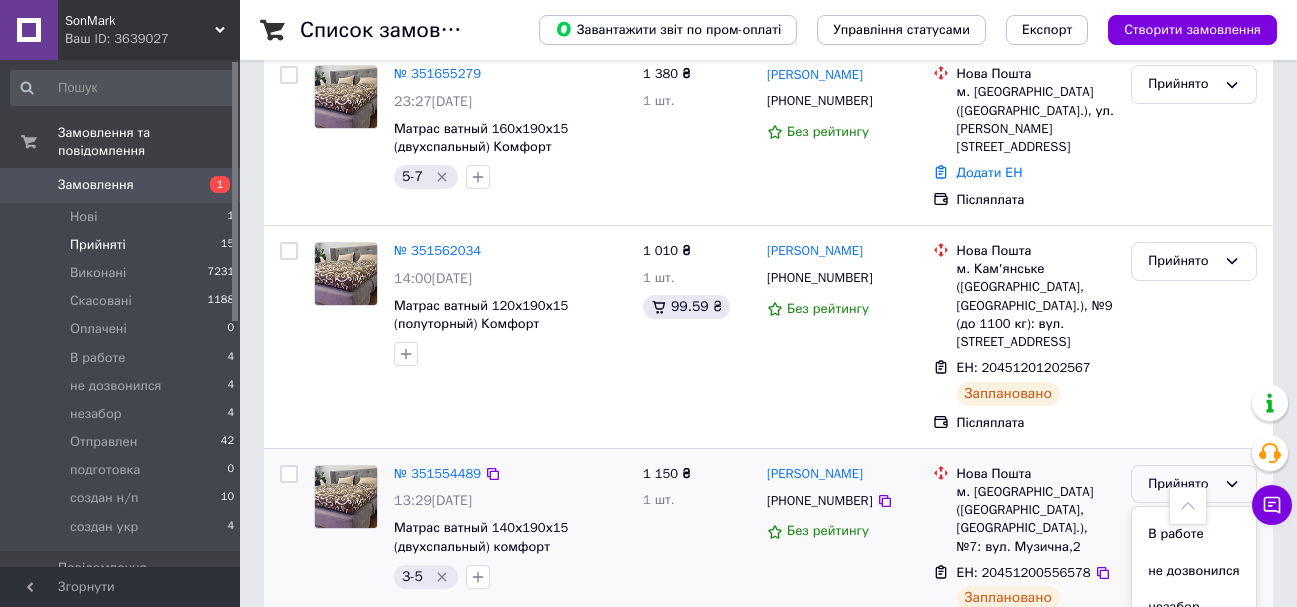 scroll, scrollTop: 220, scrollLeft: 0, axis: vertical 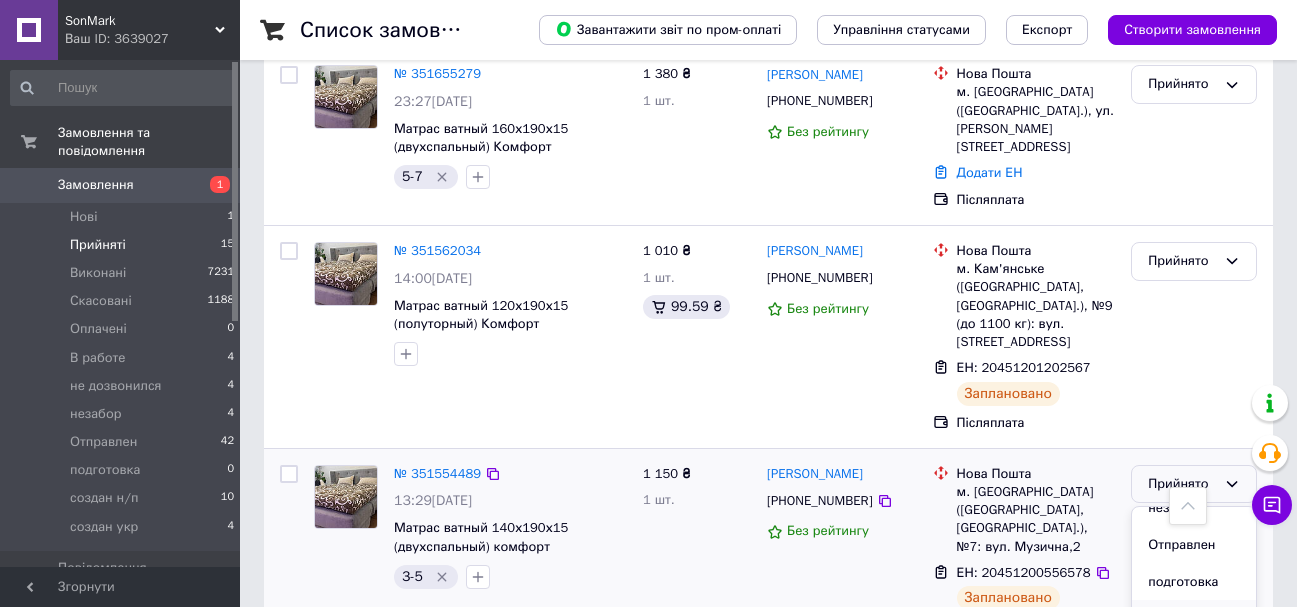 click on "создан н/п" at bounding box center (1194, 618) 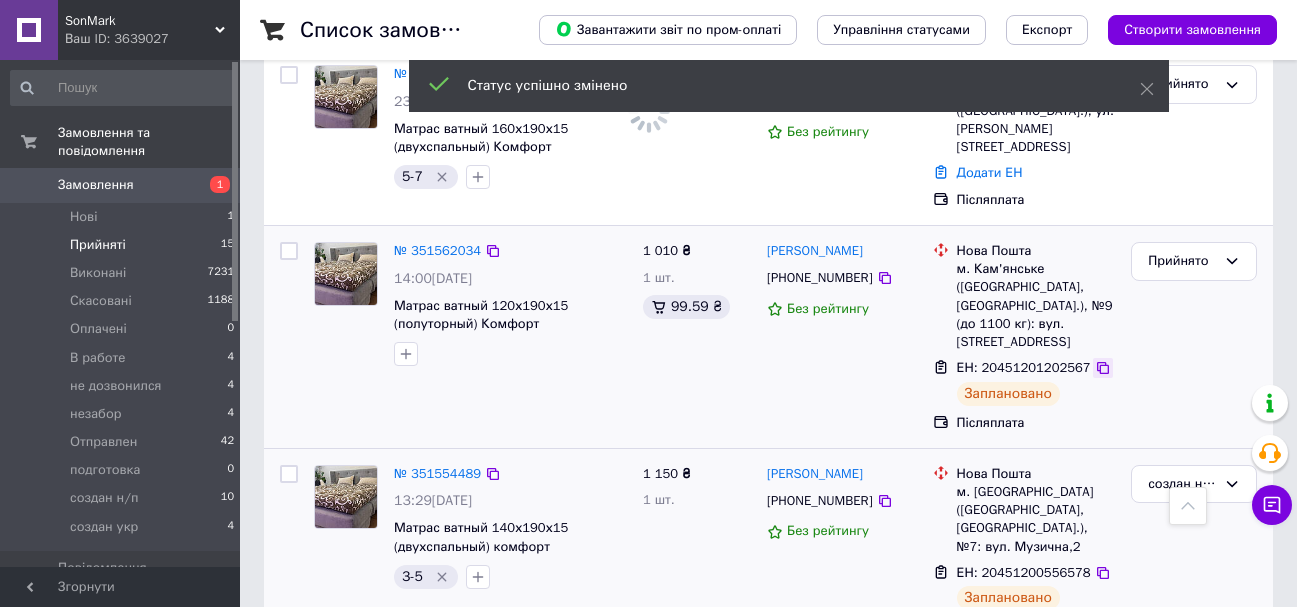 click 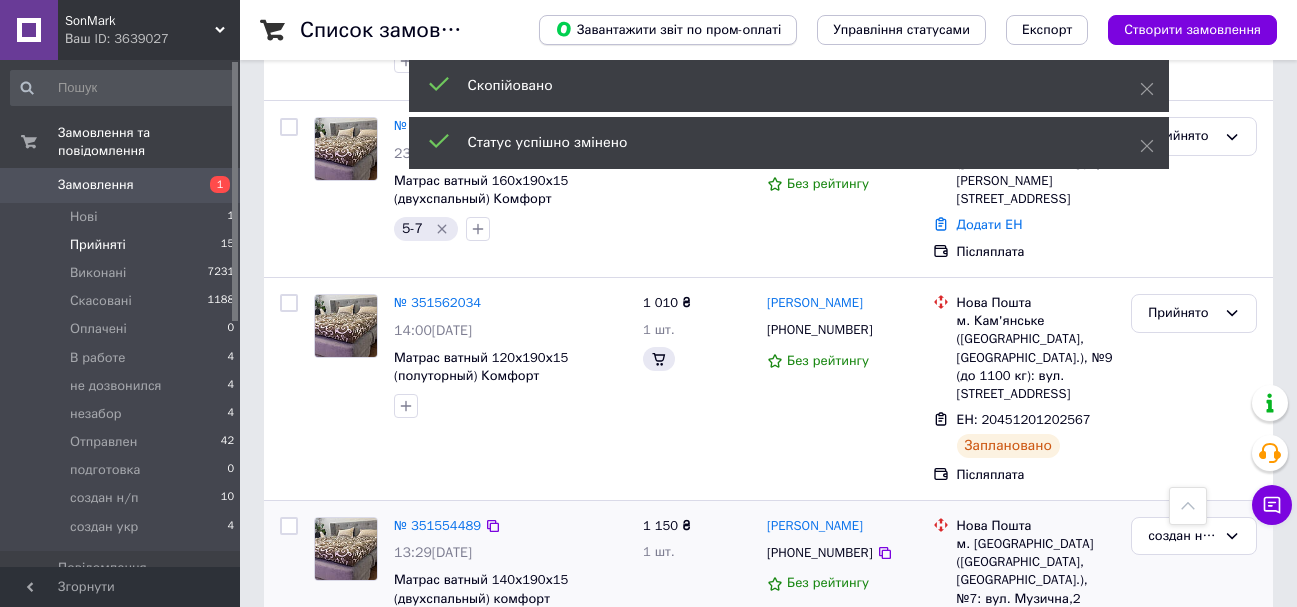 scroll, scrollTop: 2279, scrollLeft: 0, axis: vertical 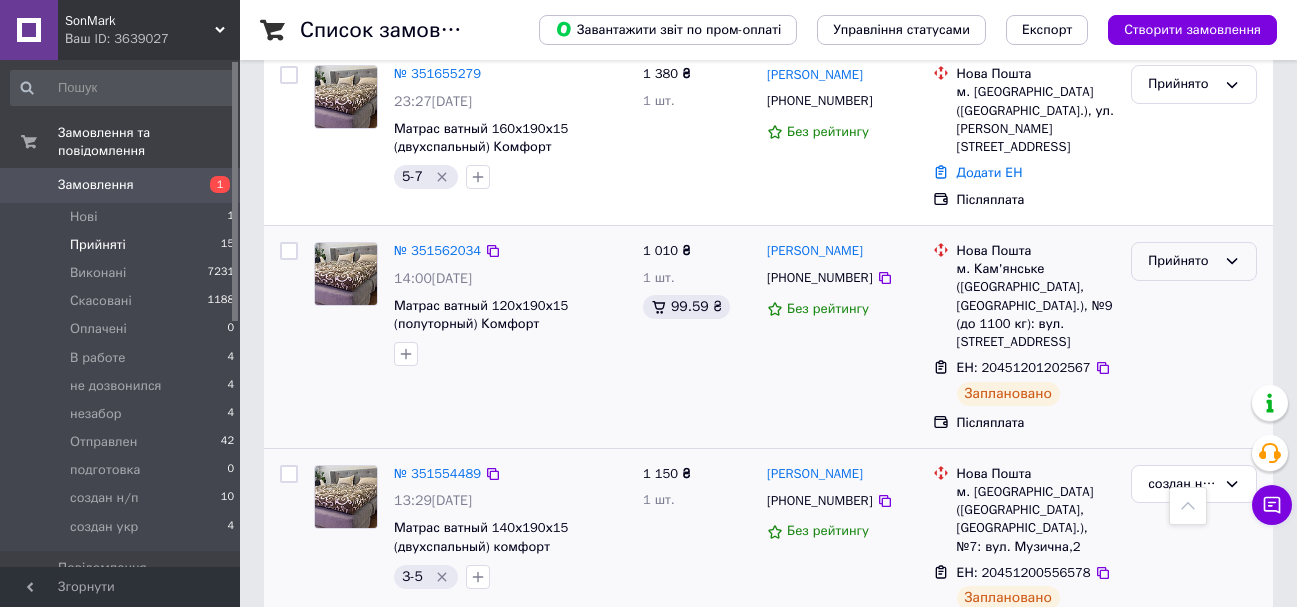 click on "Прийнято" at bounding box center [1182, 261] 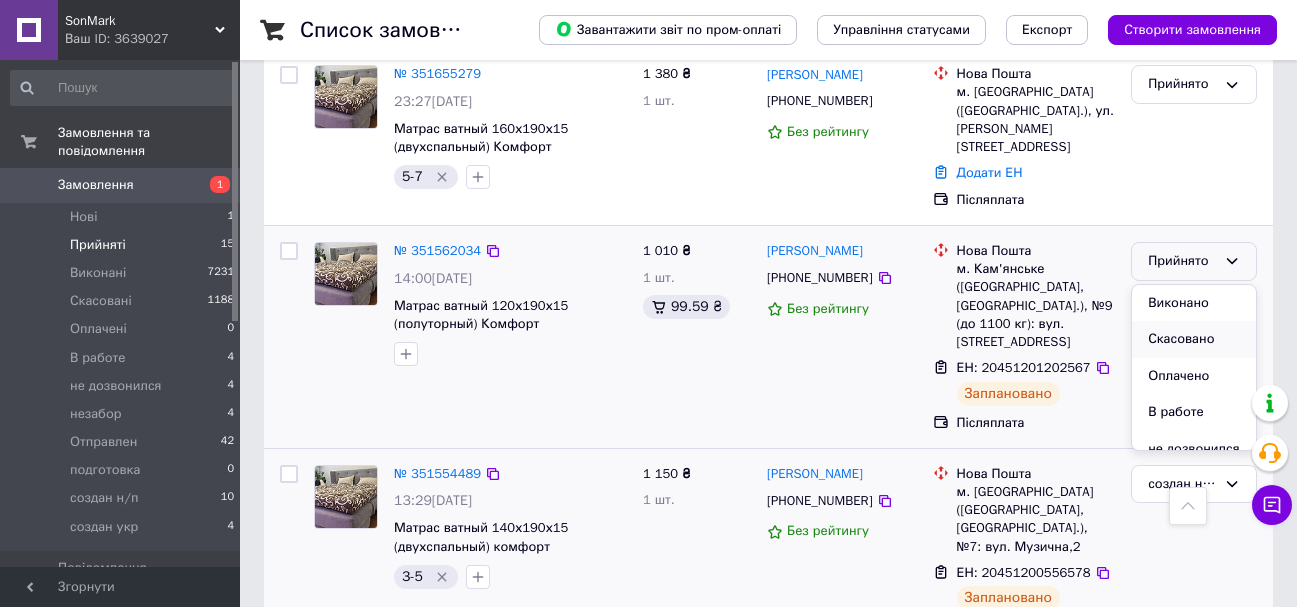 scroll, scrollTop: 220, scrollLeft: 0, axis: vertical 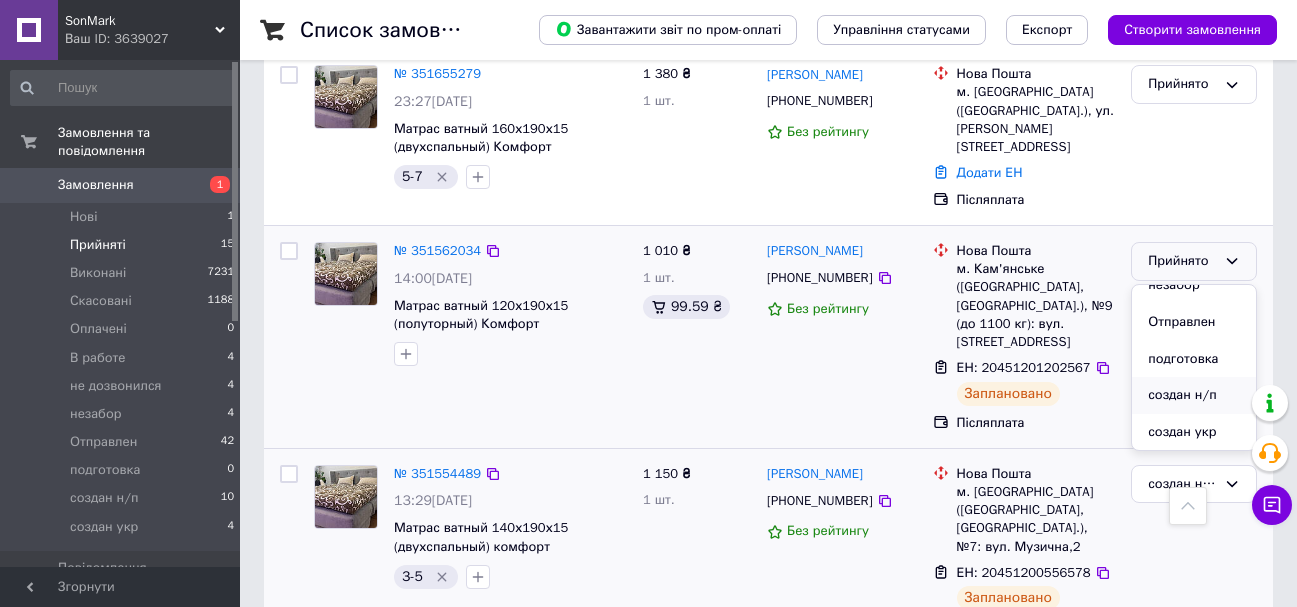 click on "создан н/п" at bounding box center (1194, 395) 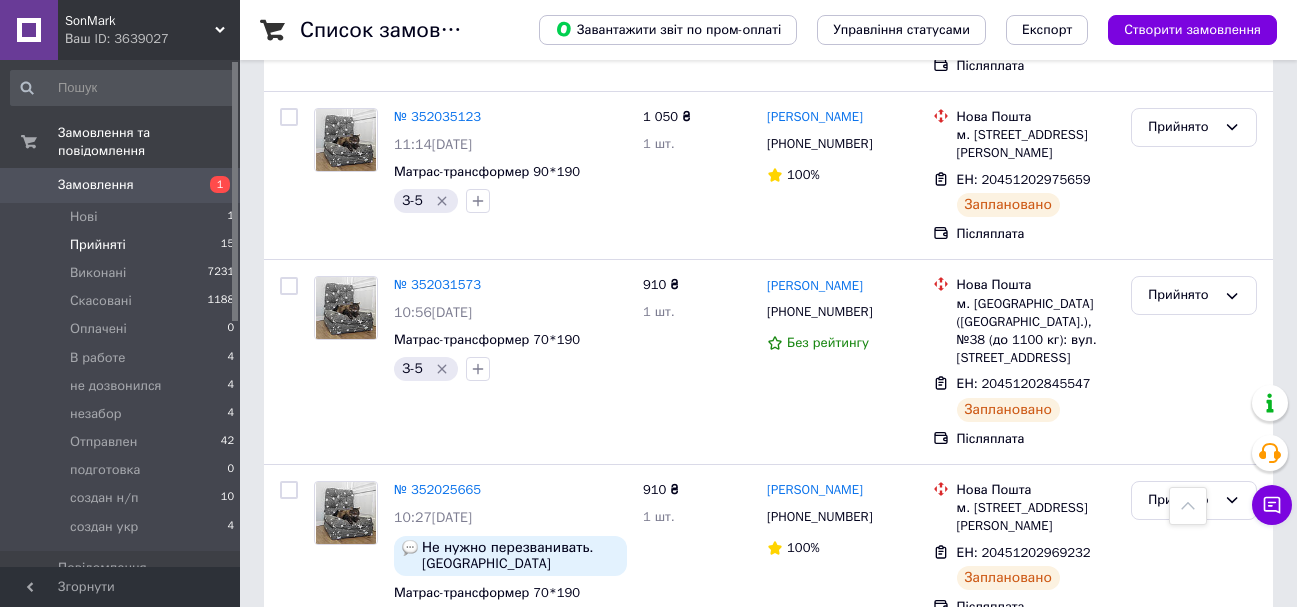 scroll, scrollTop: 579, scrollLeft: 0, axis: vertical 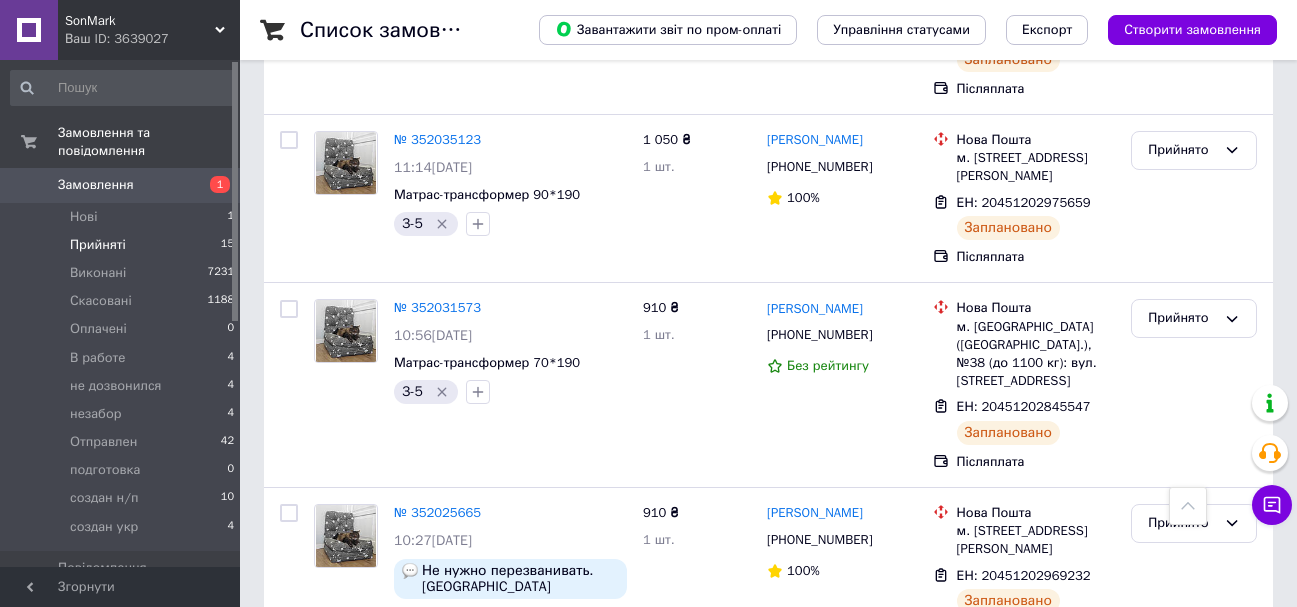 click on "Прийняті 15" at bounding box center (123, 245) 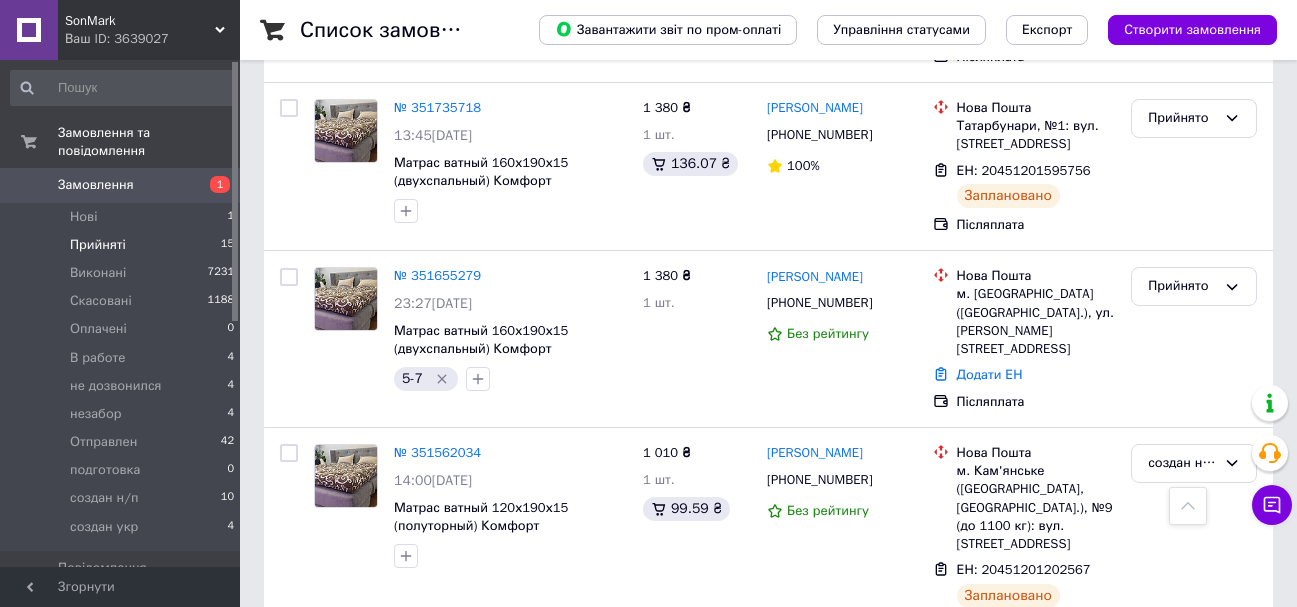 scroll, scrollTop: 2279, scrollLeft: 0, axis: vertical 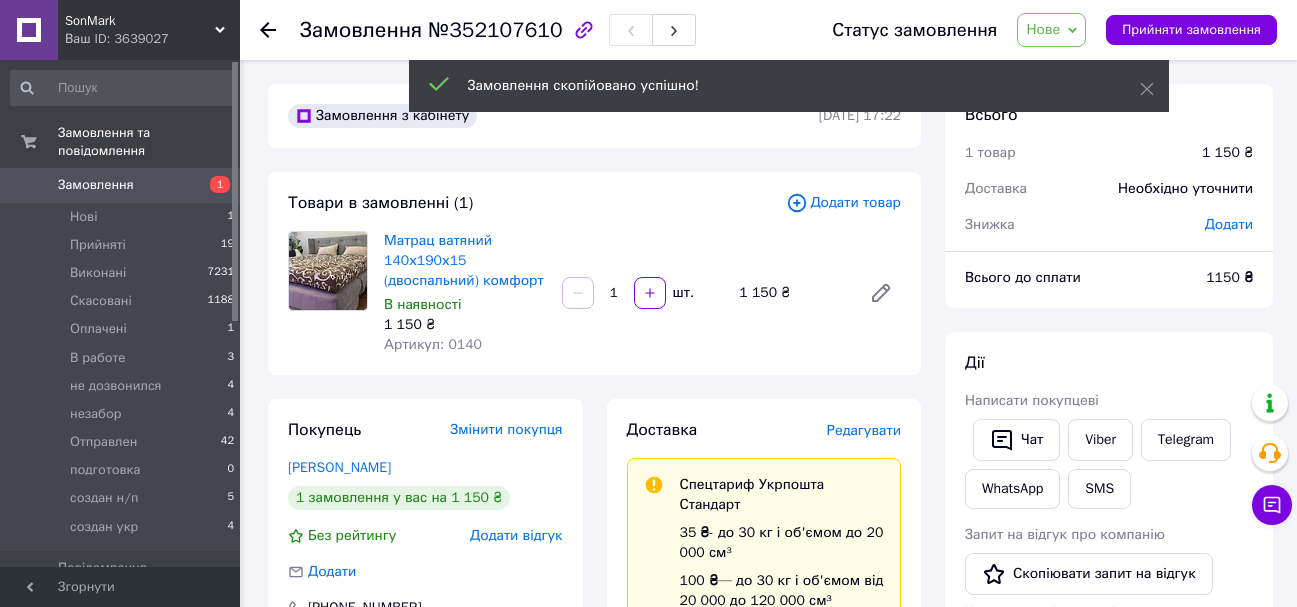 click on "Додати товар" at bounding box center (843, 203) 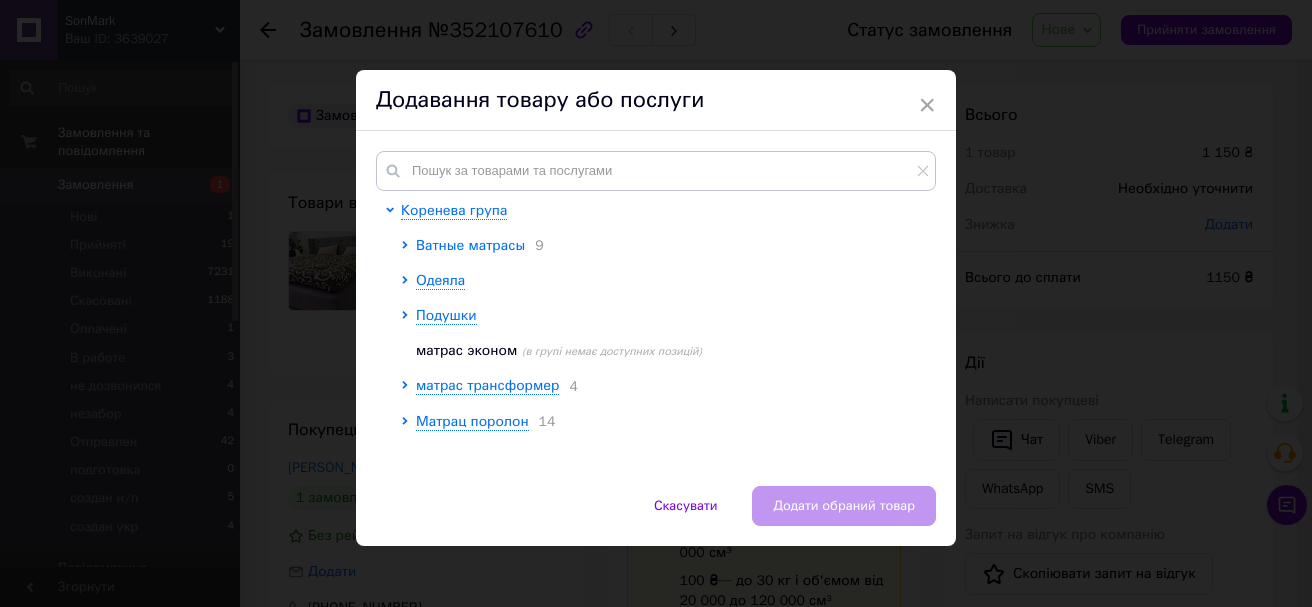 click on "Ватные матрасы" at bounding box center [470, 245] 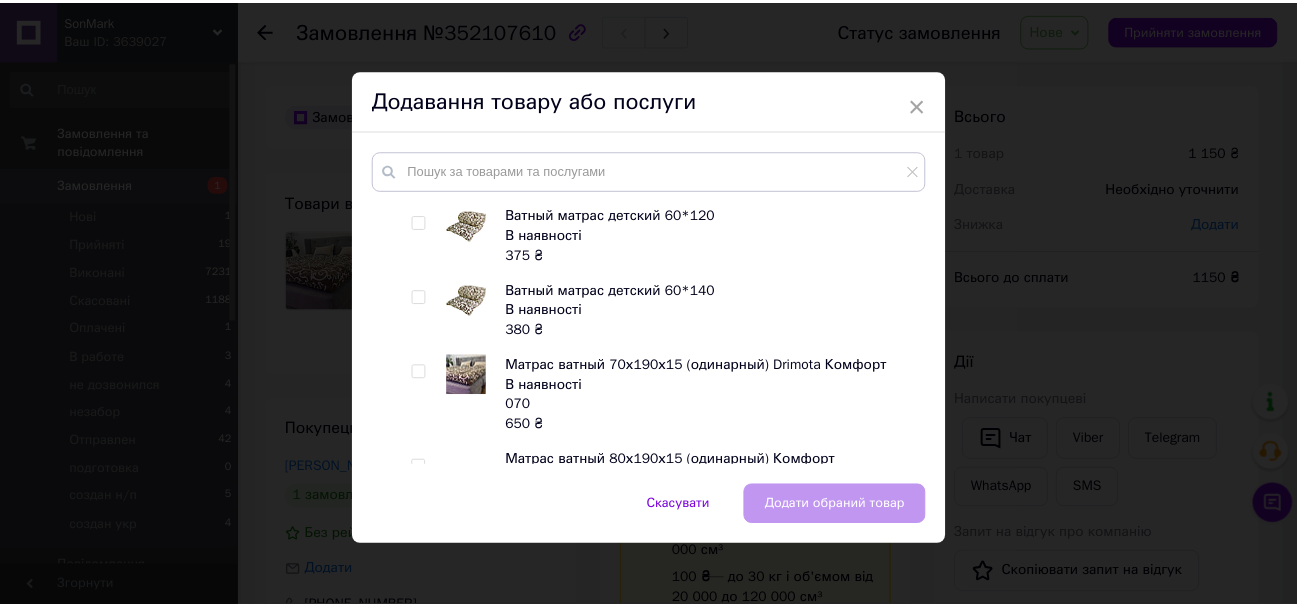 scroll, scrollTop: 100, scrollLeft: 0, axis: vertical 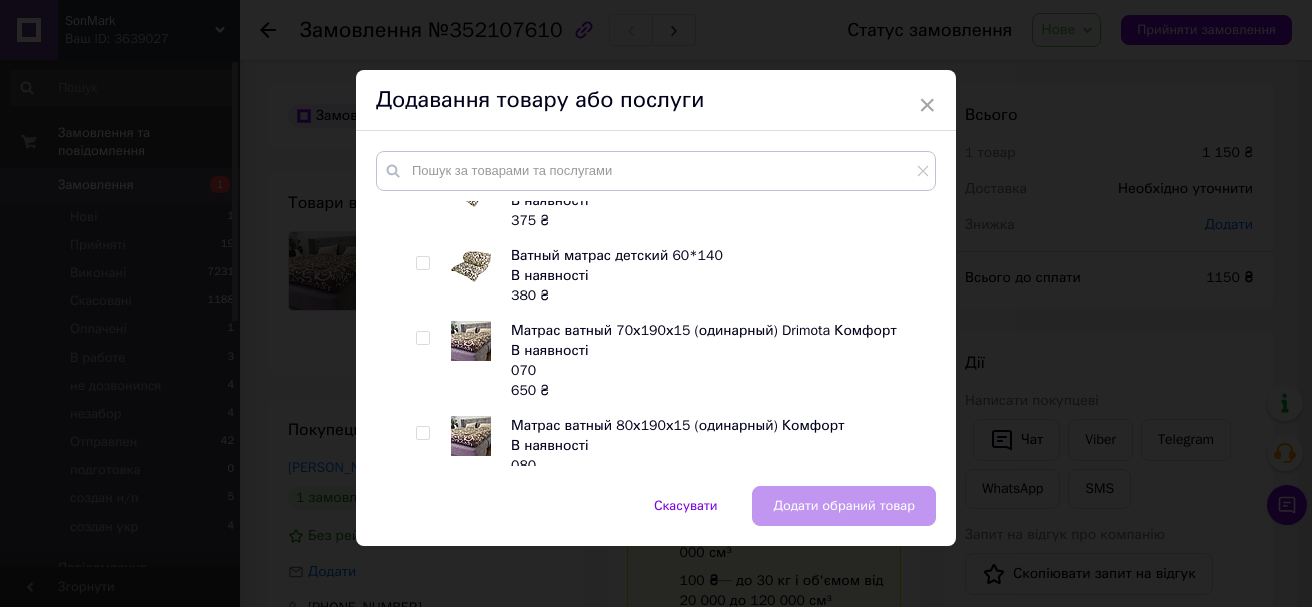 click at bounding box center [422, 338] 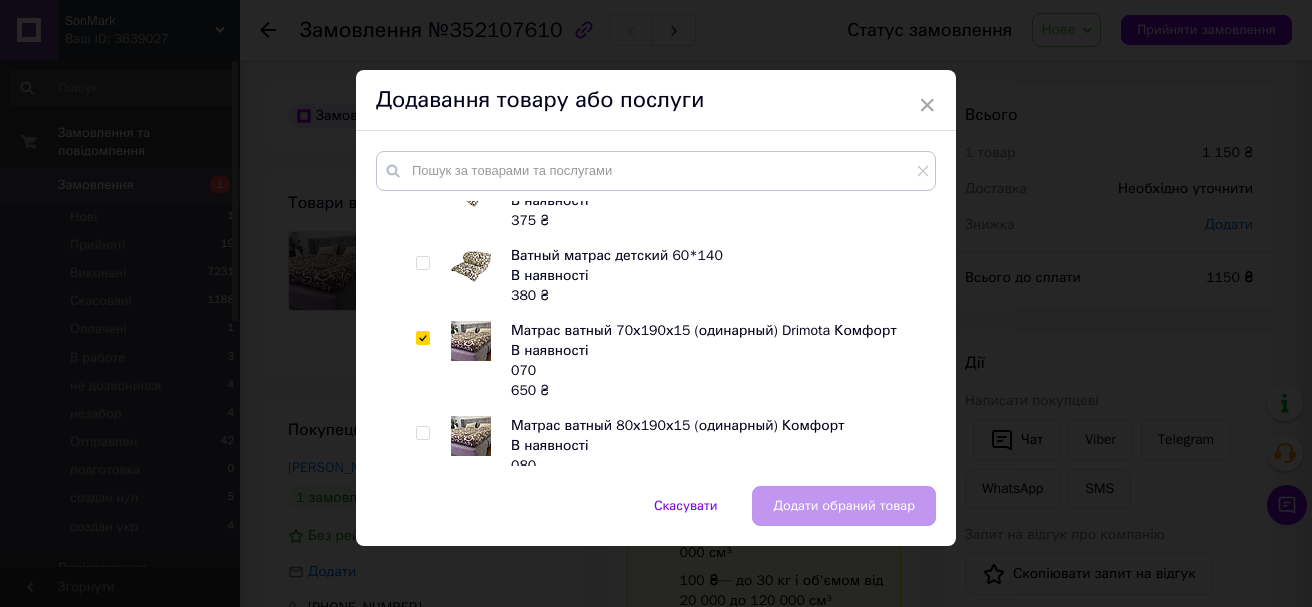 checkbox on "true" 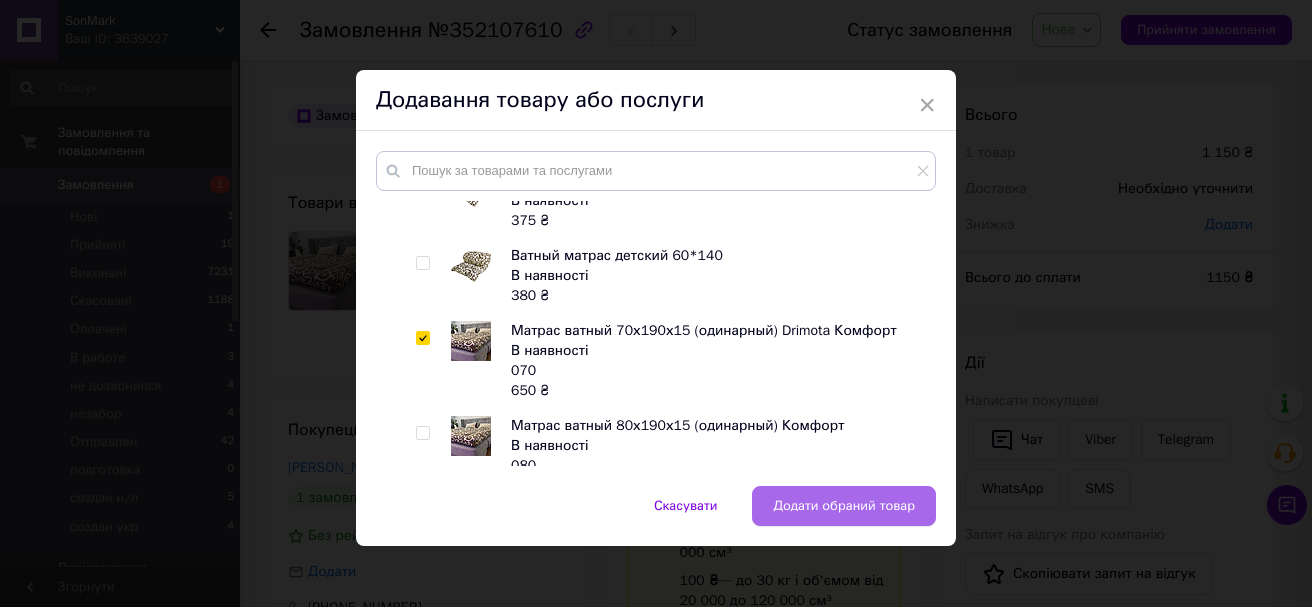 click on "Додати обраний товар" at bounding box center (844, 506) 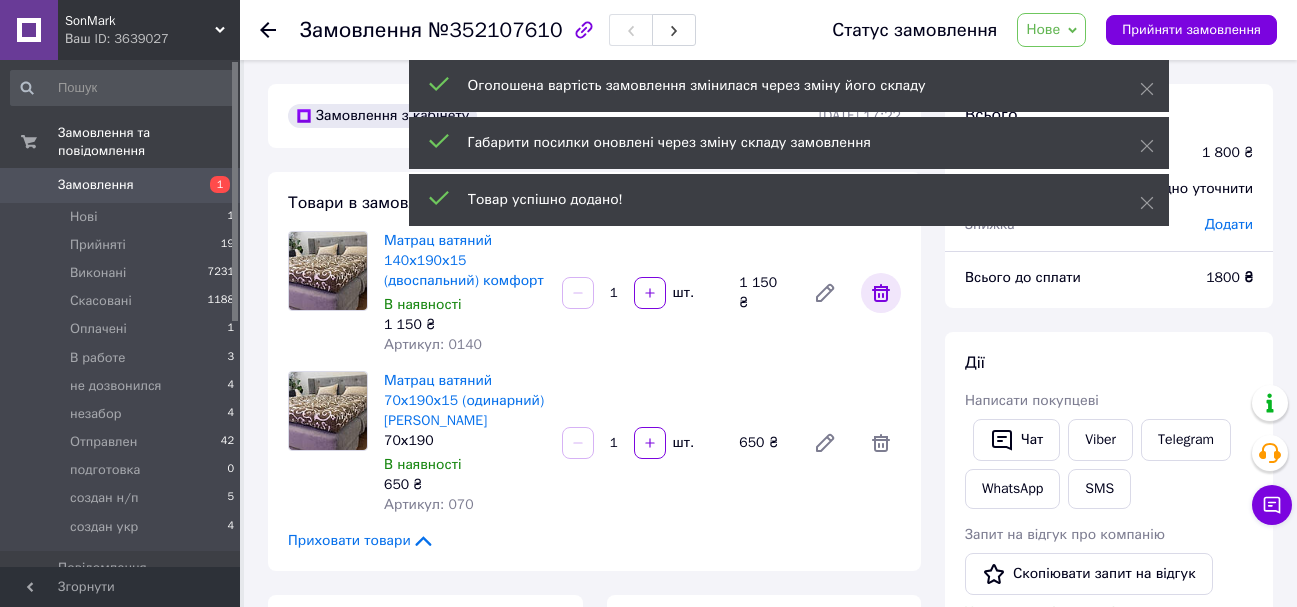 click 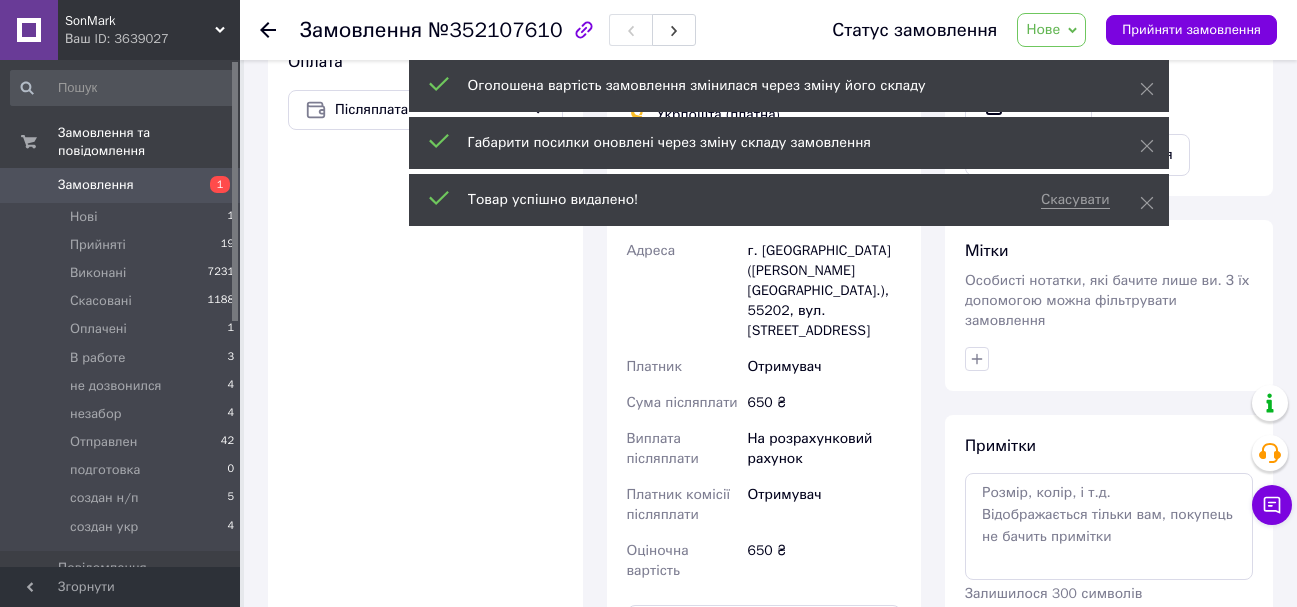 scroll, scrollTop: 700, scrollLeft: 0, axis: vertical 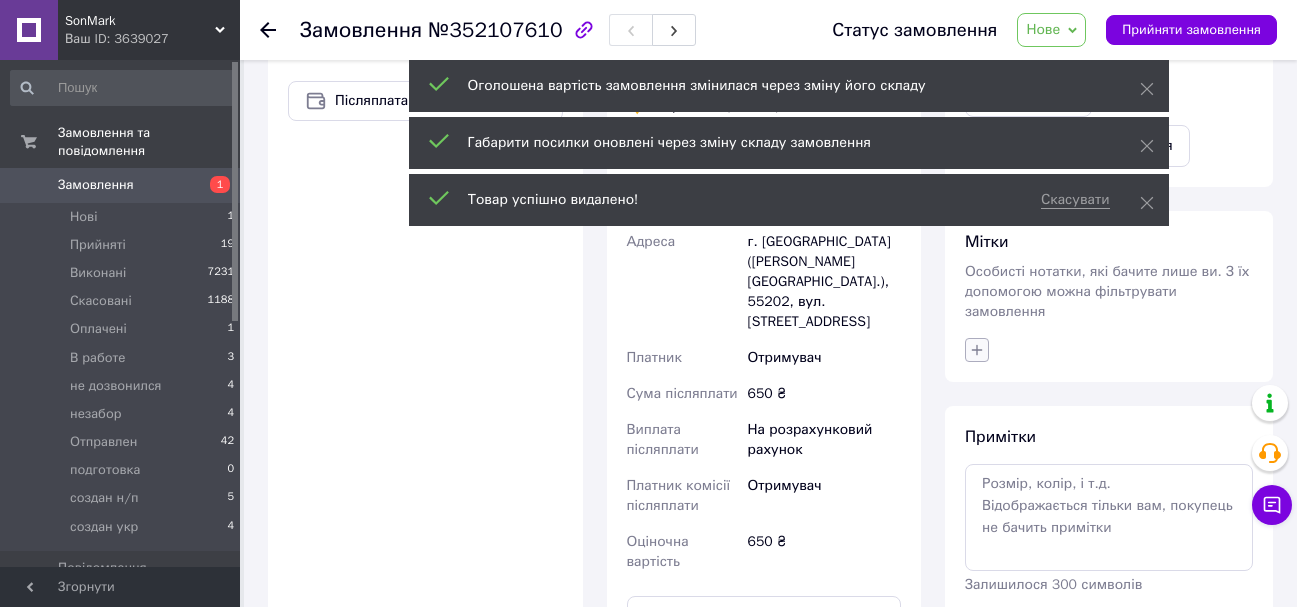 click 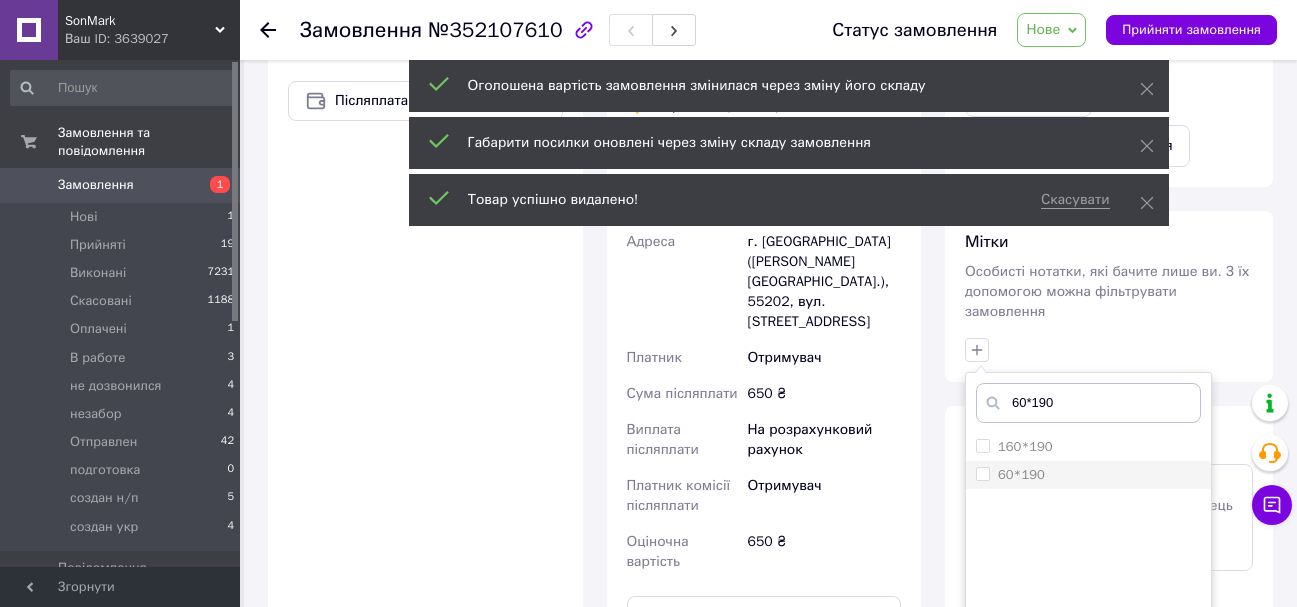 type on "60*190" 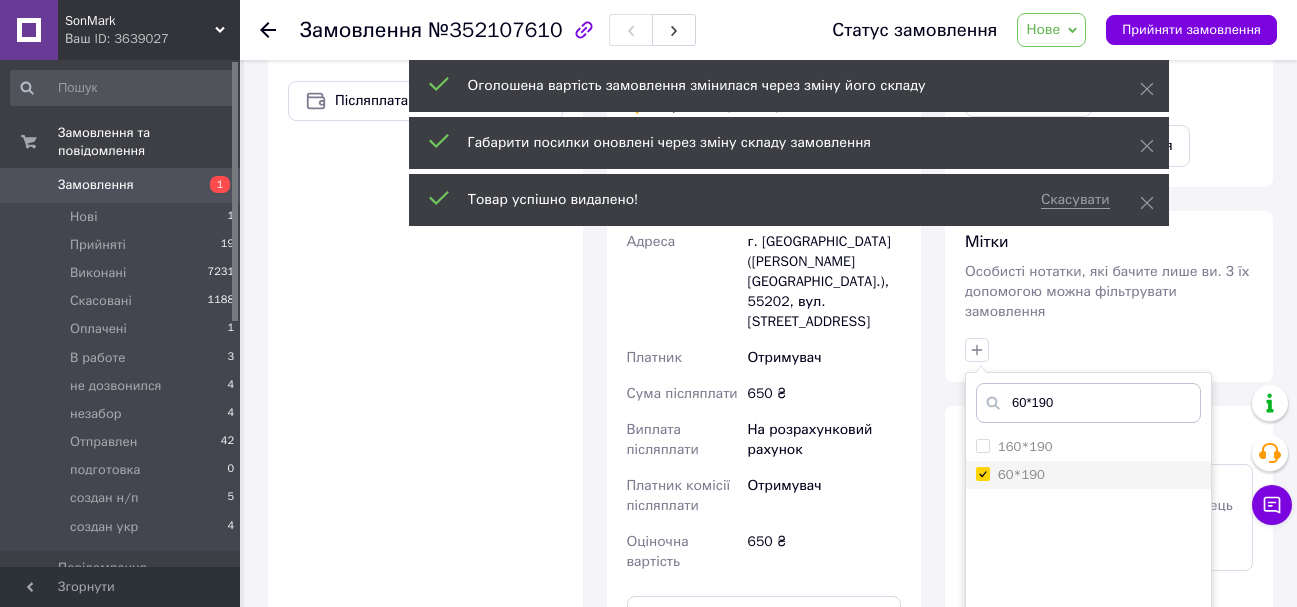 checkbox on "true" 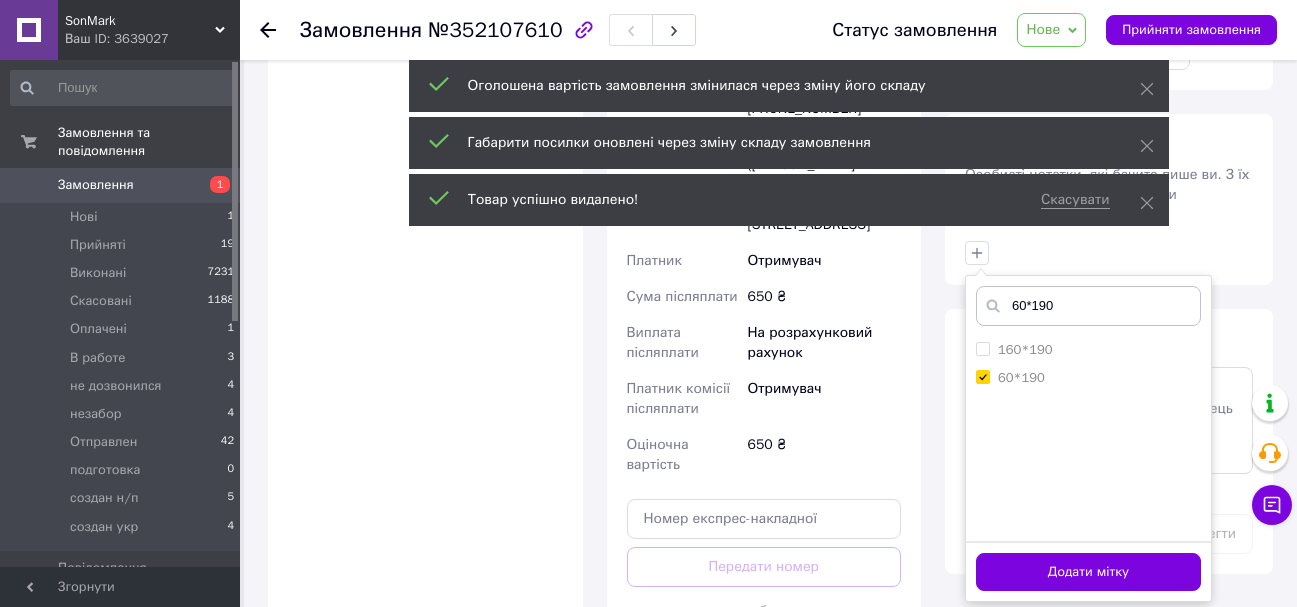 scroll, scrollTop: 1100, scrollLeft: 0, axis: vertical 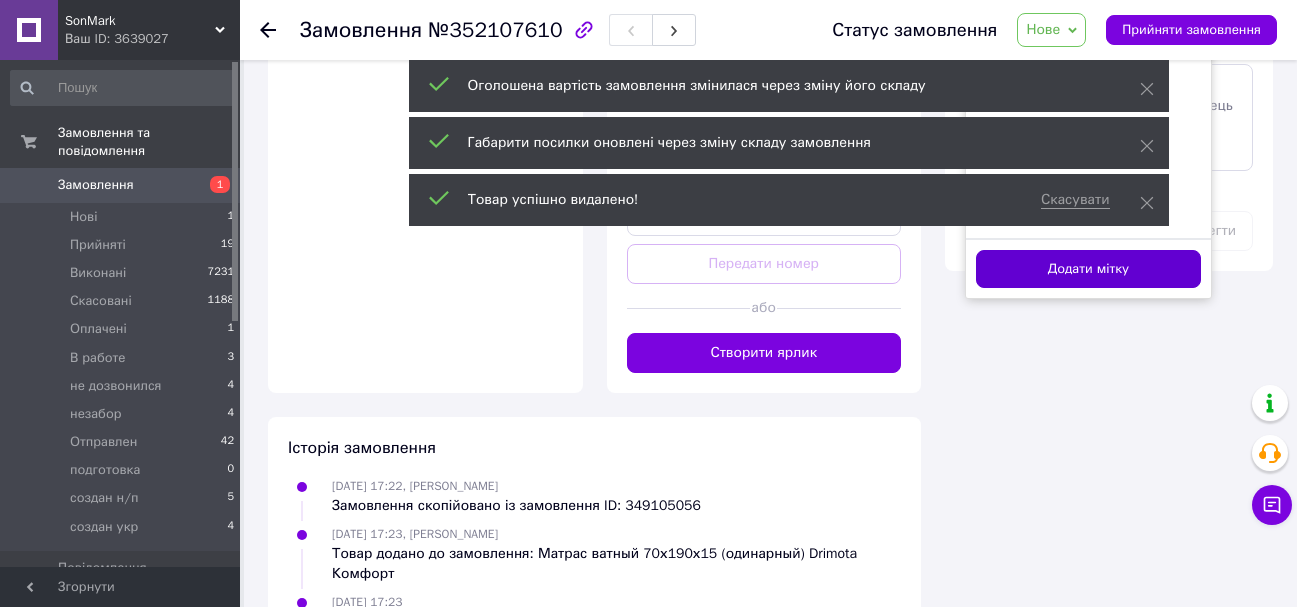 click on "Додати мітку" at bounding box center (1088, 269) 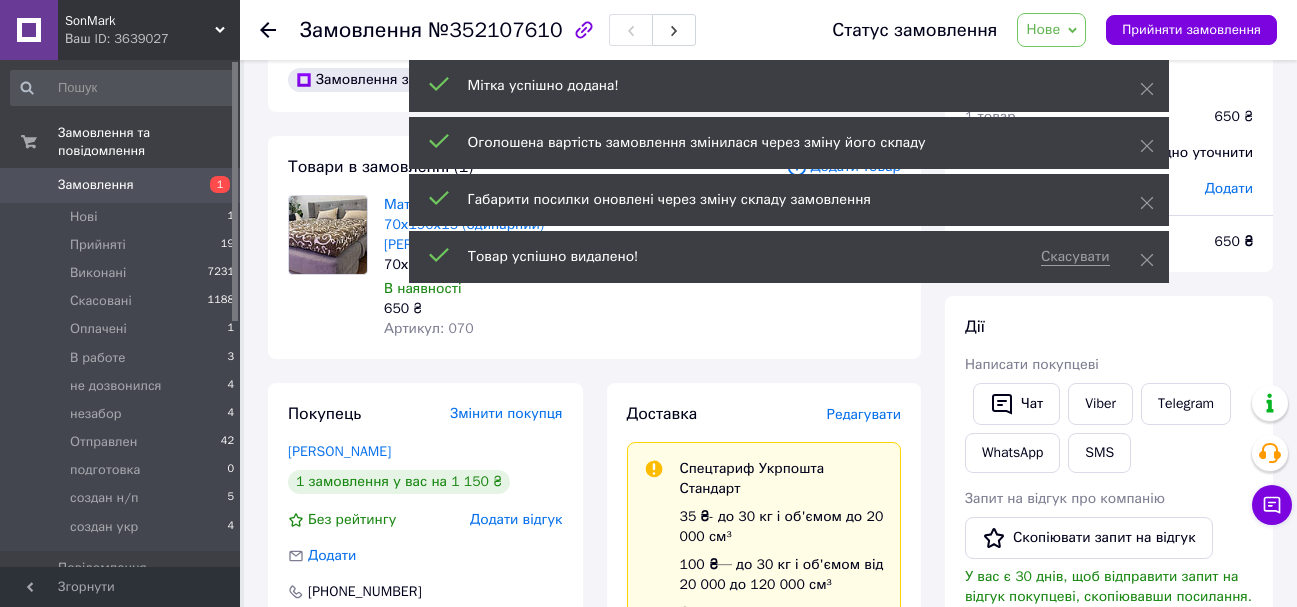 scroll, scrollTop: 0, scrollLeft: 0, axis: both 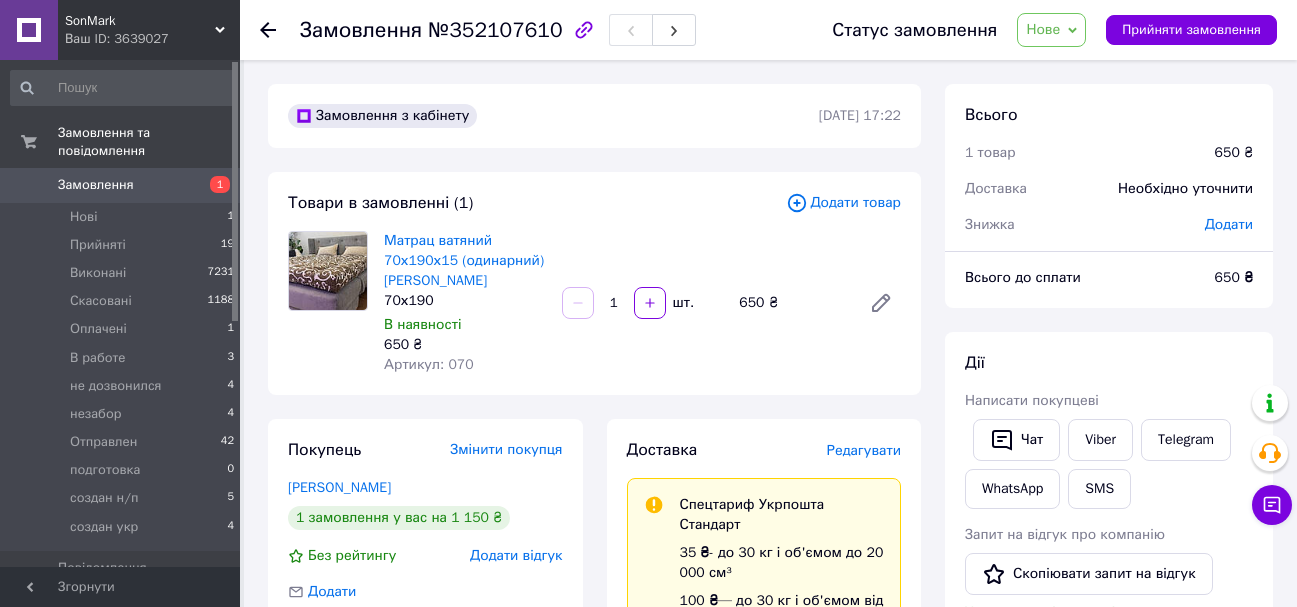click on "Нове" at bounding box center [1051, 30] 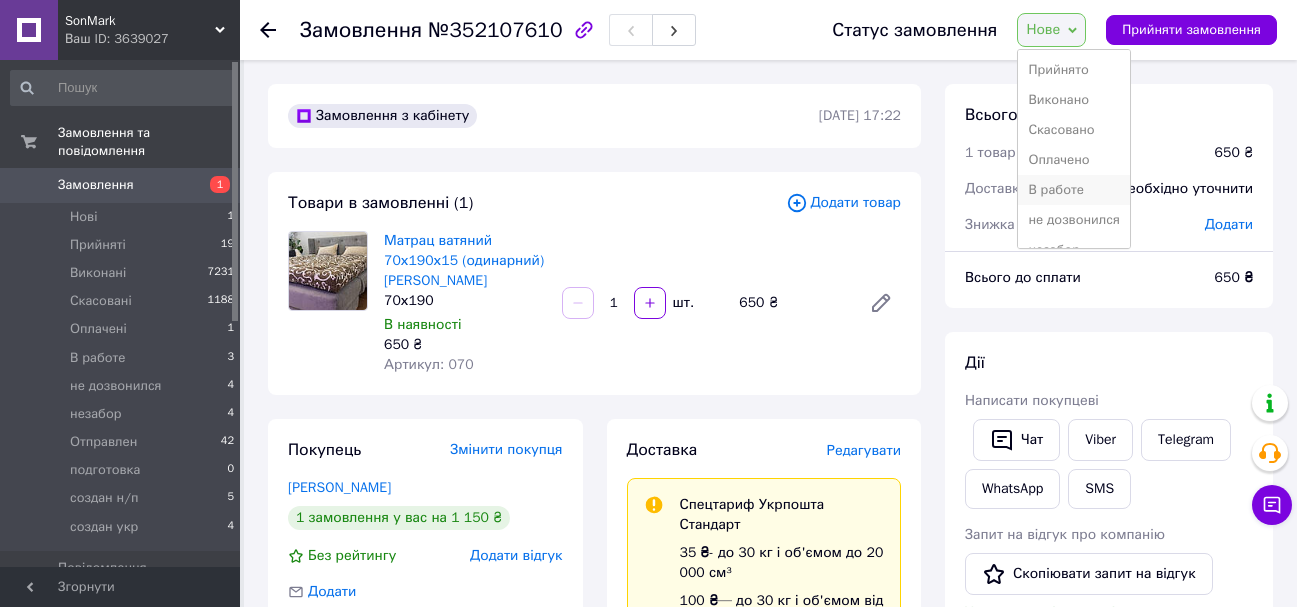 click on "В работе" at bounding box center [1074, 190] 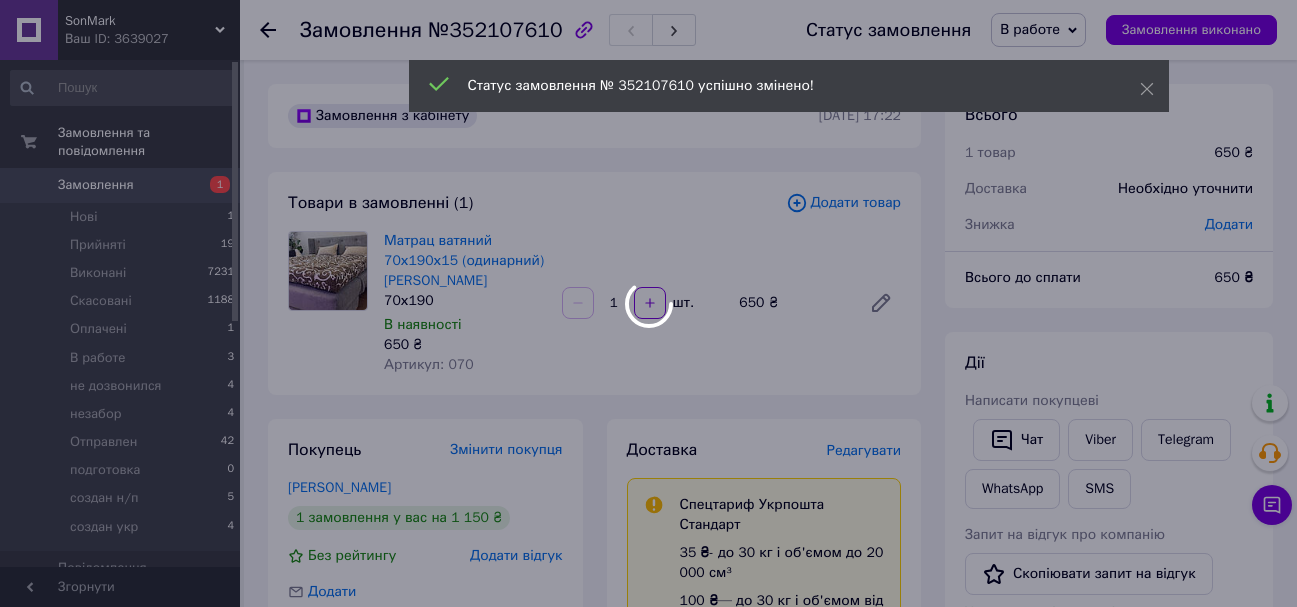 click at bounding box center (648, 303) 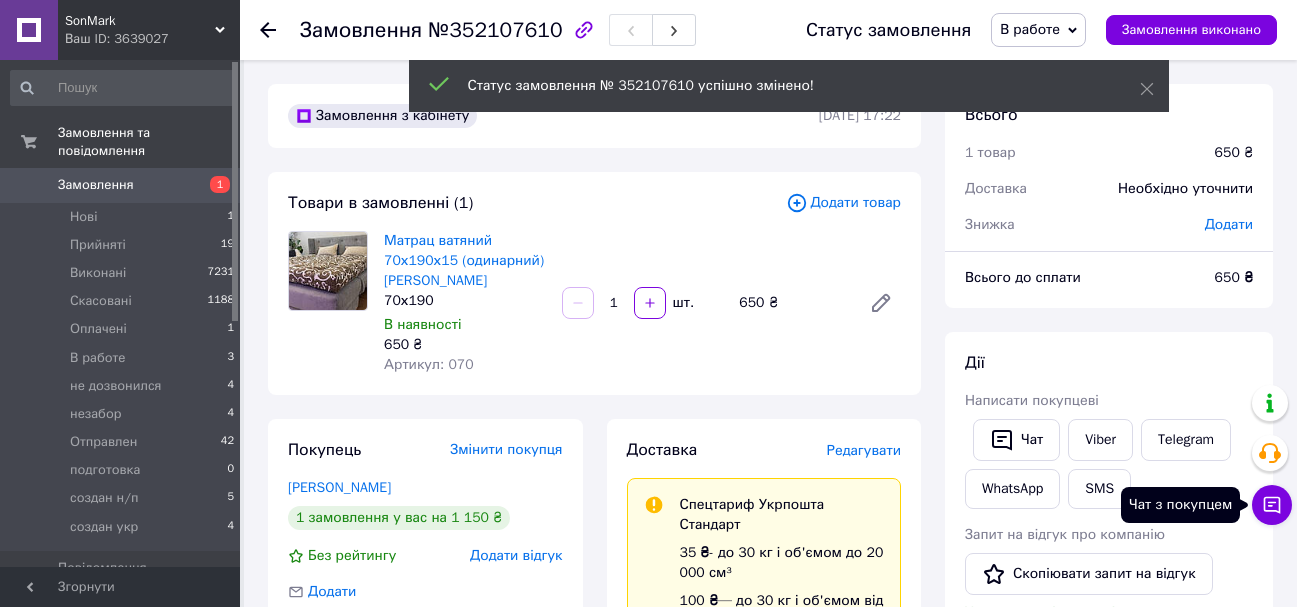 click on "Чат з покупцем" at bounding box center (1272, 505) 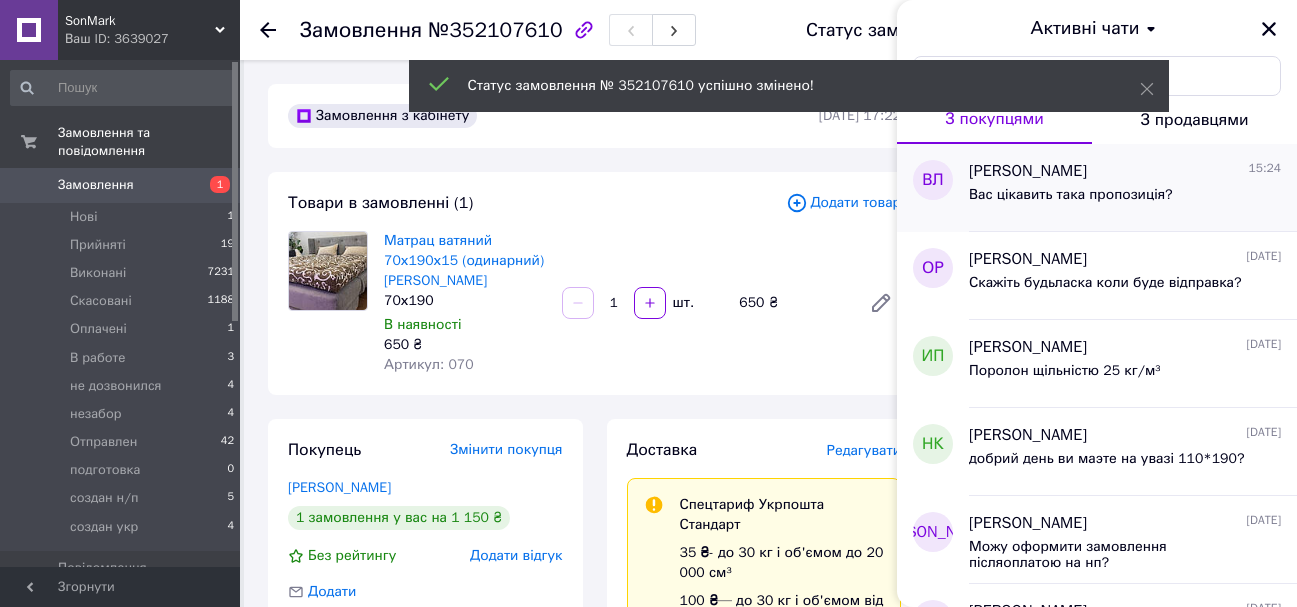 click on "Вас цікавить така пропозиція?" at bounding box center [1071, 195] 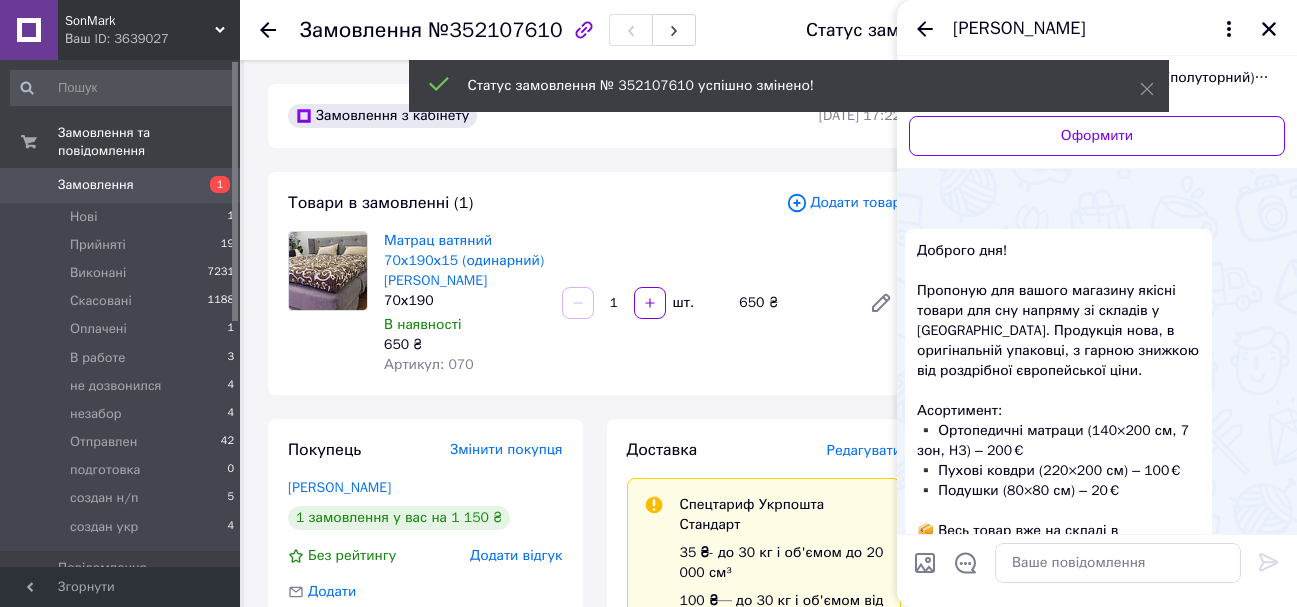 scroll, scrollTop: 1122, scrollLeft: 0, axis: vertical 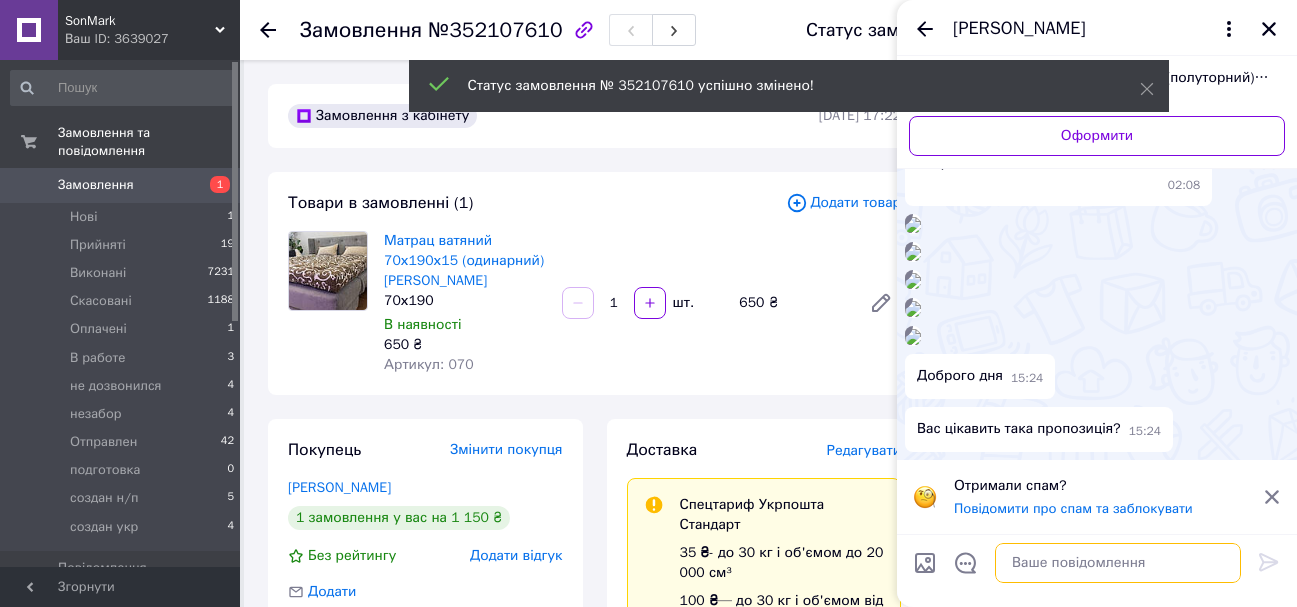 click at bounding box center (1118, 563) 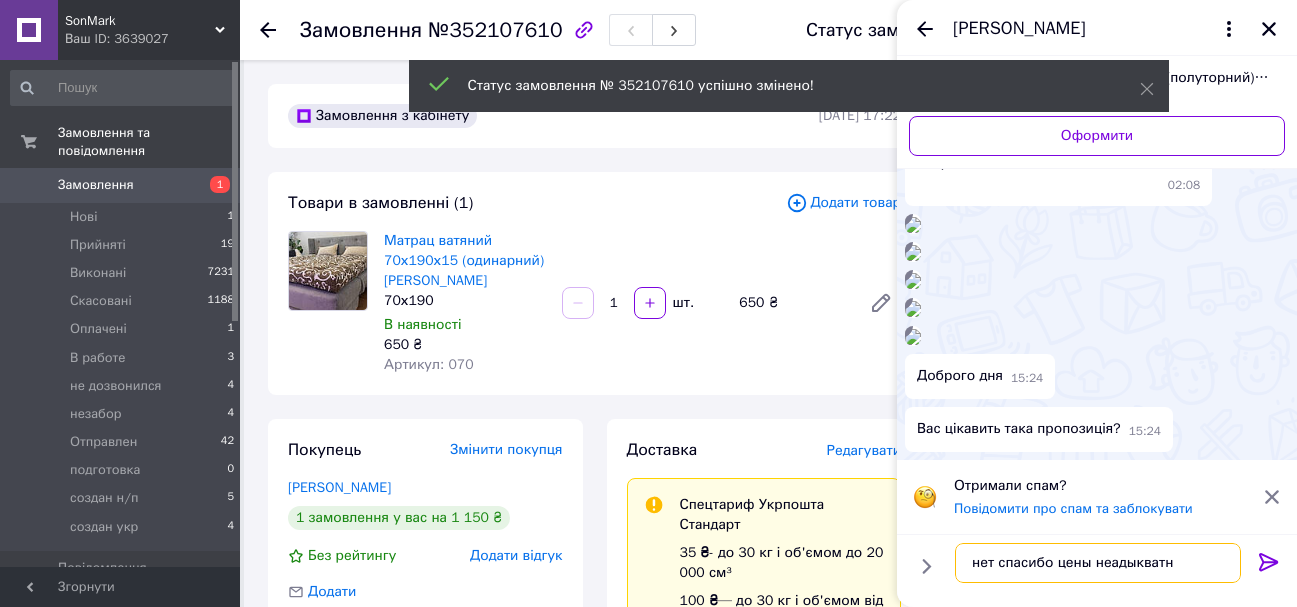 scroll, scrollTop: 1122, scrollLeft: 0, axis: vertical 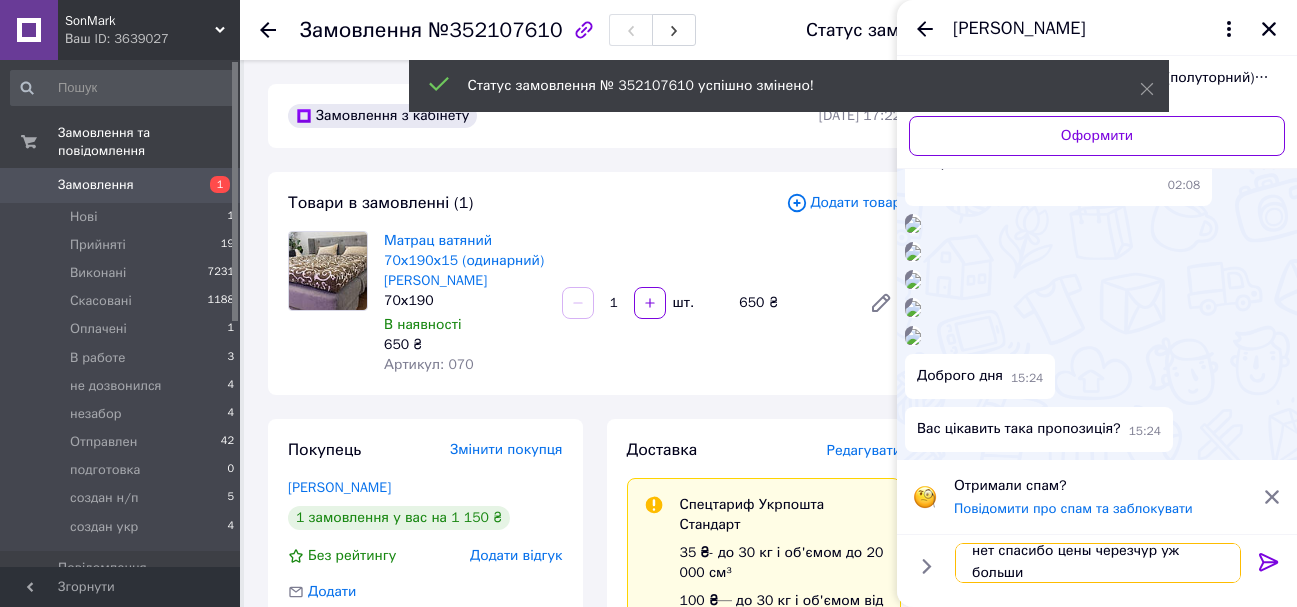 type on "нет спасибо цены черезчур уж больший" 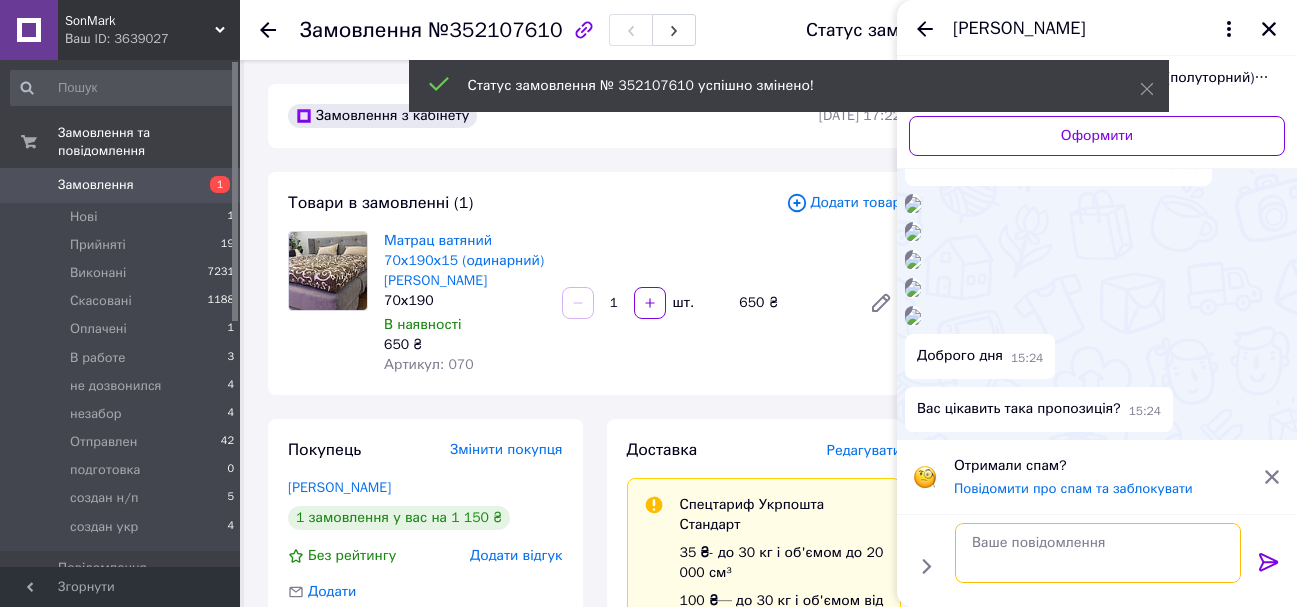 scroll, scrollTop: 0, scrollLeft: 0, axis: both 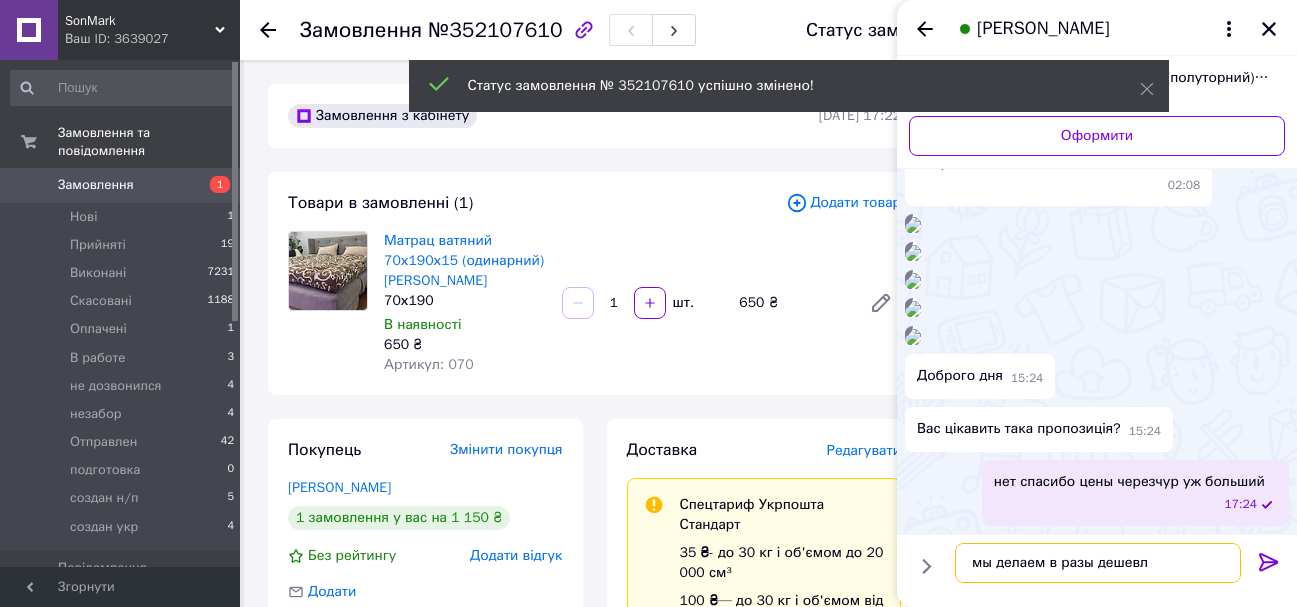 type on "мы делаем в разы дешевле" 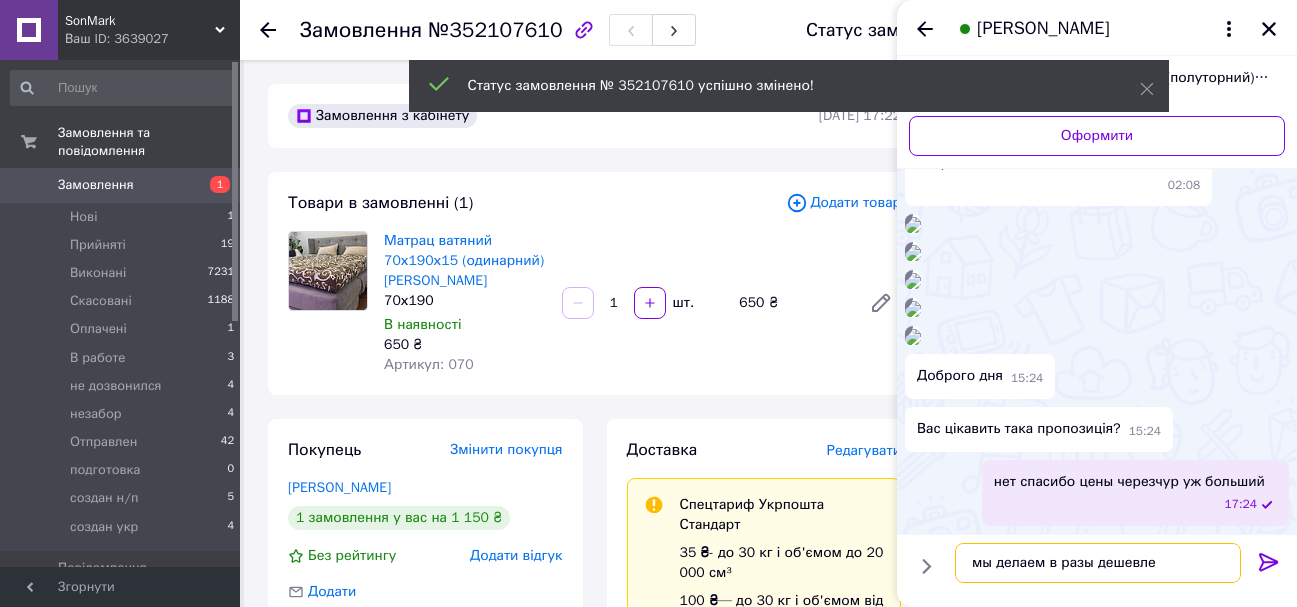type 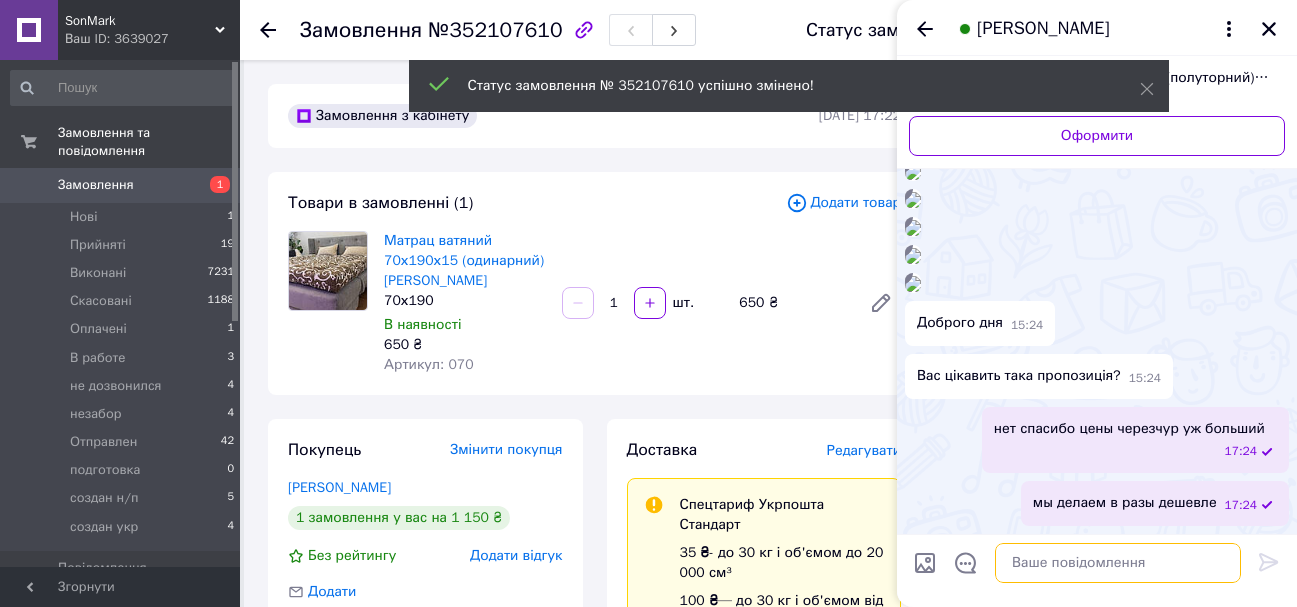 scroll, scrollTop: 875, scrollLeft: 0, axis: vertical 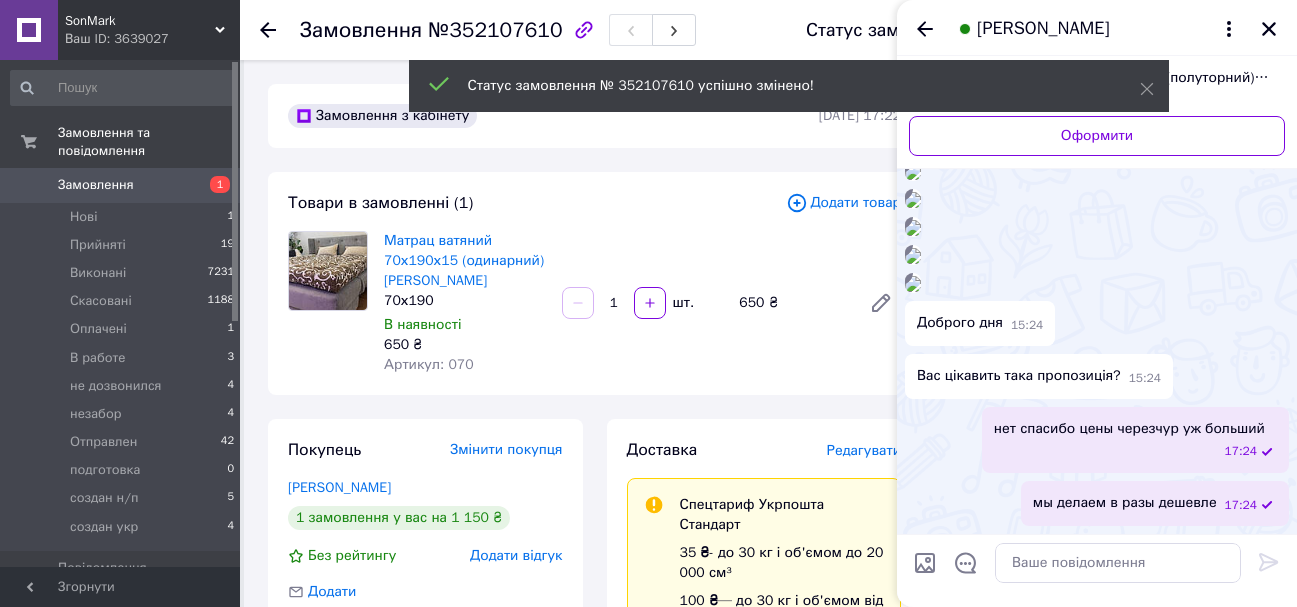 click at bounding box center (913, 228) 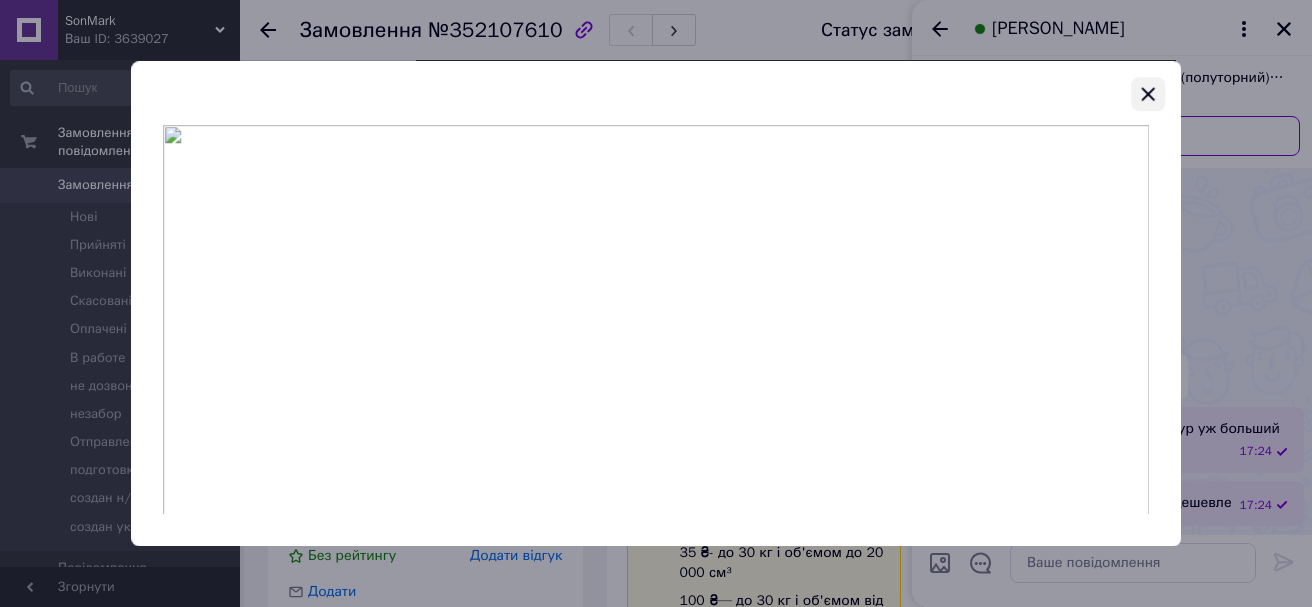 click 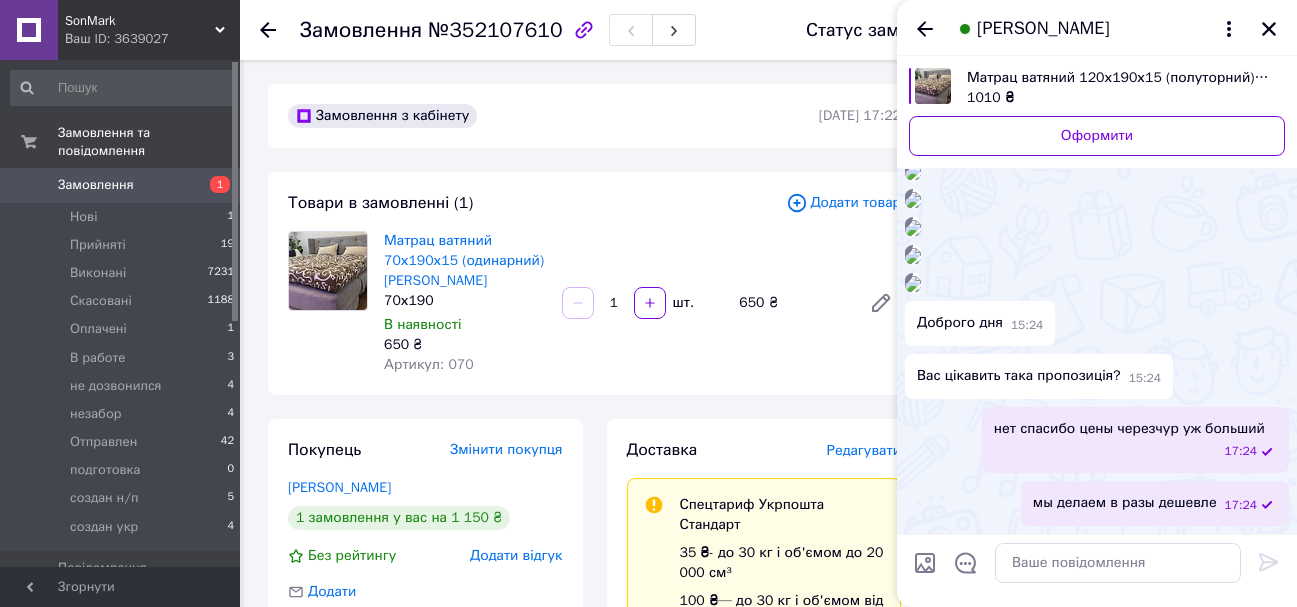 scroll, scrollTop: 1175, scrollLeft: 0, axis: vertical 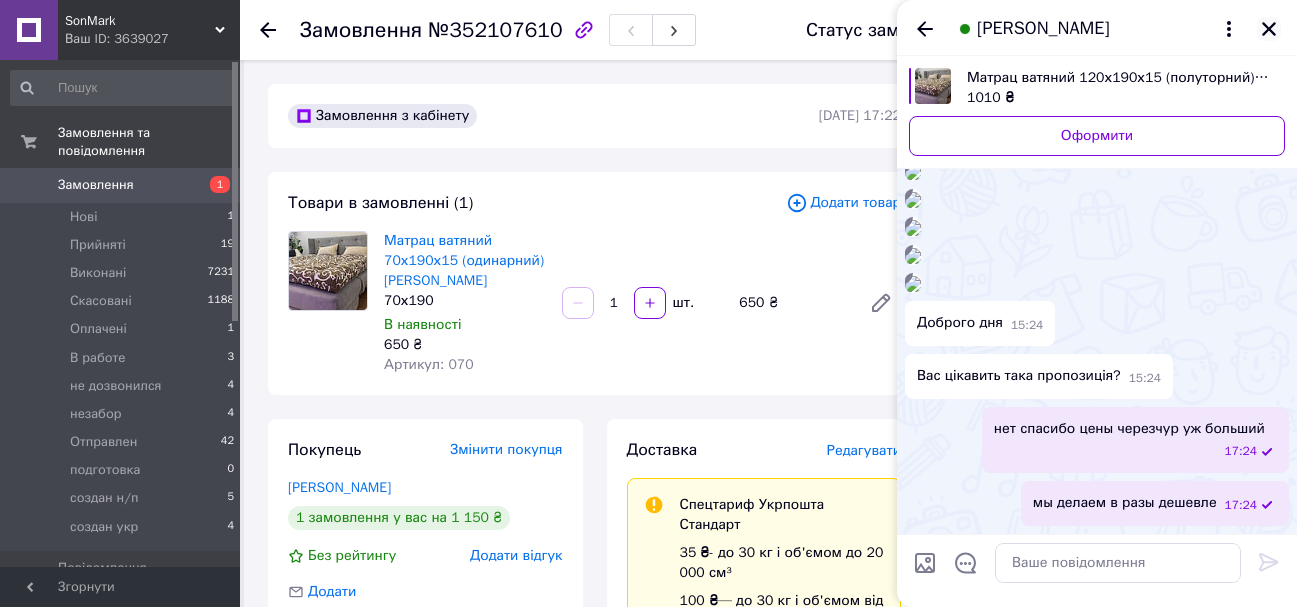 click 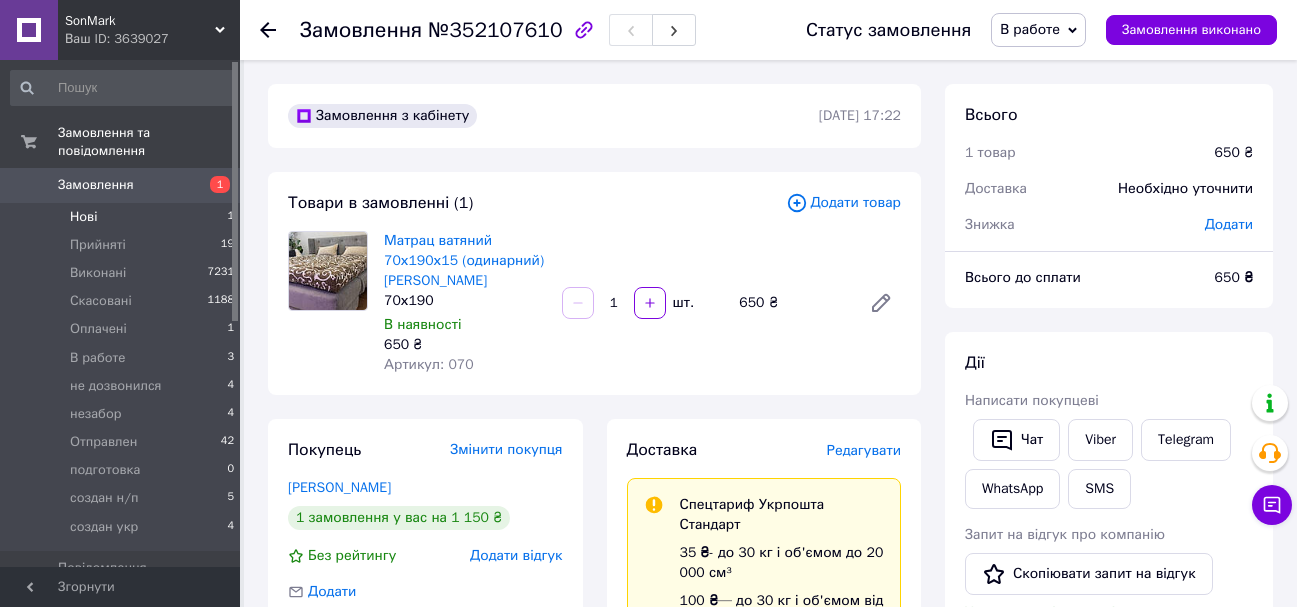 click on "Нові 1" at bounding box center [123, 217] 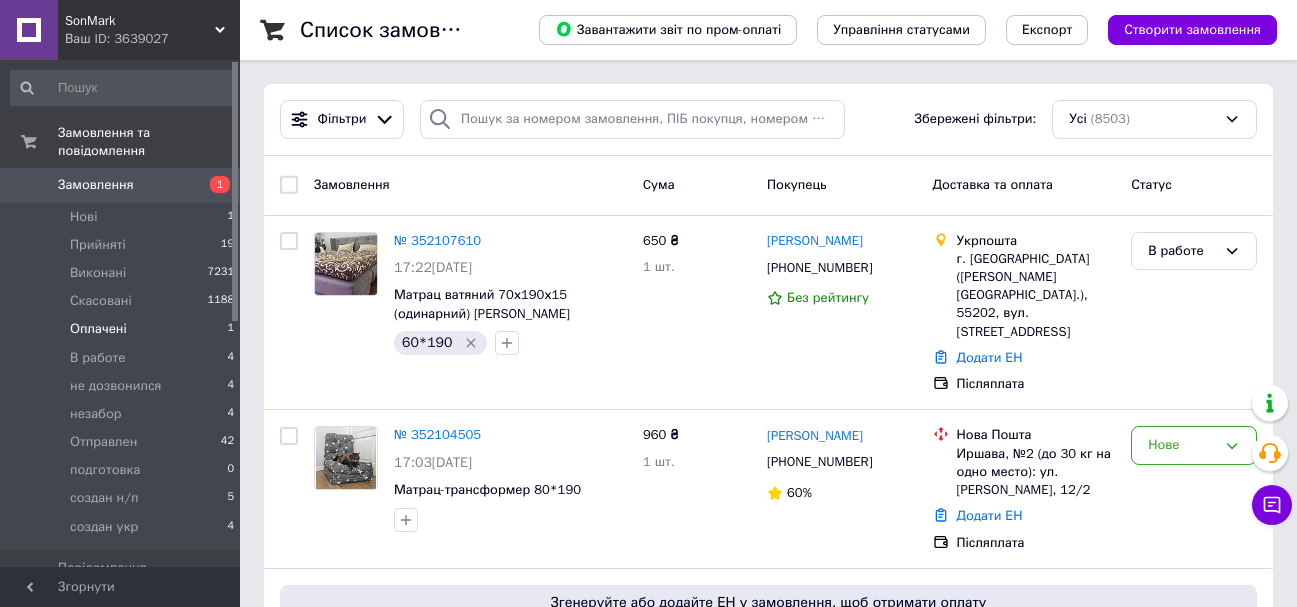 click on "Оплачені" at bounding box center (98, 329) 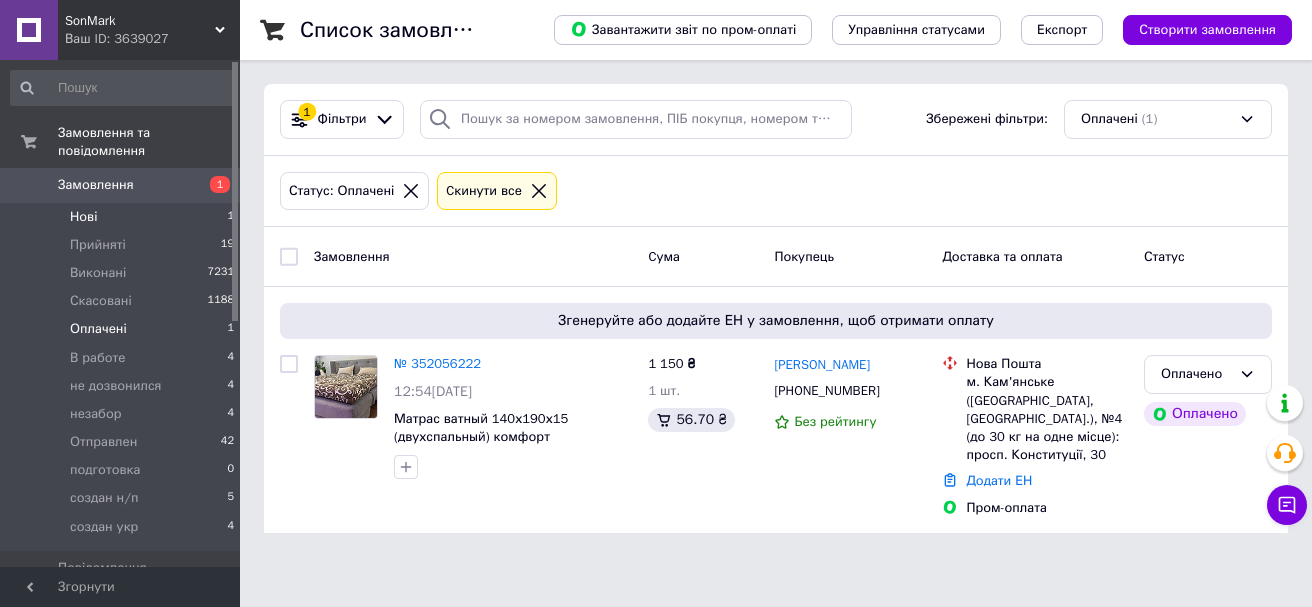 click on "Нові 1" at bounding box center (123, 217) 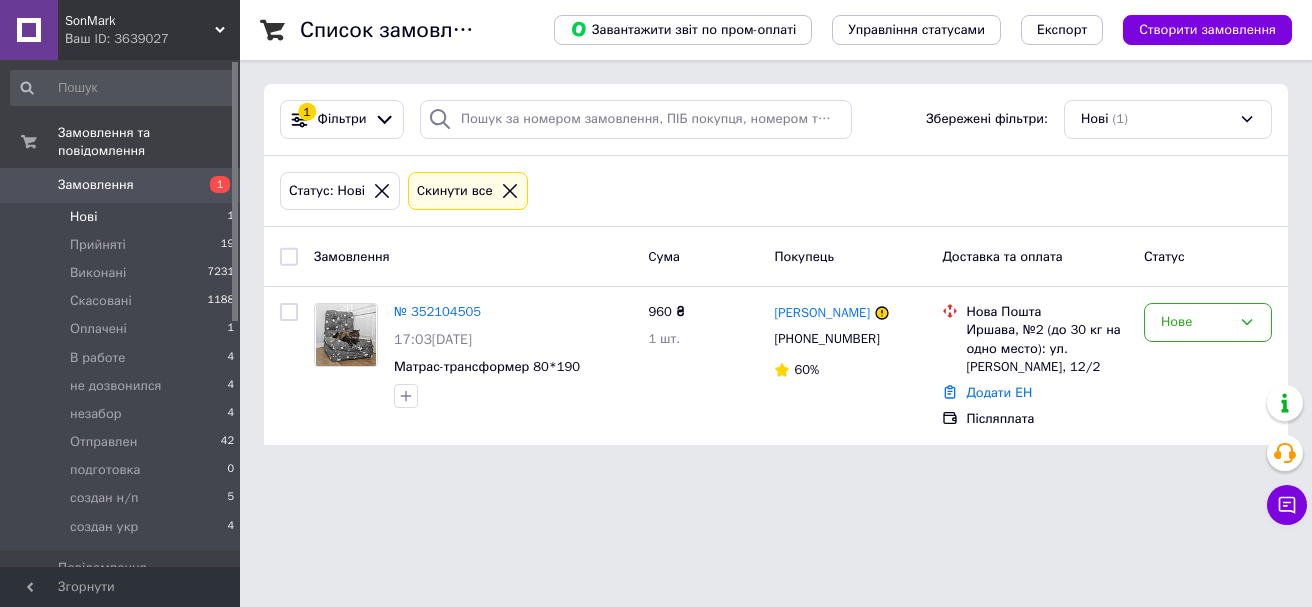 click on "Замовлення" at bounding box center [96, 185] 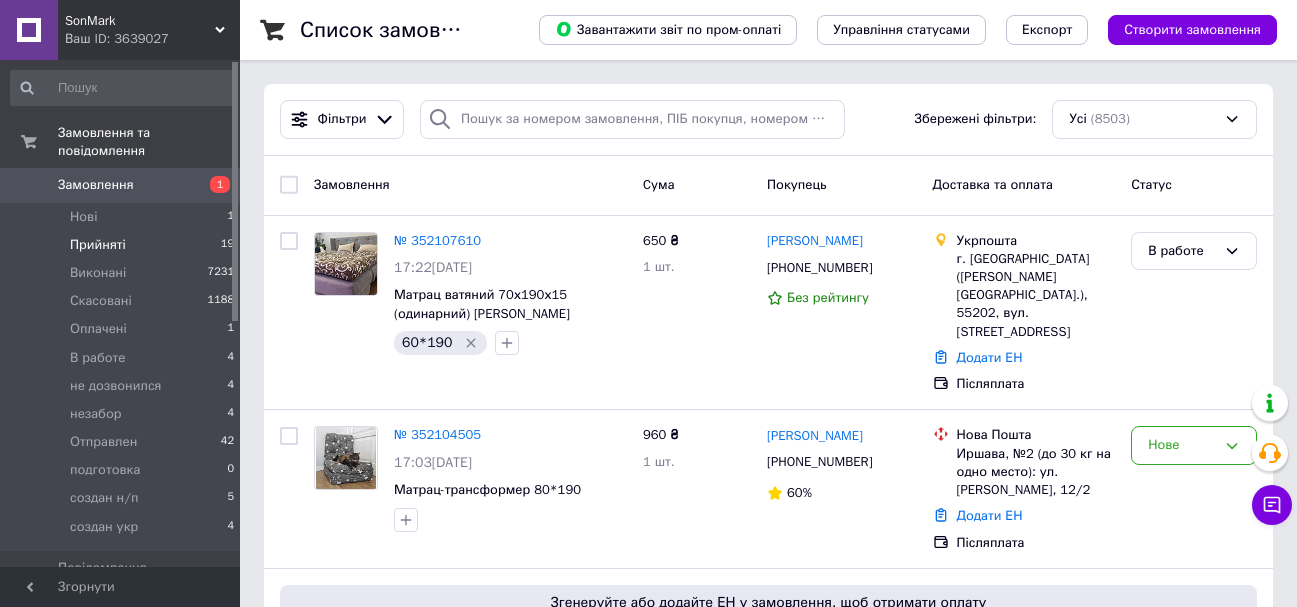 click on "Прийняті 19" at bounding box center (123, 245) 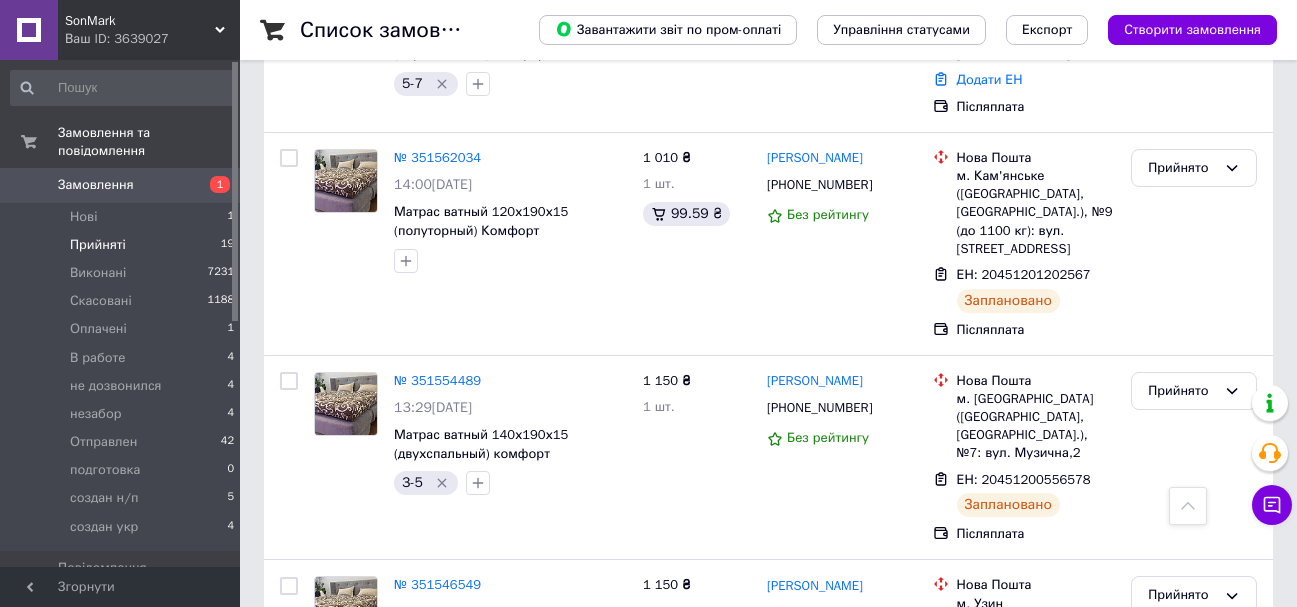 scroll, scrollTop: 3101, scrollLeft: 0, axis: vertical 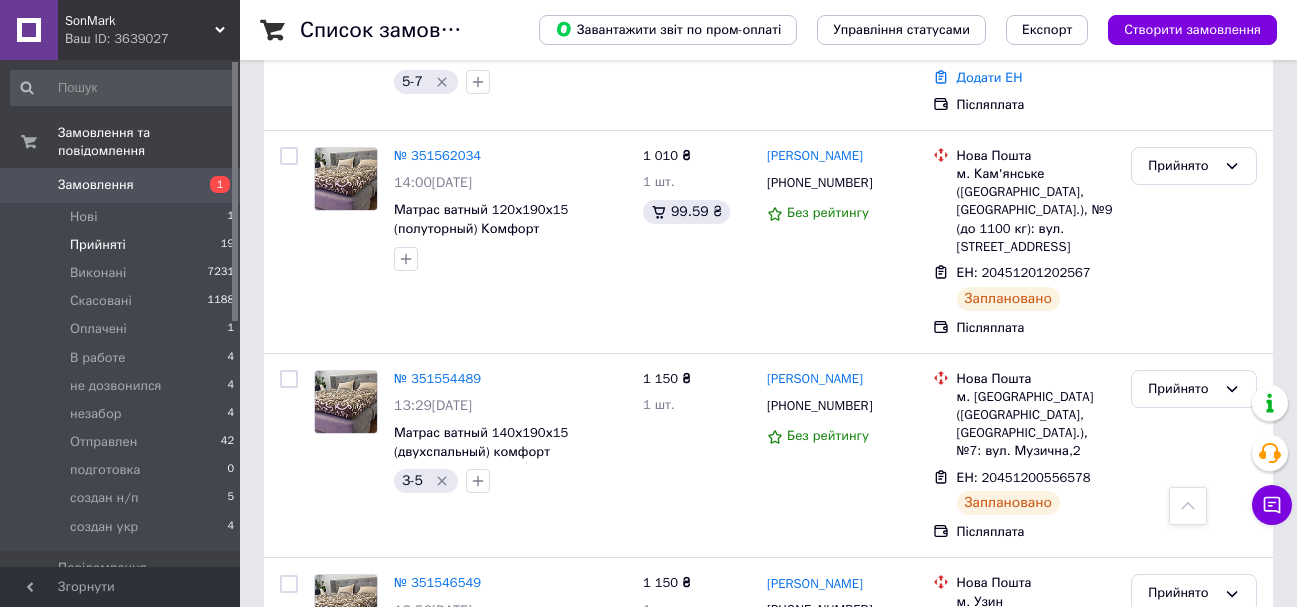 click on "Прийняті 19" at bounding box center (123, 245) 